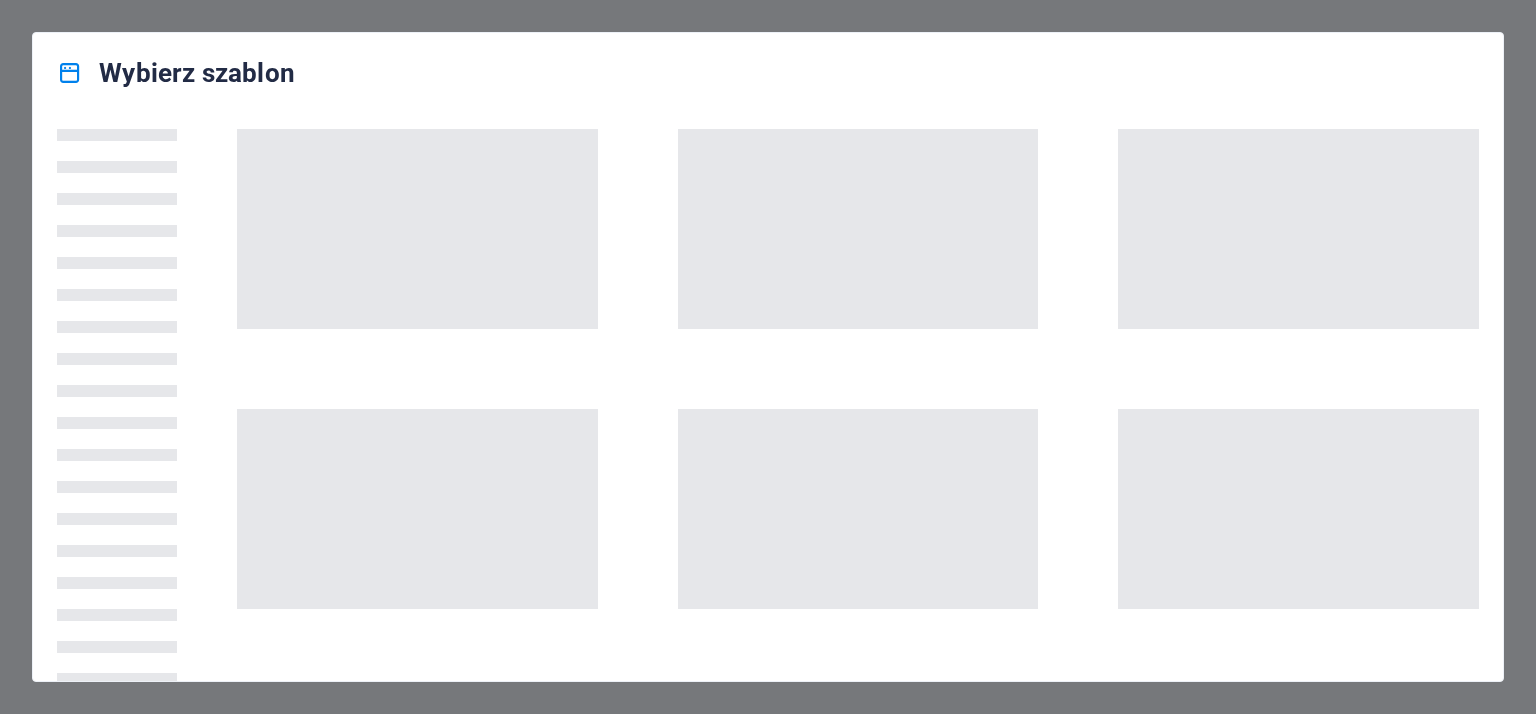 scroll, scrollTop: 0, scrollLeft: 0, axis: both 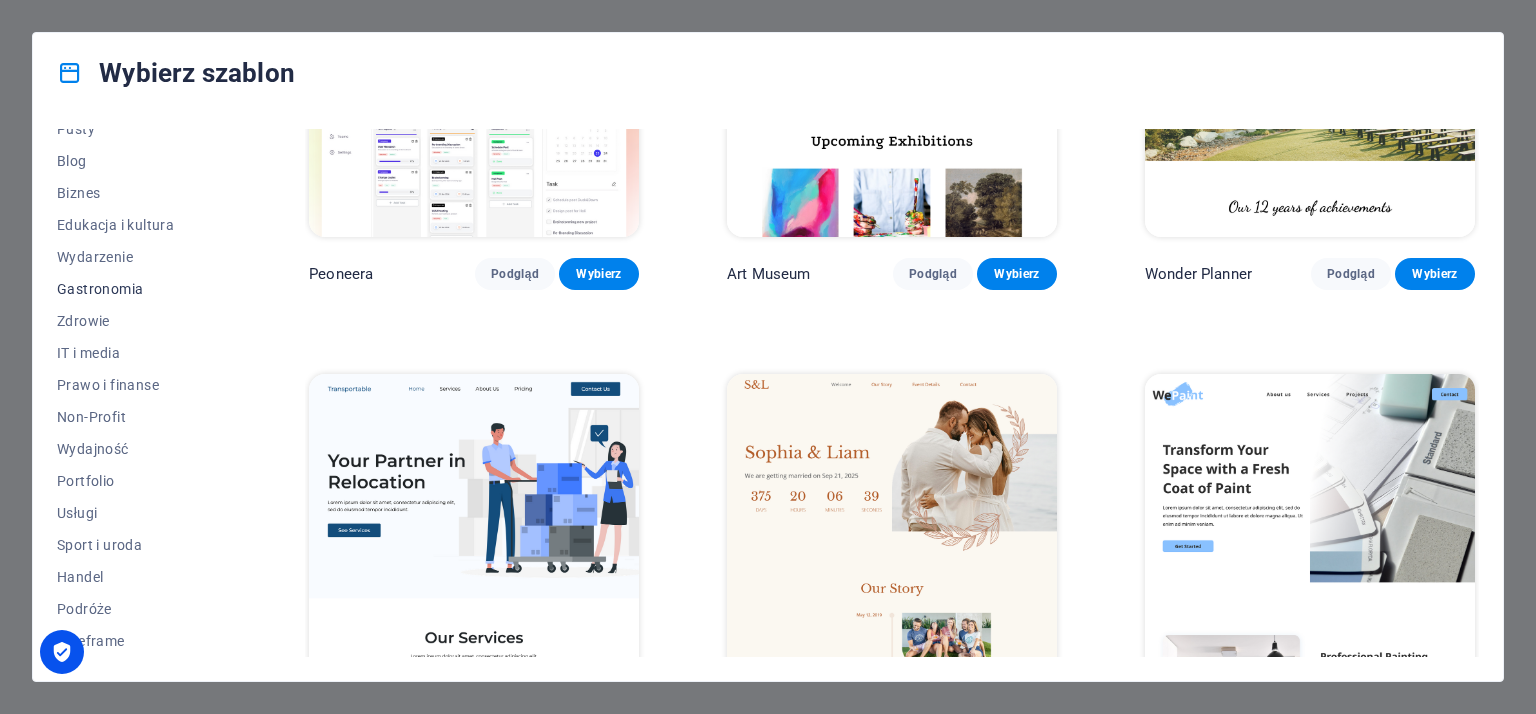click on "Gastronomia" at bounding box center [139, 289] 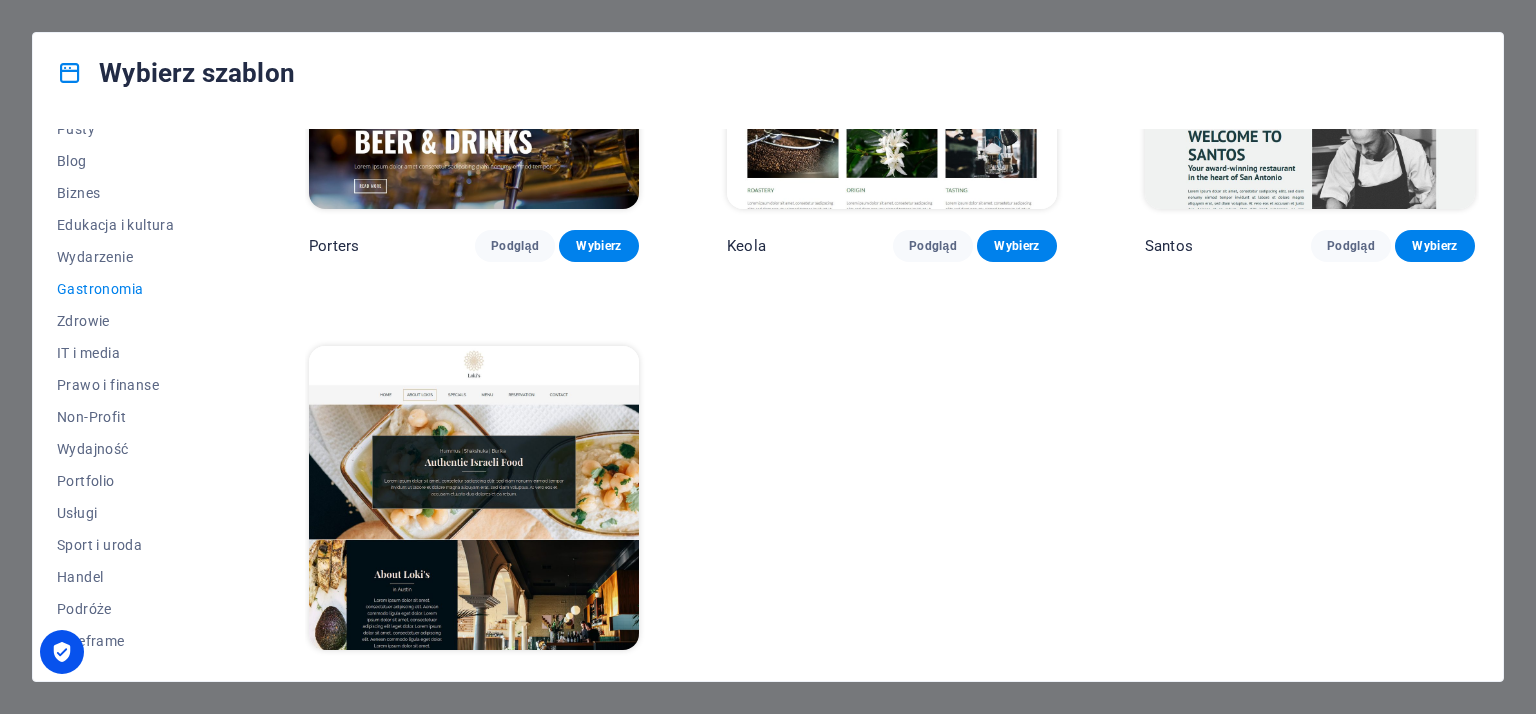 scroll, scrollTop: 2026, scrollLeft: 0, axis: vertical 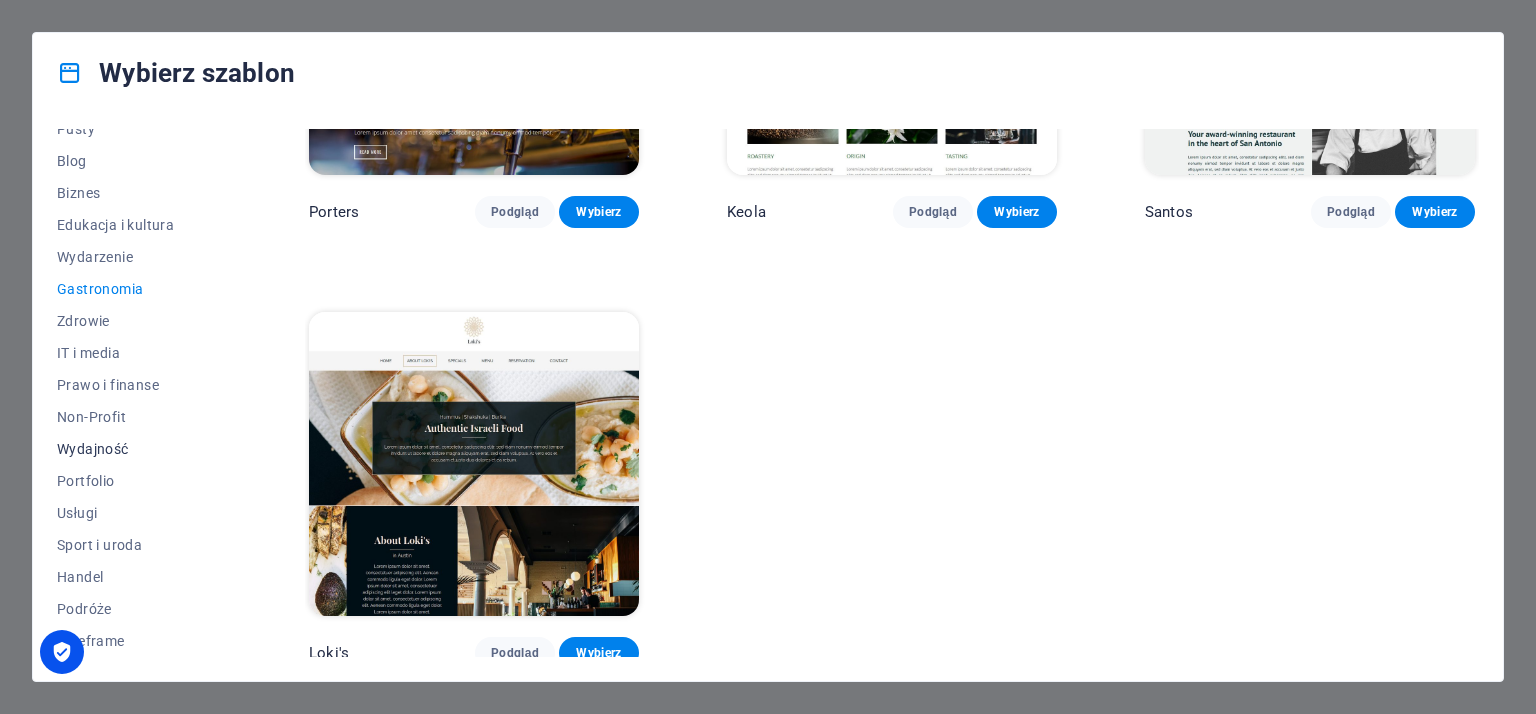 click on "Wydajność" at bounding box center [139, 449] 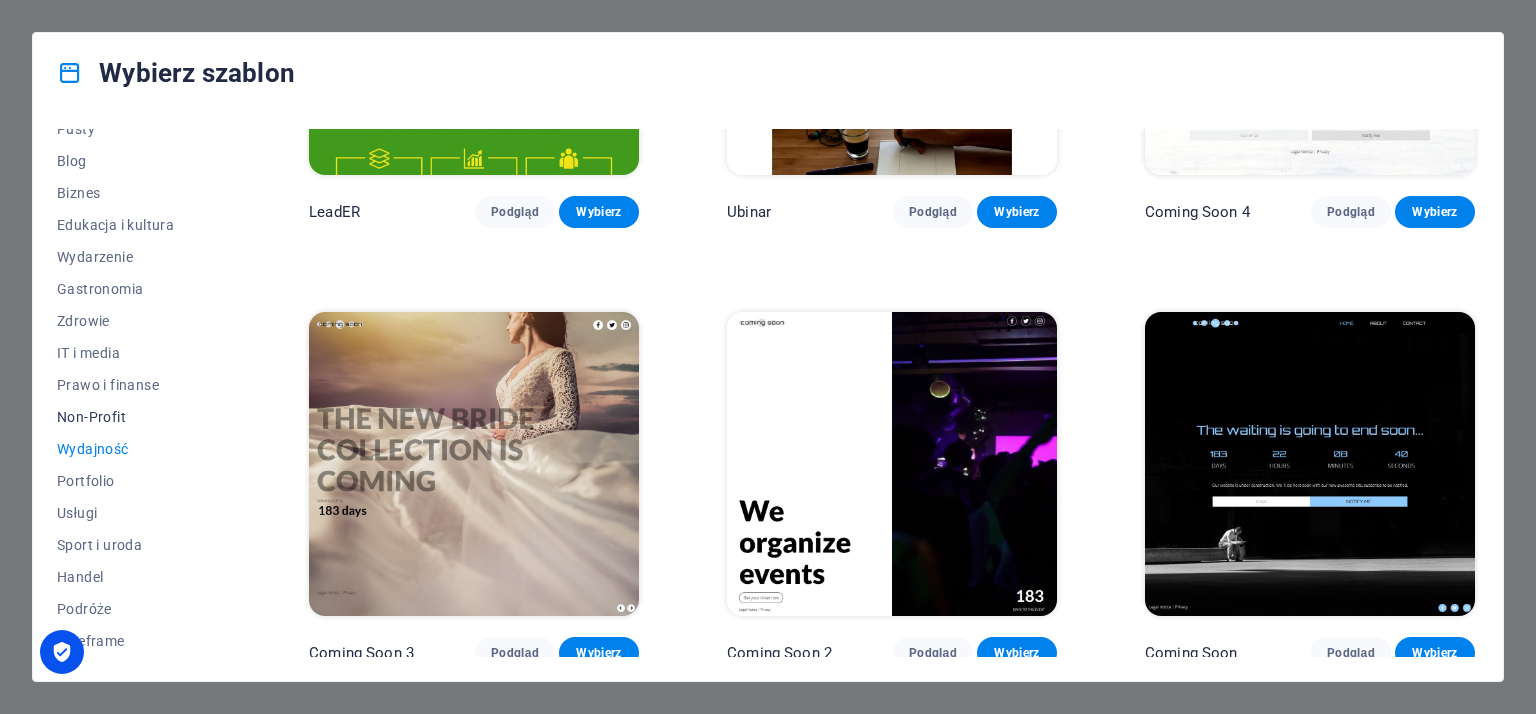 click on "Non-Profit" at bounding box center (139, 417) 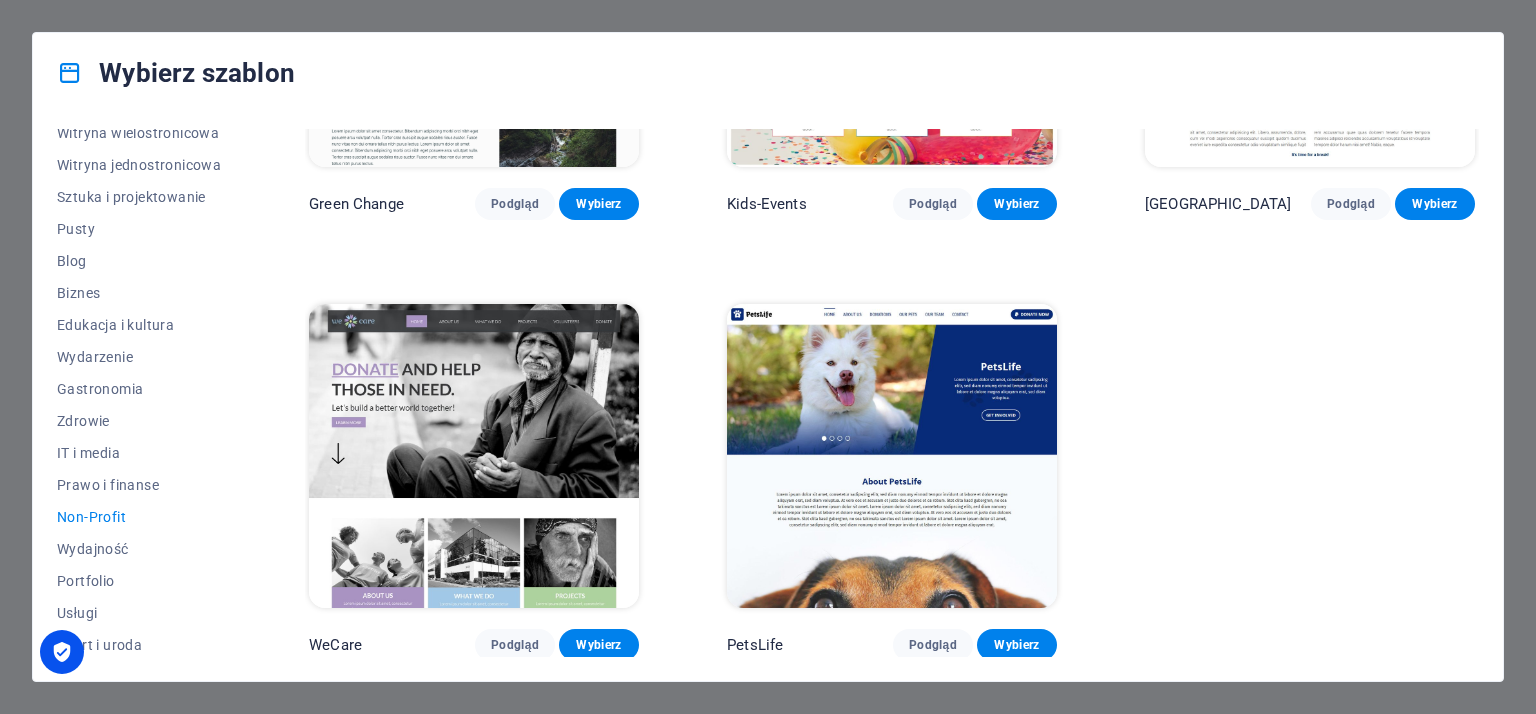 scroll, scrollTop: 272, scrollLeft: 0, axis: vertical 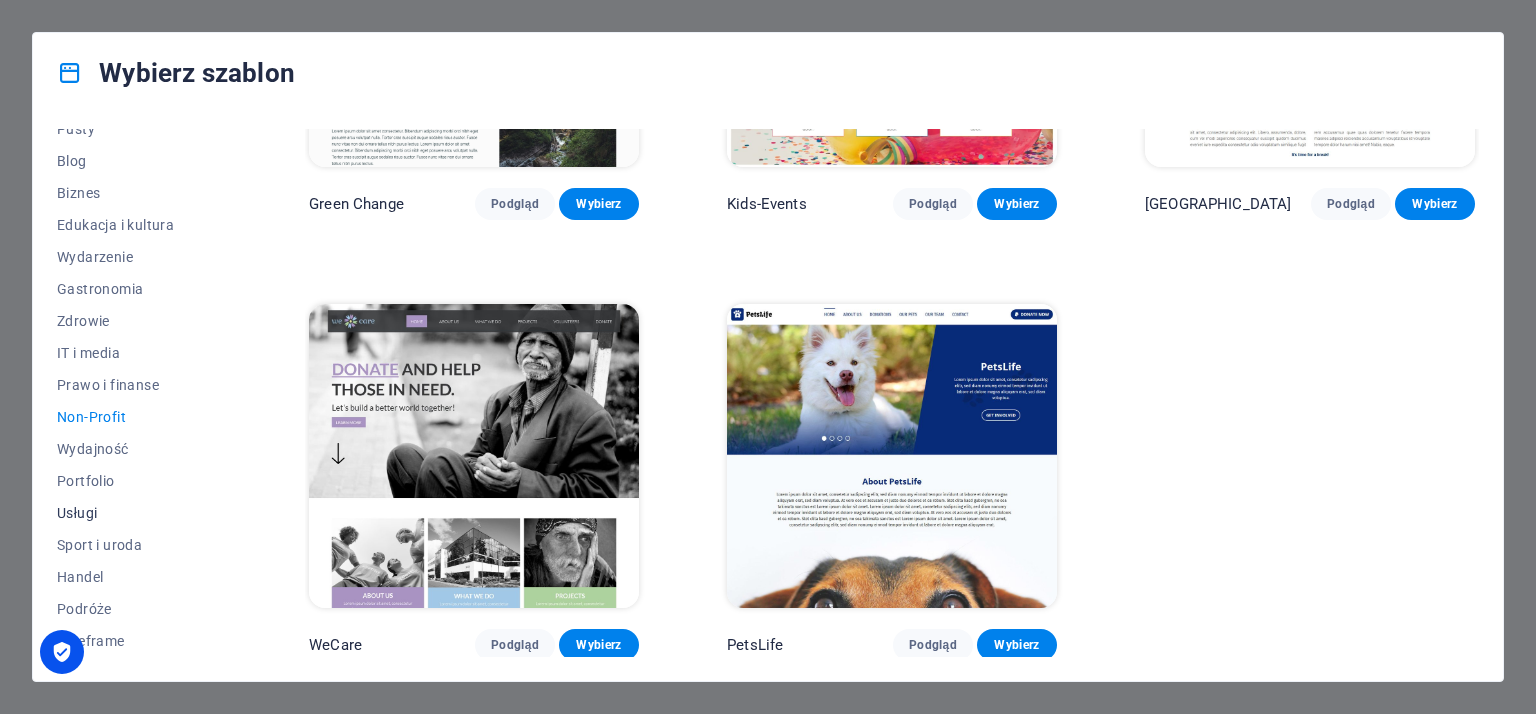 click on "Usługi" at bounding box center [139, 513] 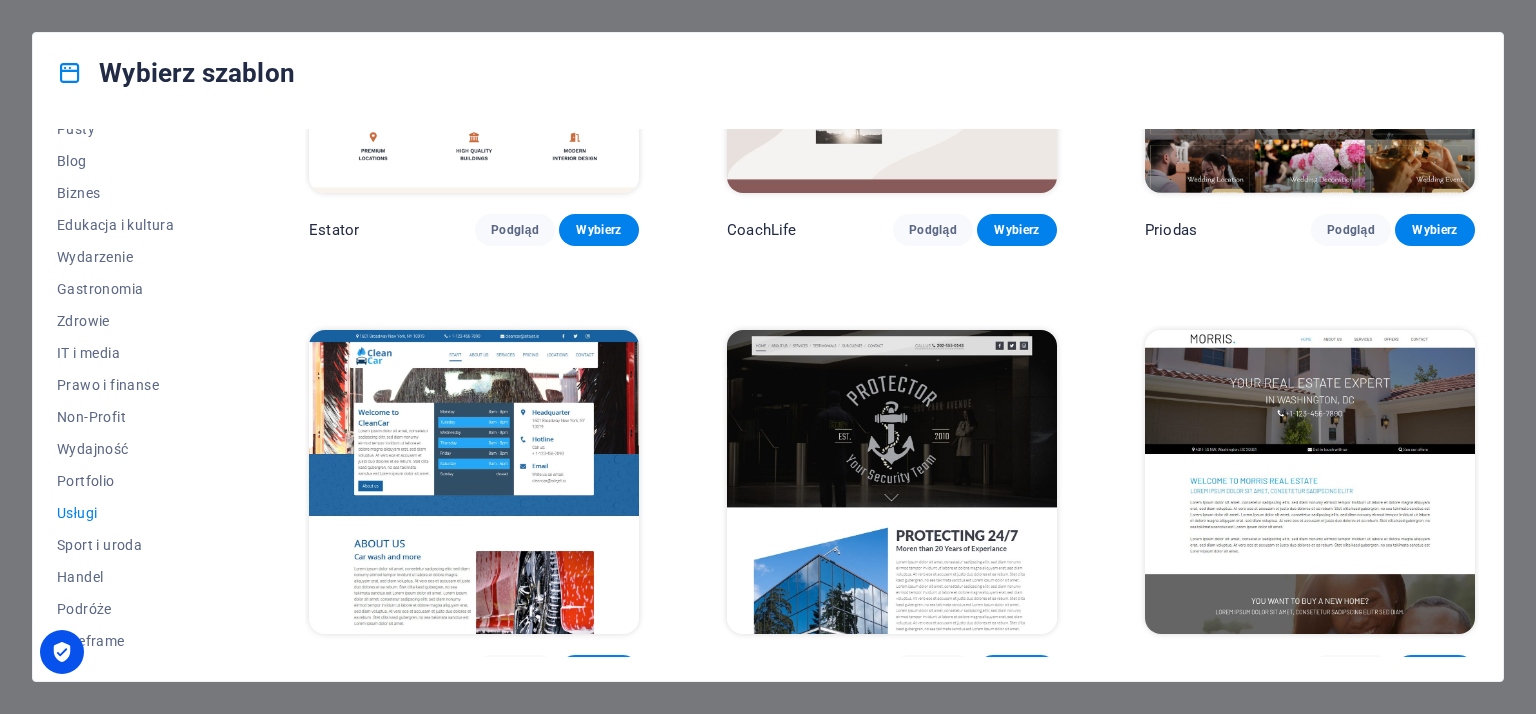 scroll, scrollTop: 826, scrollLeft: 0, axis: vertical 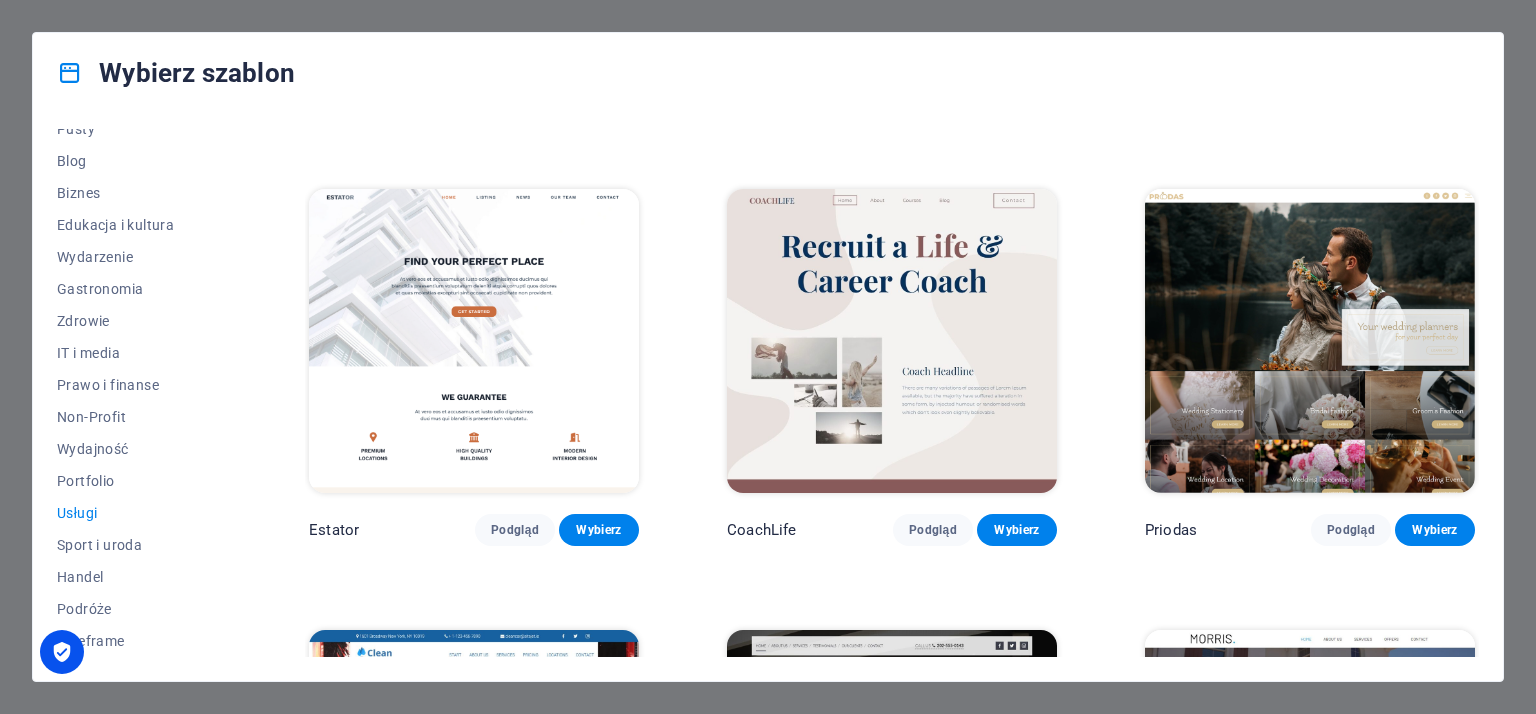 click at bounding box center [1310, 341] 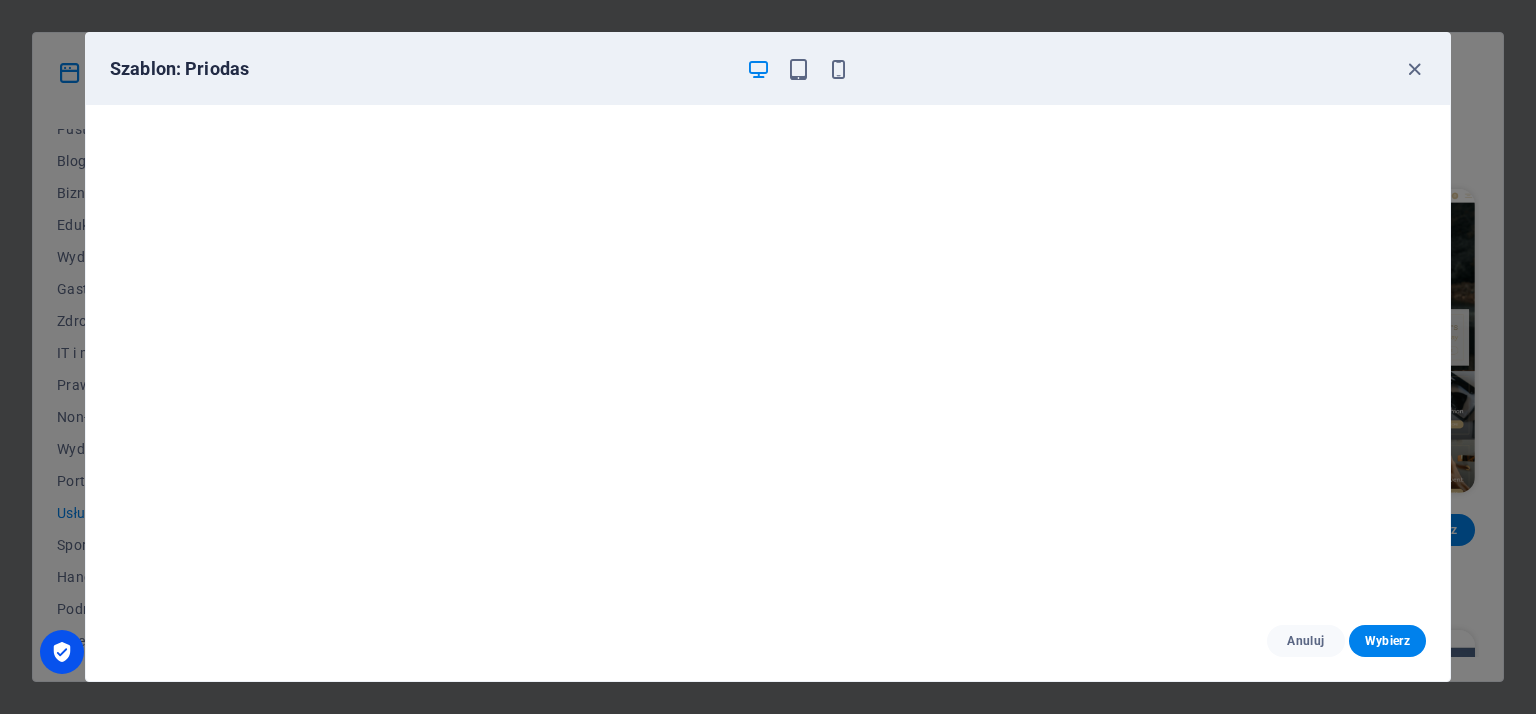 scroll, scrollTop: 5, scrollLeft: 0, axis: vertical 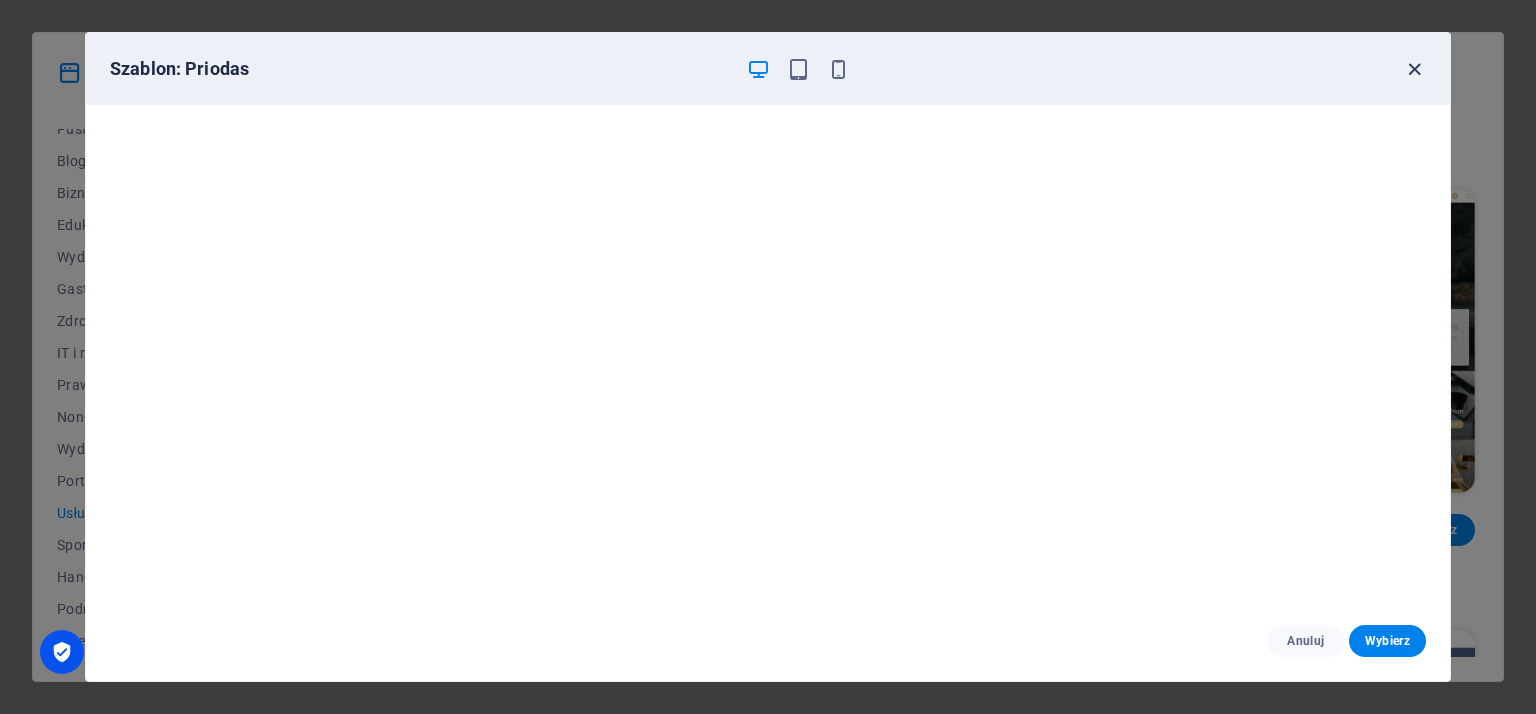 click at bounding box center (1414, 69) 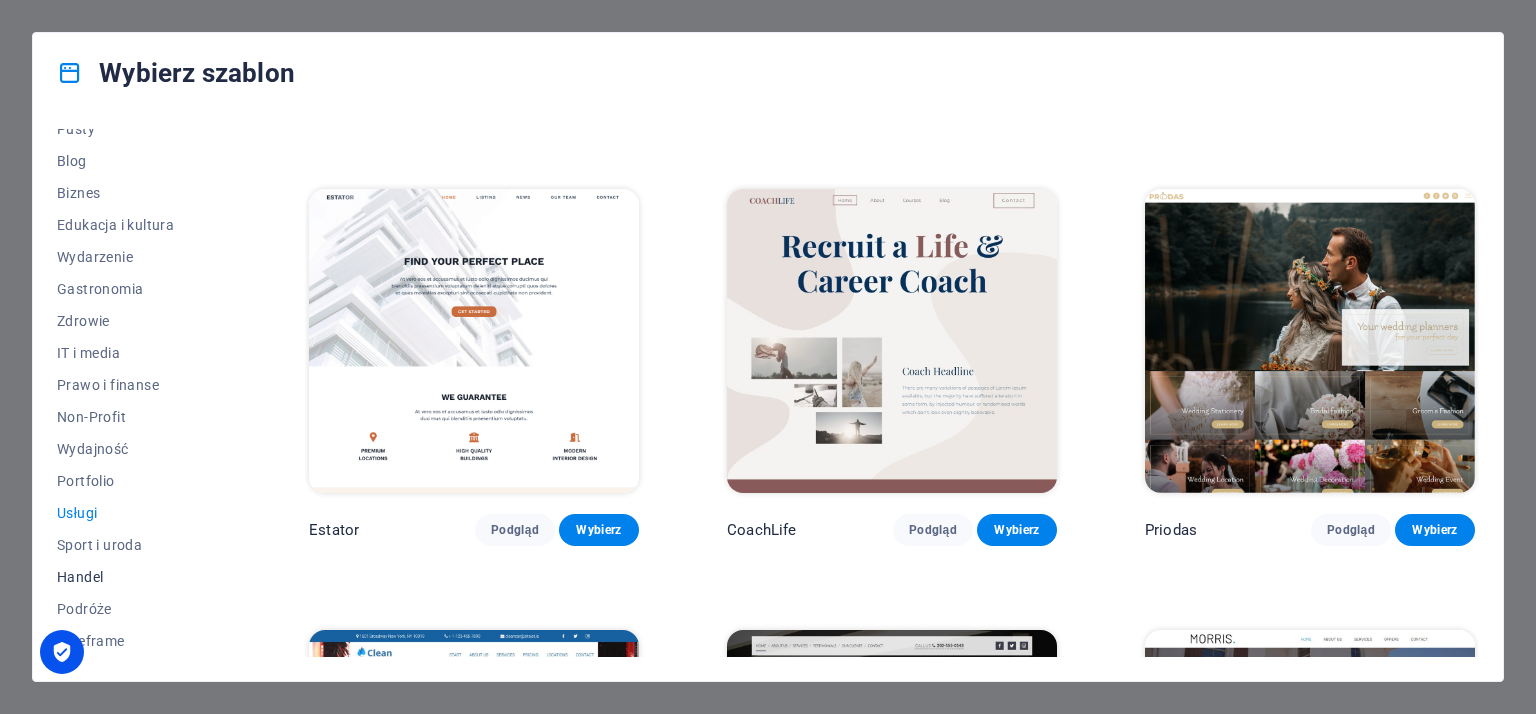 click on "Handel" at bounding box center [139, 577] 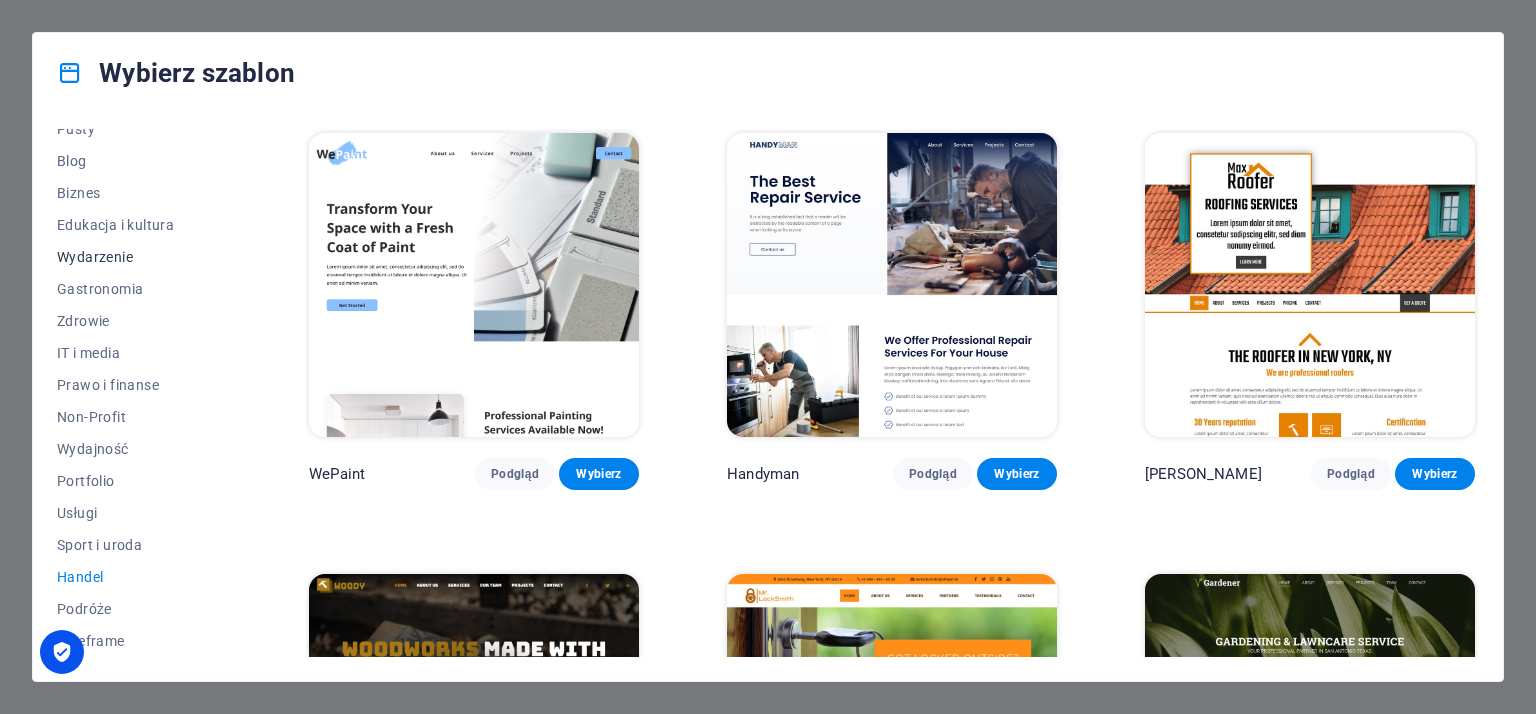click on "Wydarzenie" at bounding box center [139, 257] 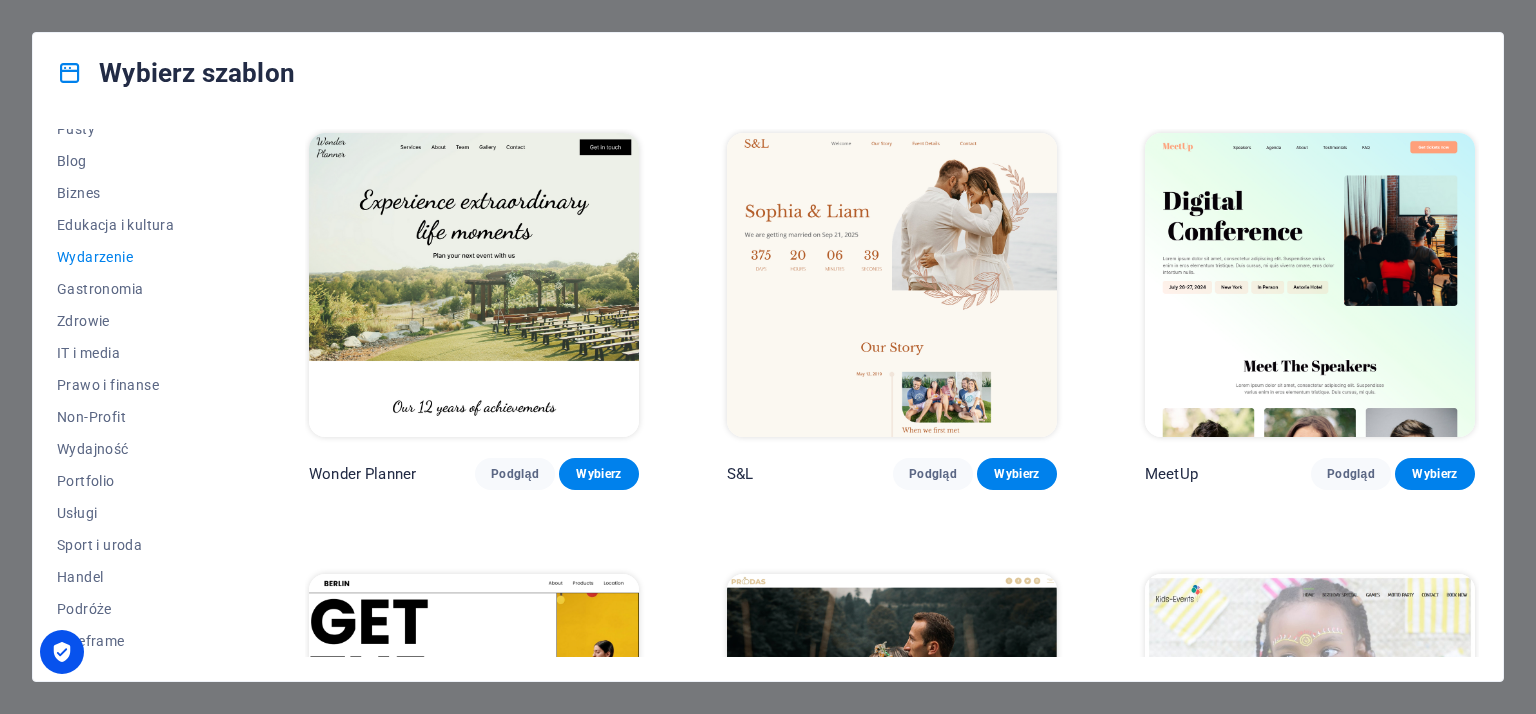 scroll, scrollTop: 0, scrollLeft: 0, axis: both 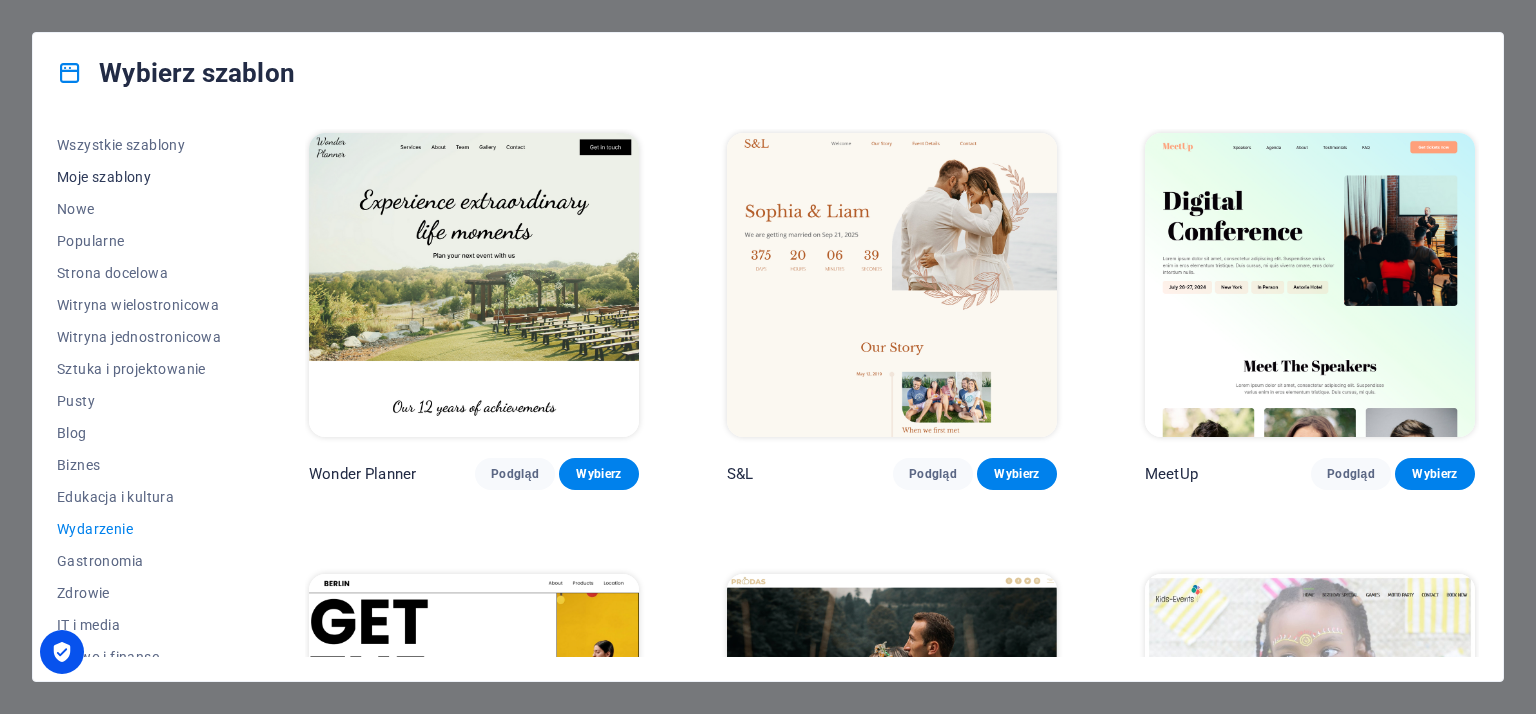 click on "Moje szablony" at bounding box center [139, 177] 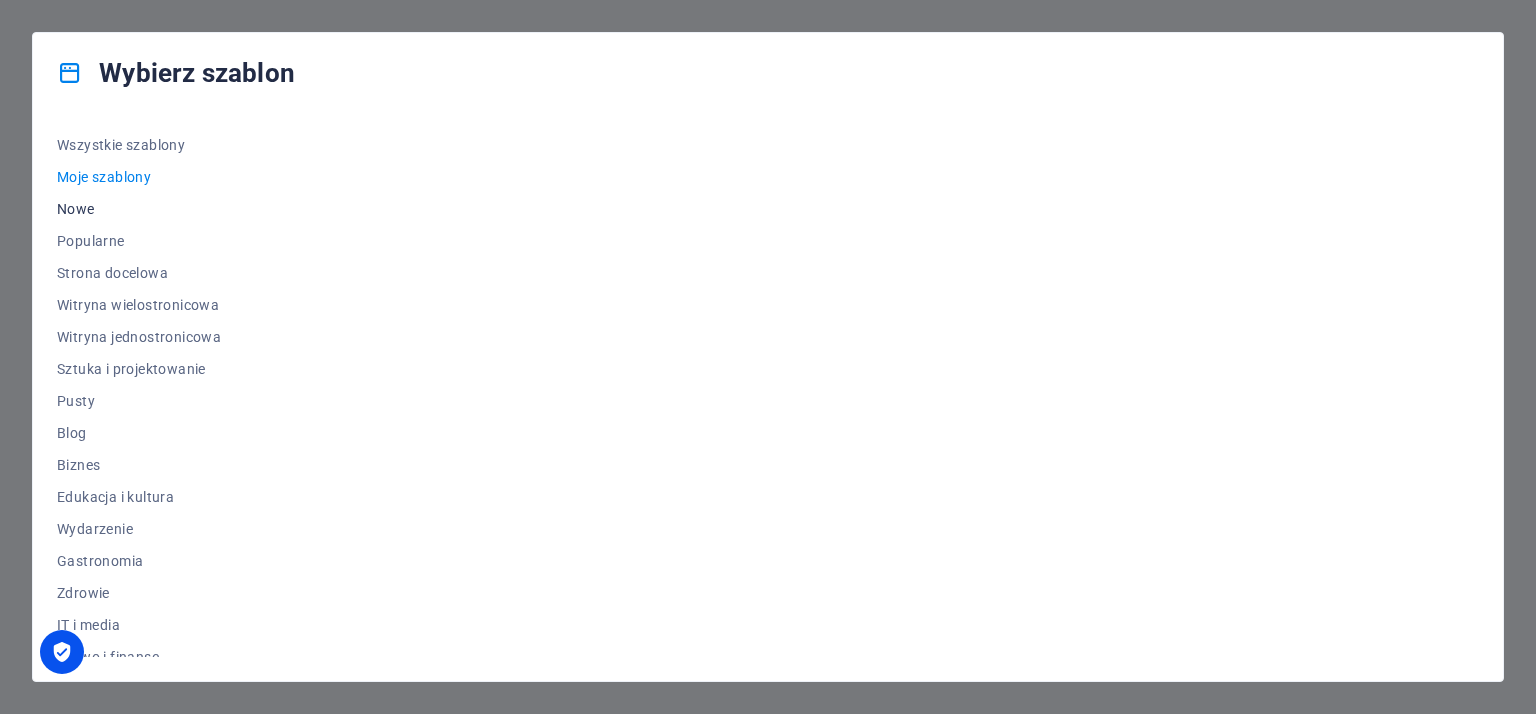 click on "Nowe" at bounding box center [139, 209] 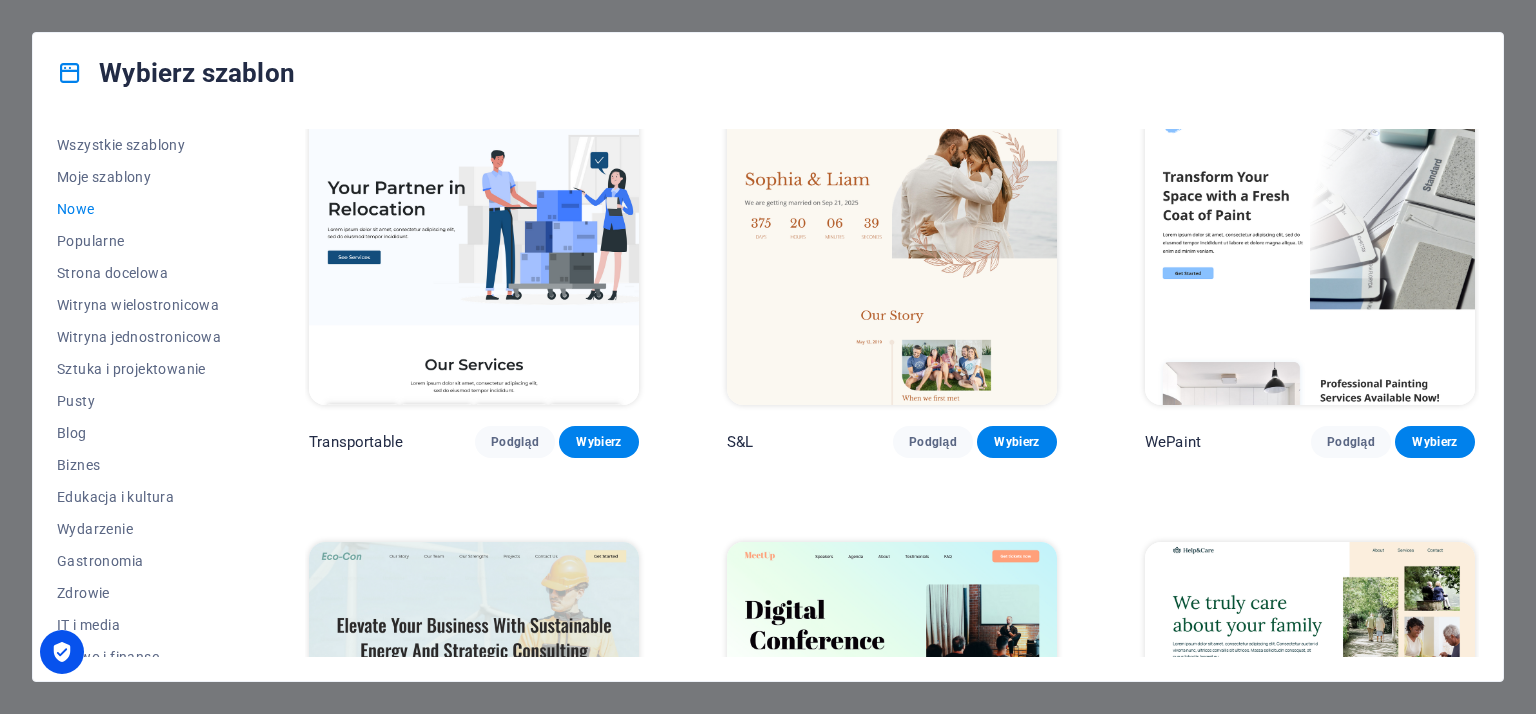 scroll, scrollTop: 500, scrollLeft: 0, axis: vertical 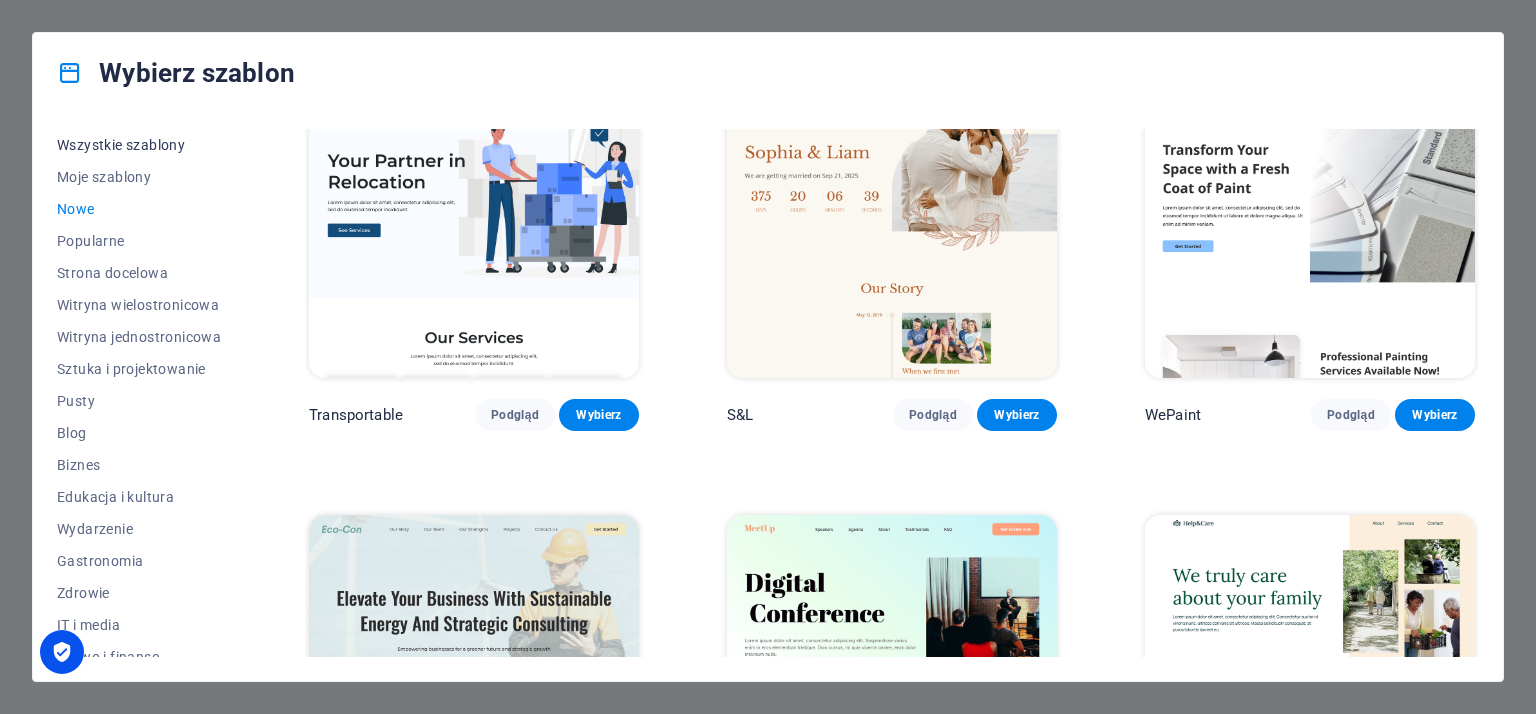 click on "Wszystkie szablony" at bounding box center (139, 145) 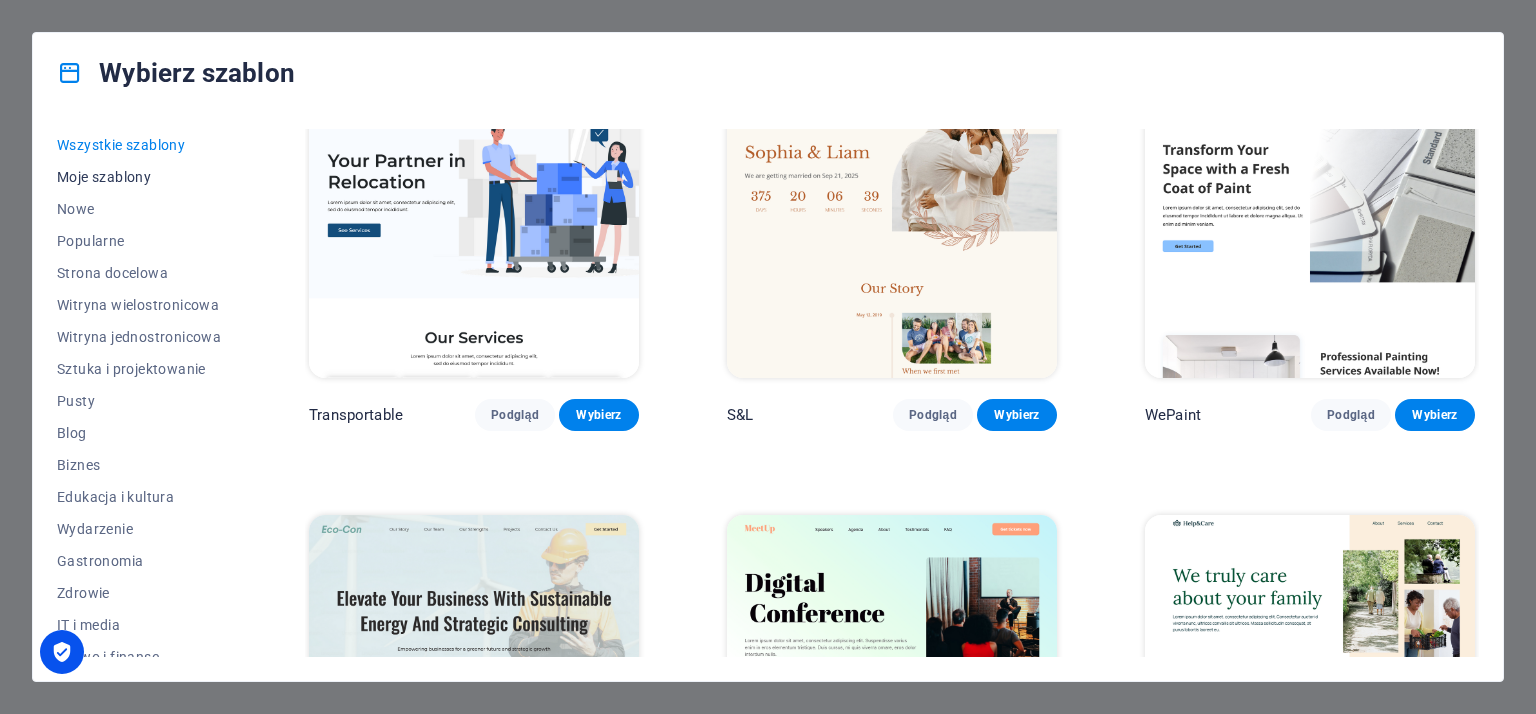 click on "Moje szablony" at bounding box center [139, 177] 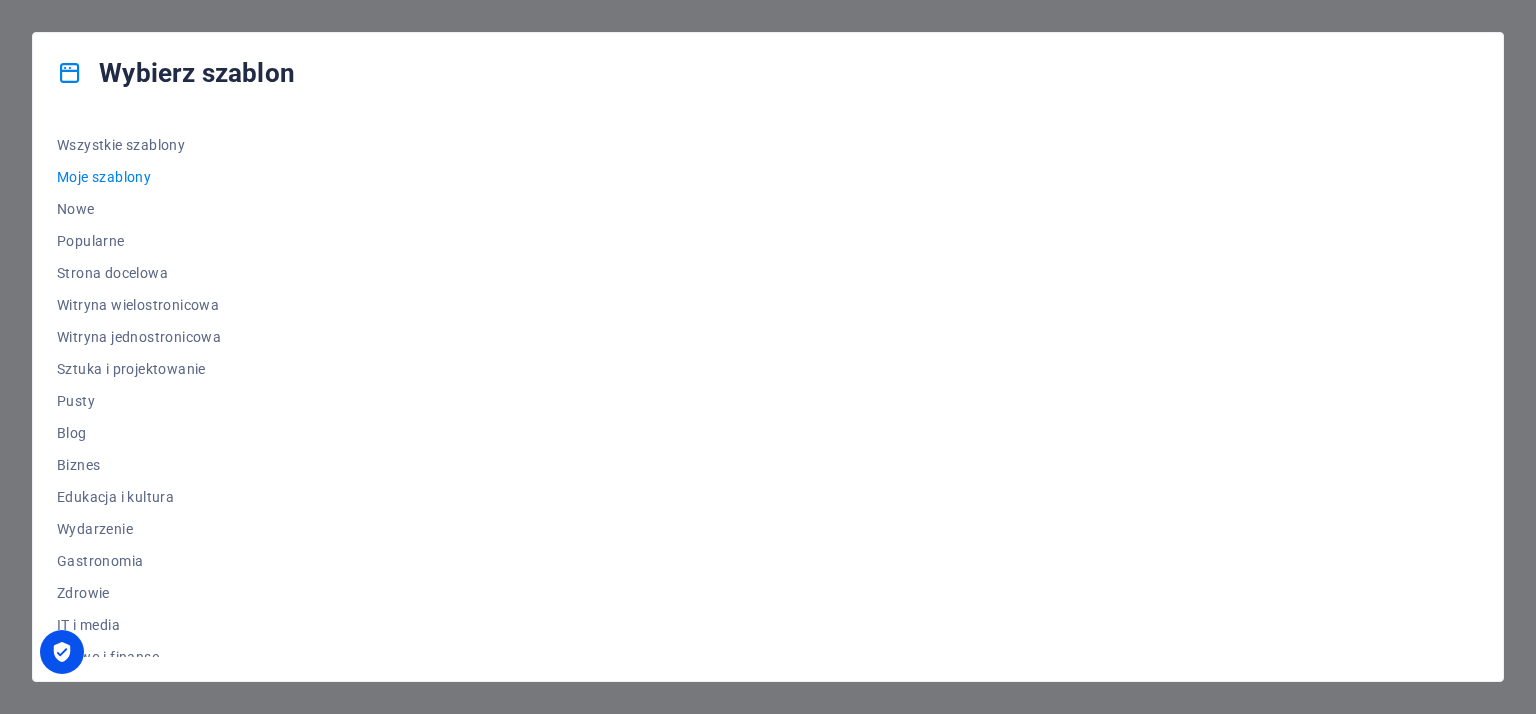 scroll, scrollTop: 0, scrollLeft: 0, axis: both 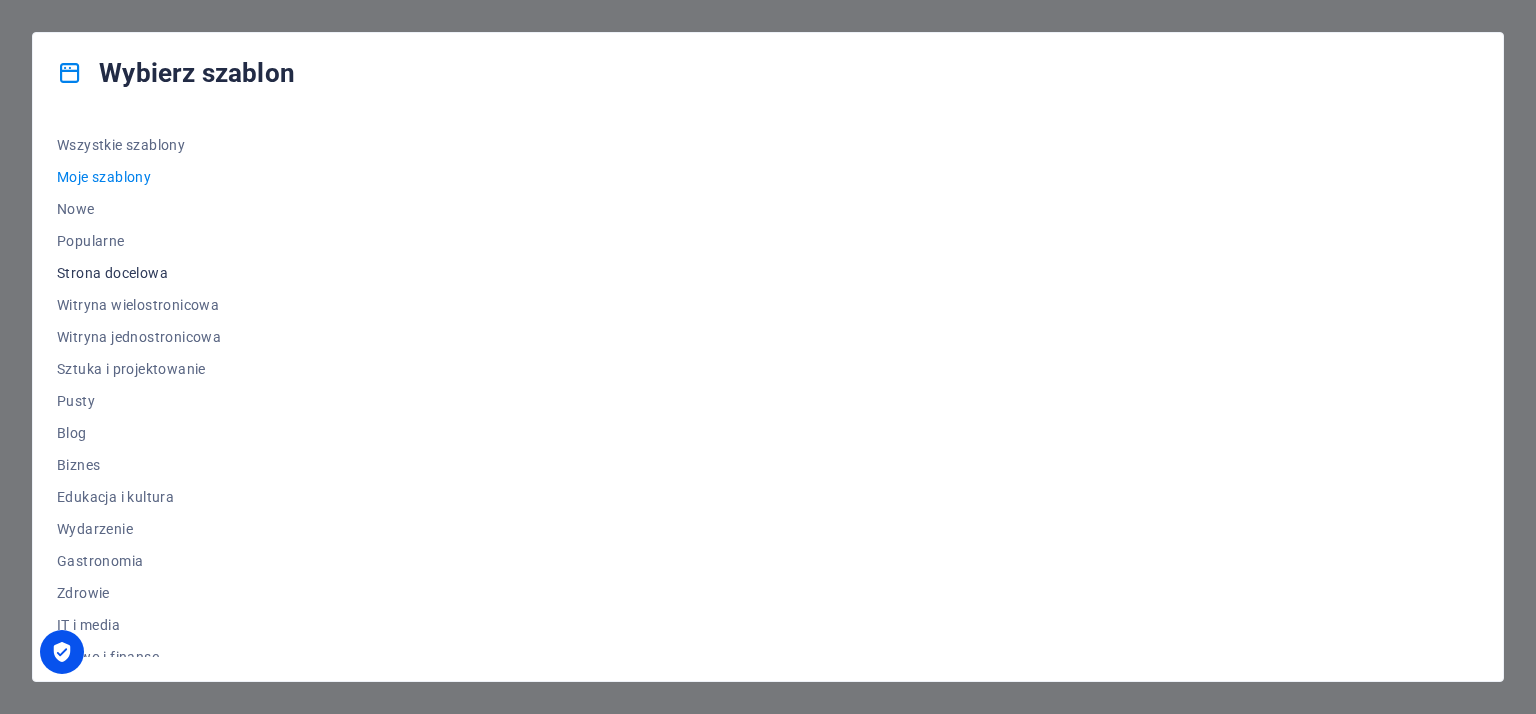 click on "Strona docelowa" at bounding box center [139, 273] 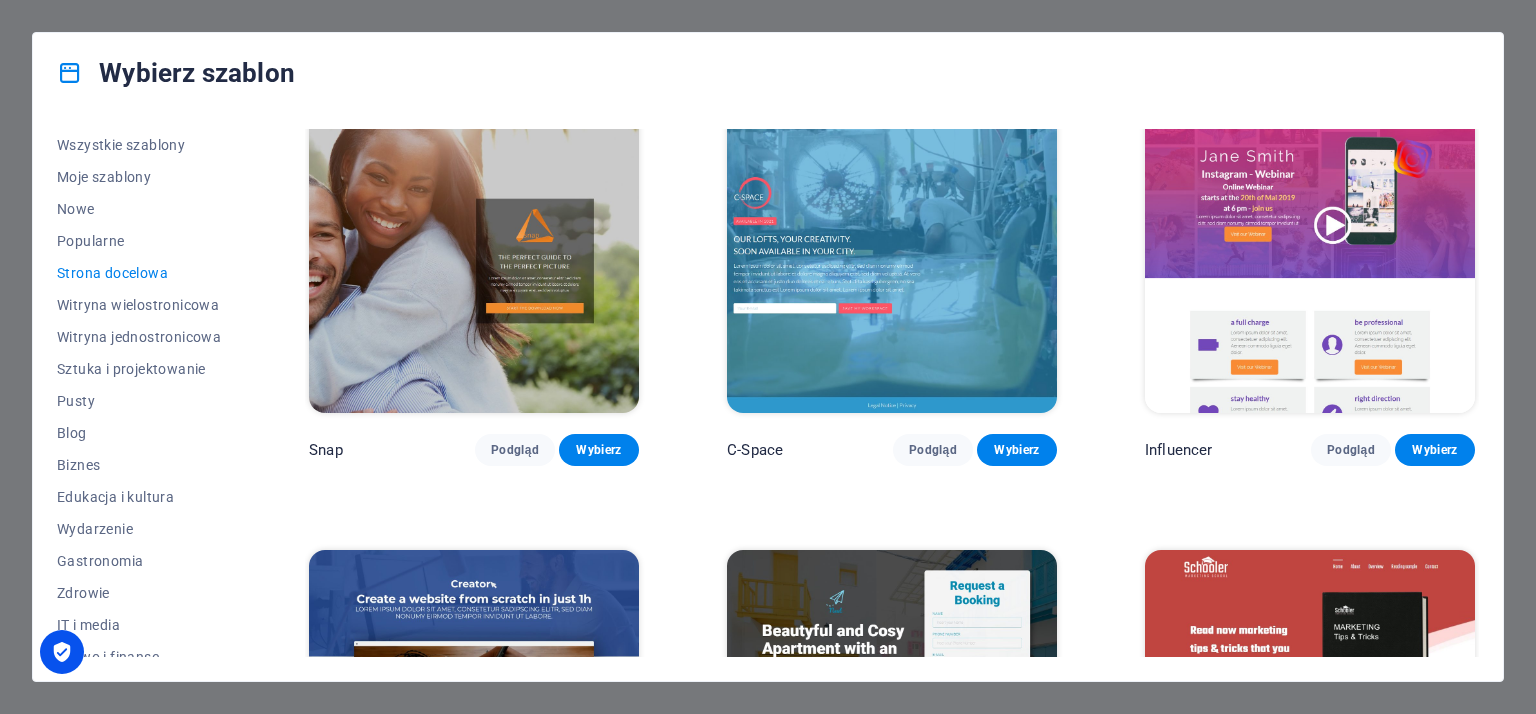 scroll, scrollTop: 2100, scrollLeft: 0, axis: vertical 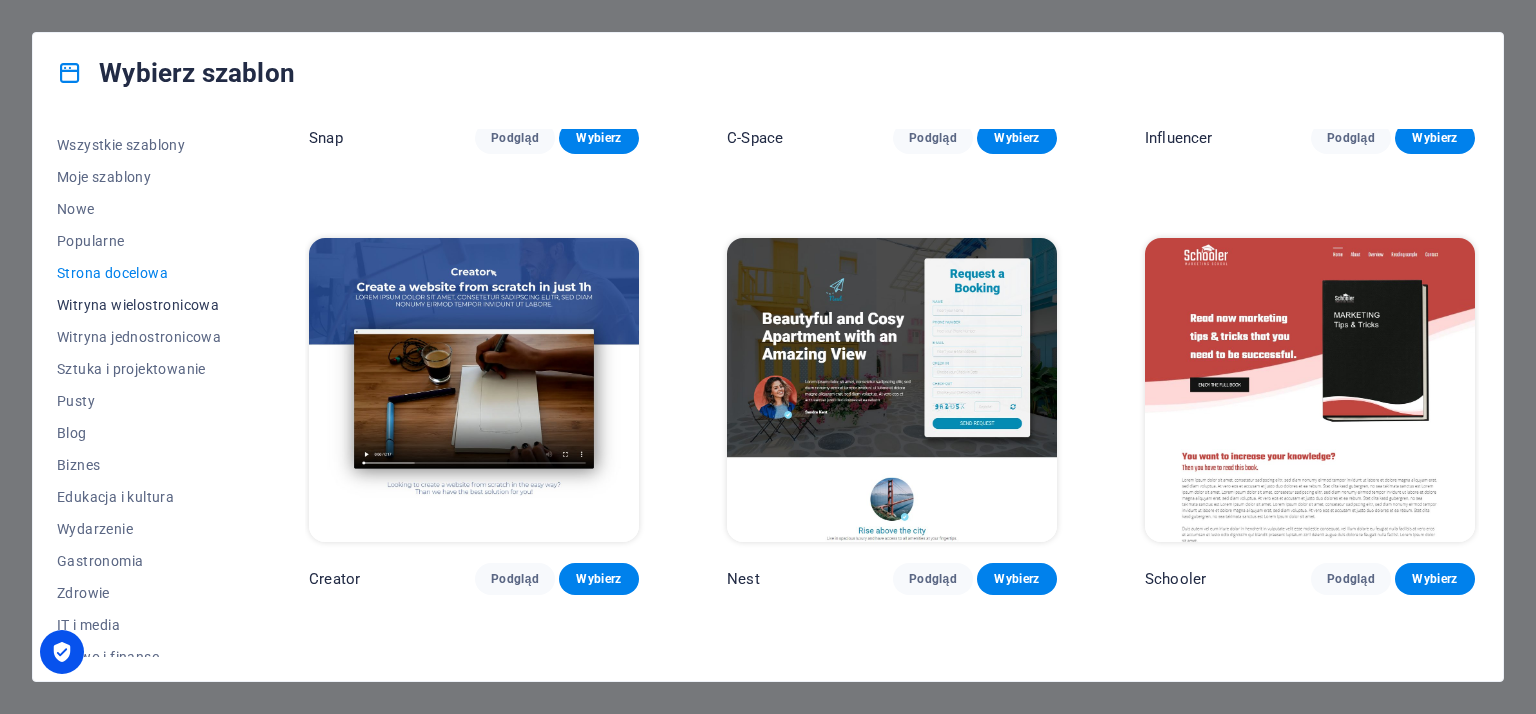 click on "Witryna wielostronicowa" at bounding box center [139, 305] 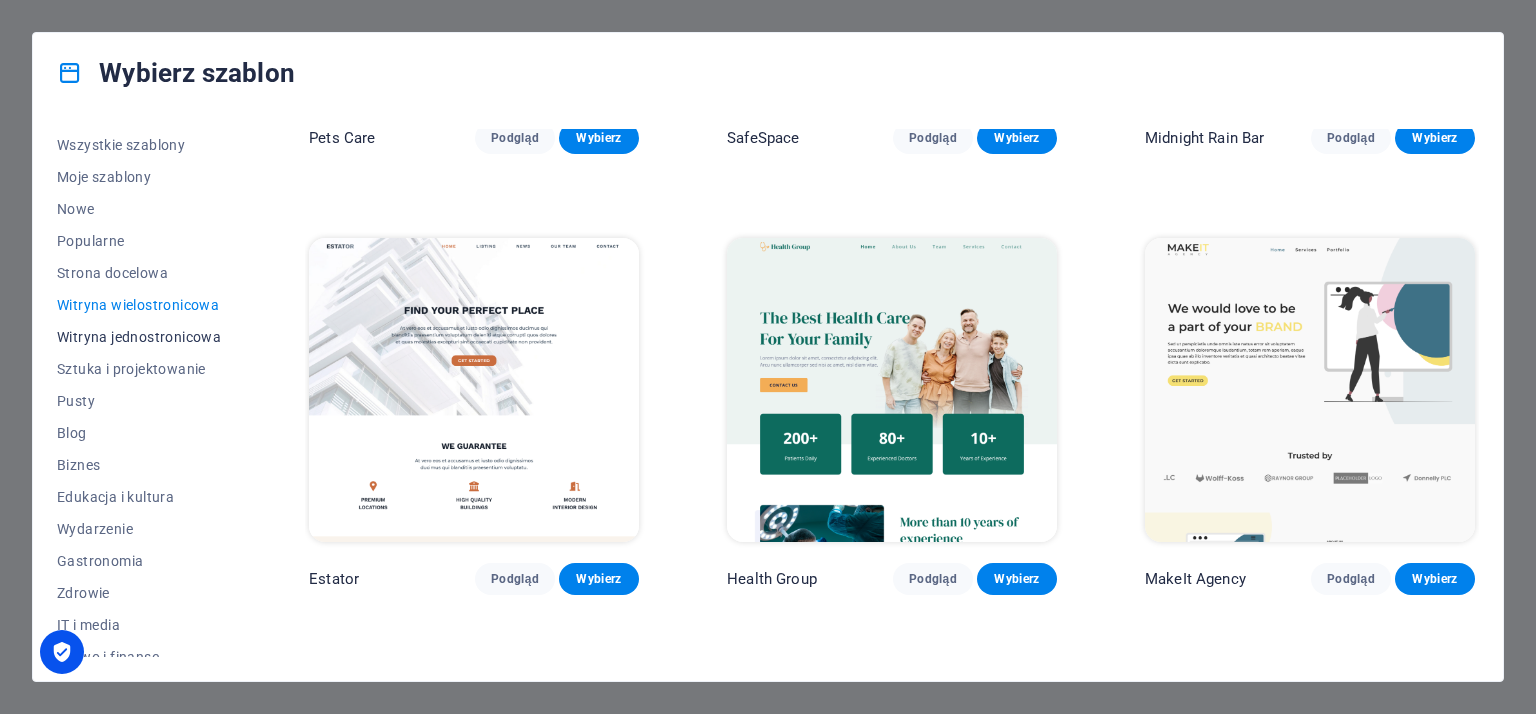 click on "Witryna jednostronicowa" at bounding box center (139, 337) 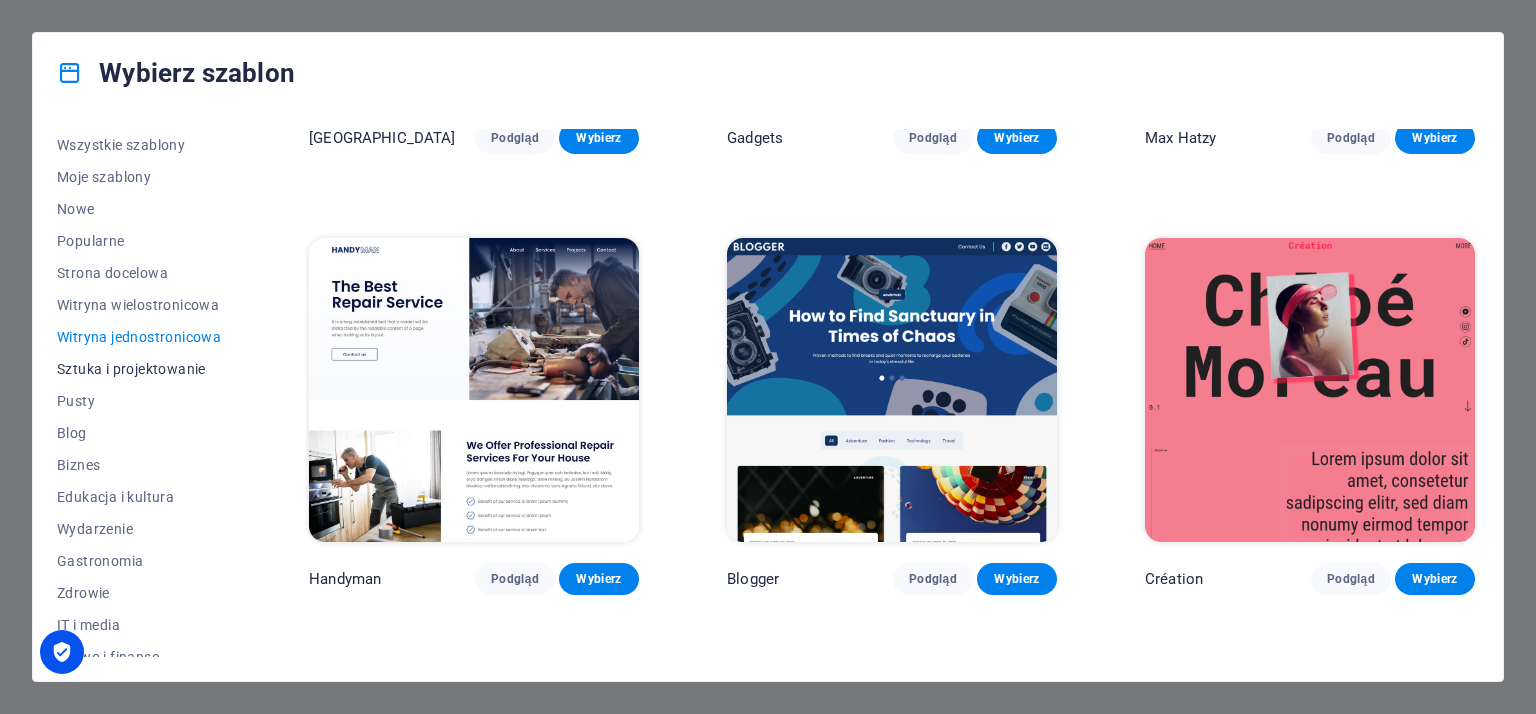 click on "Sztuka i projektowanie" at bounding box center (139, 369) 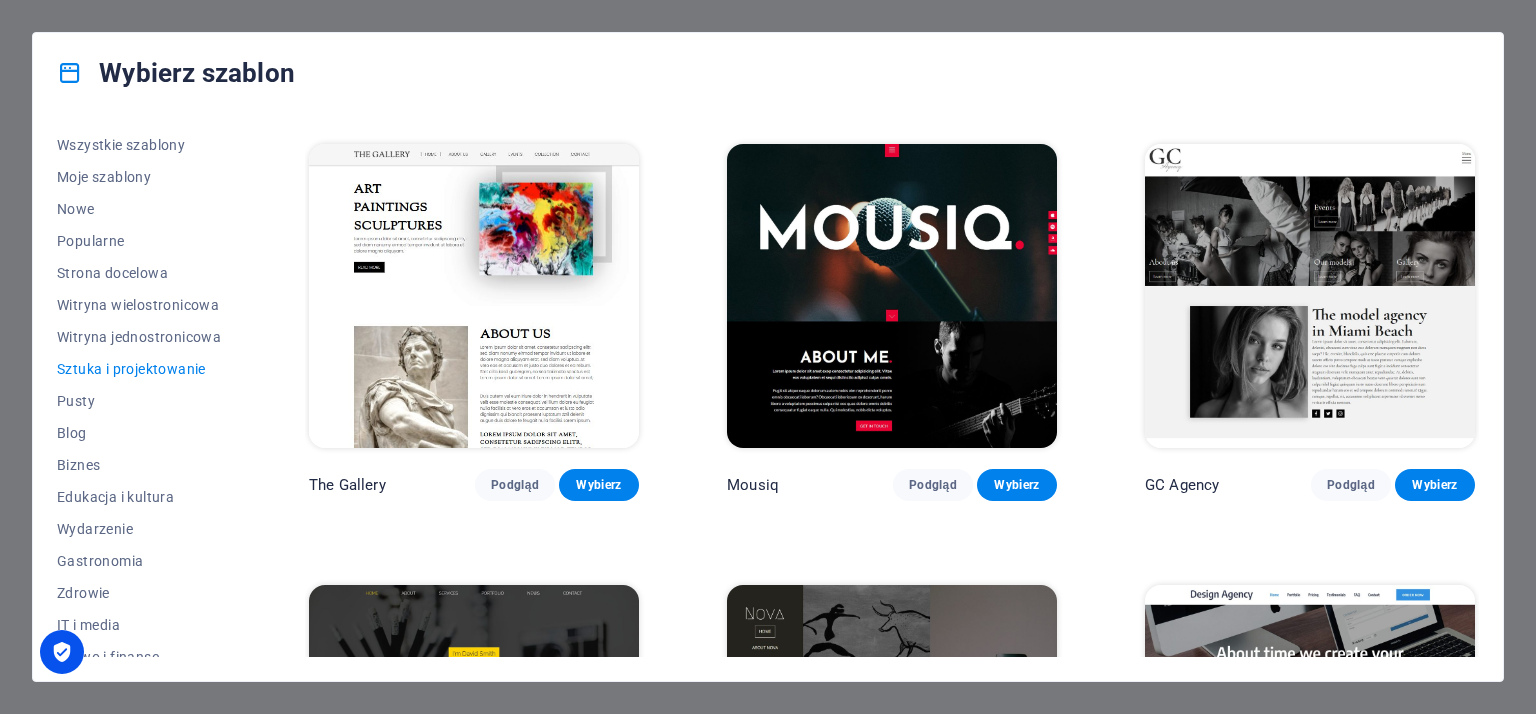 scroll, scrollTop: 900, scrollLeft: 0, axis: vertical 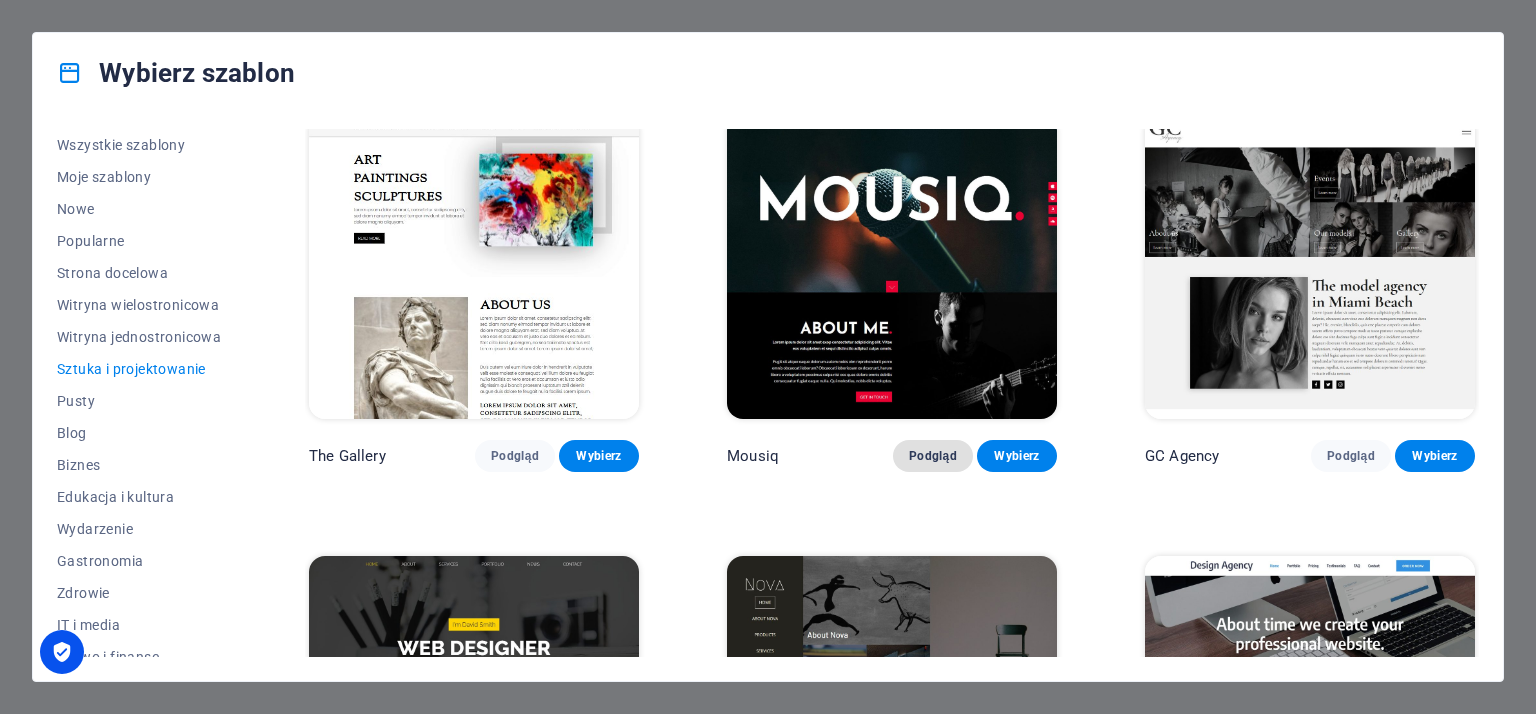 click on "Podgląd" at bounding box center (933, 456) 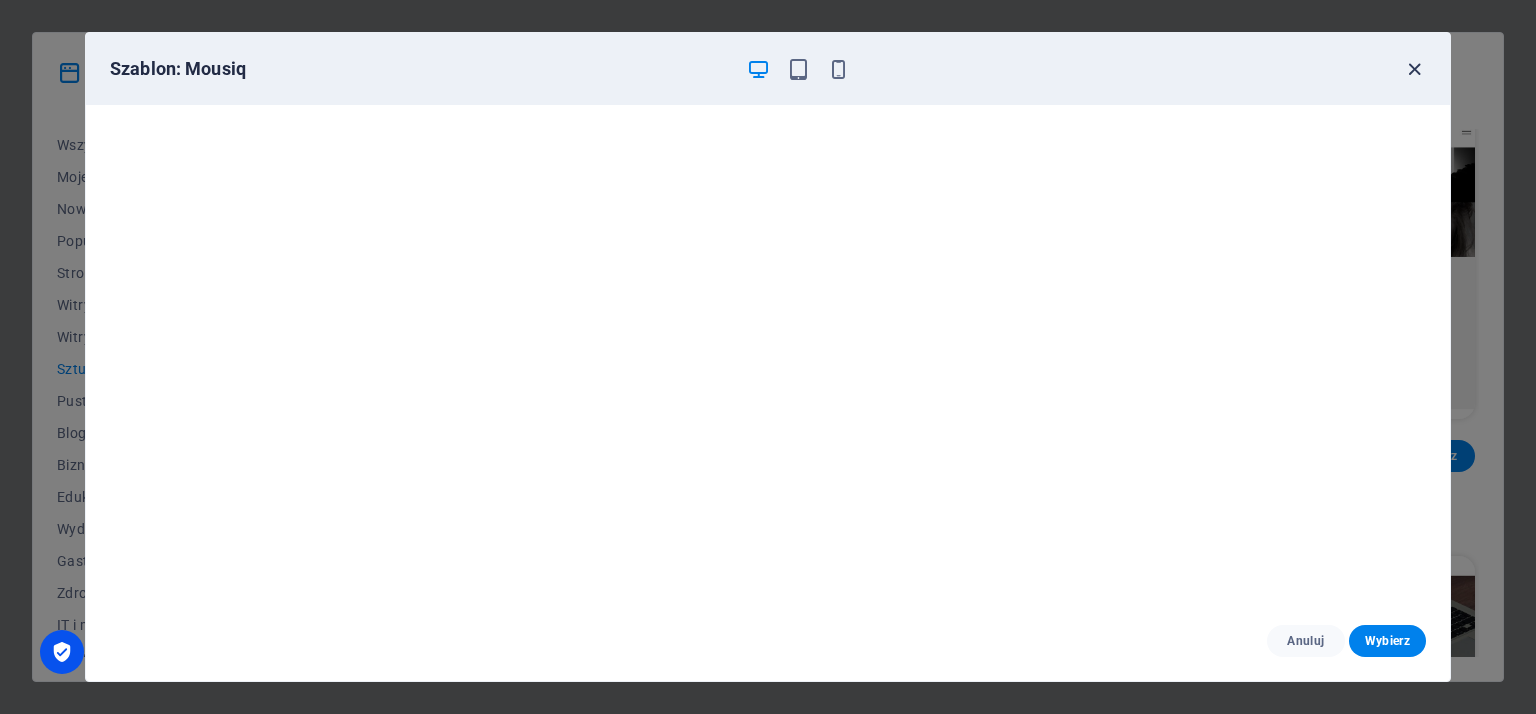 click at bounding box center [1414, 69] 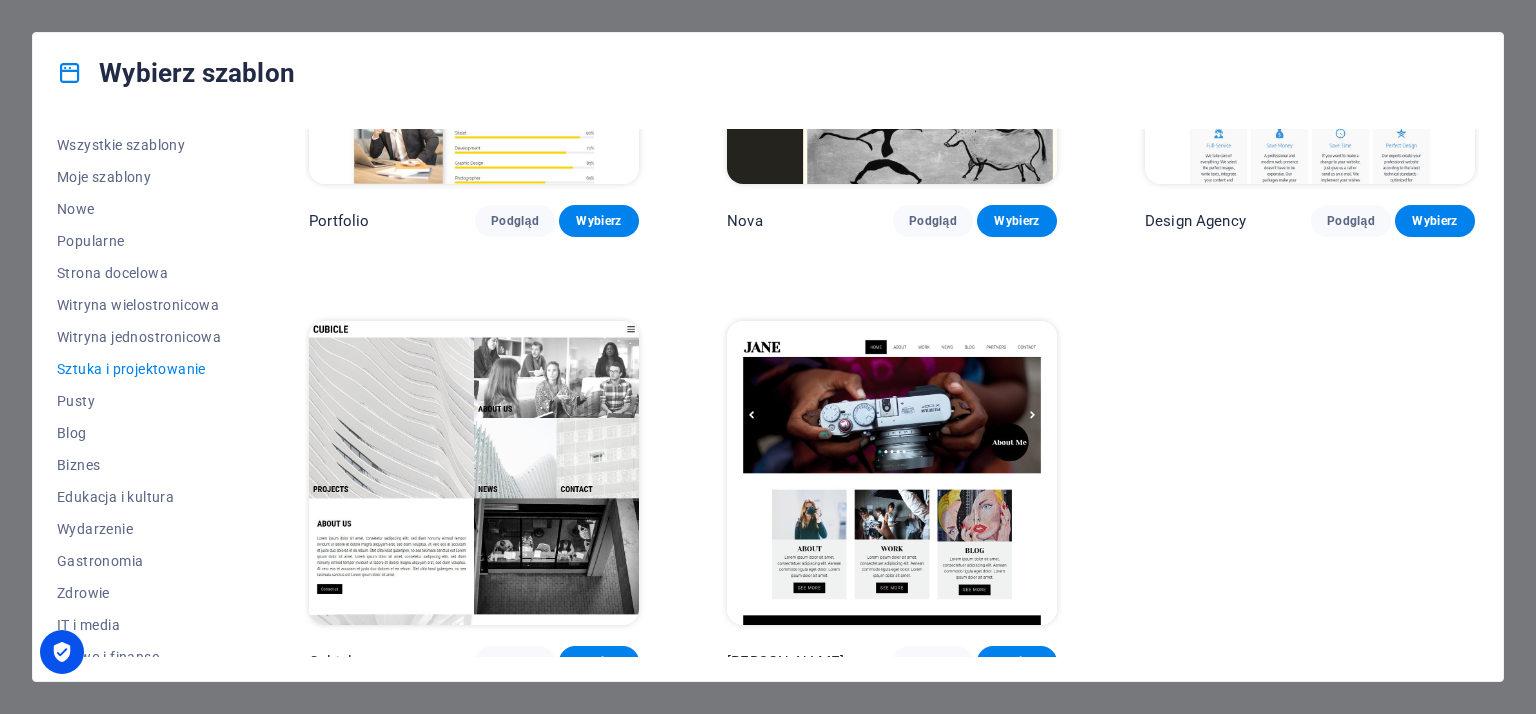 scroll, scrollTop: 1588, scrollLeft: 0, axis: vertical 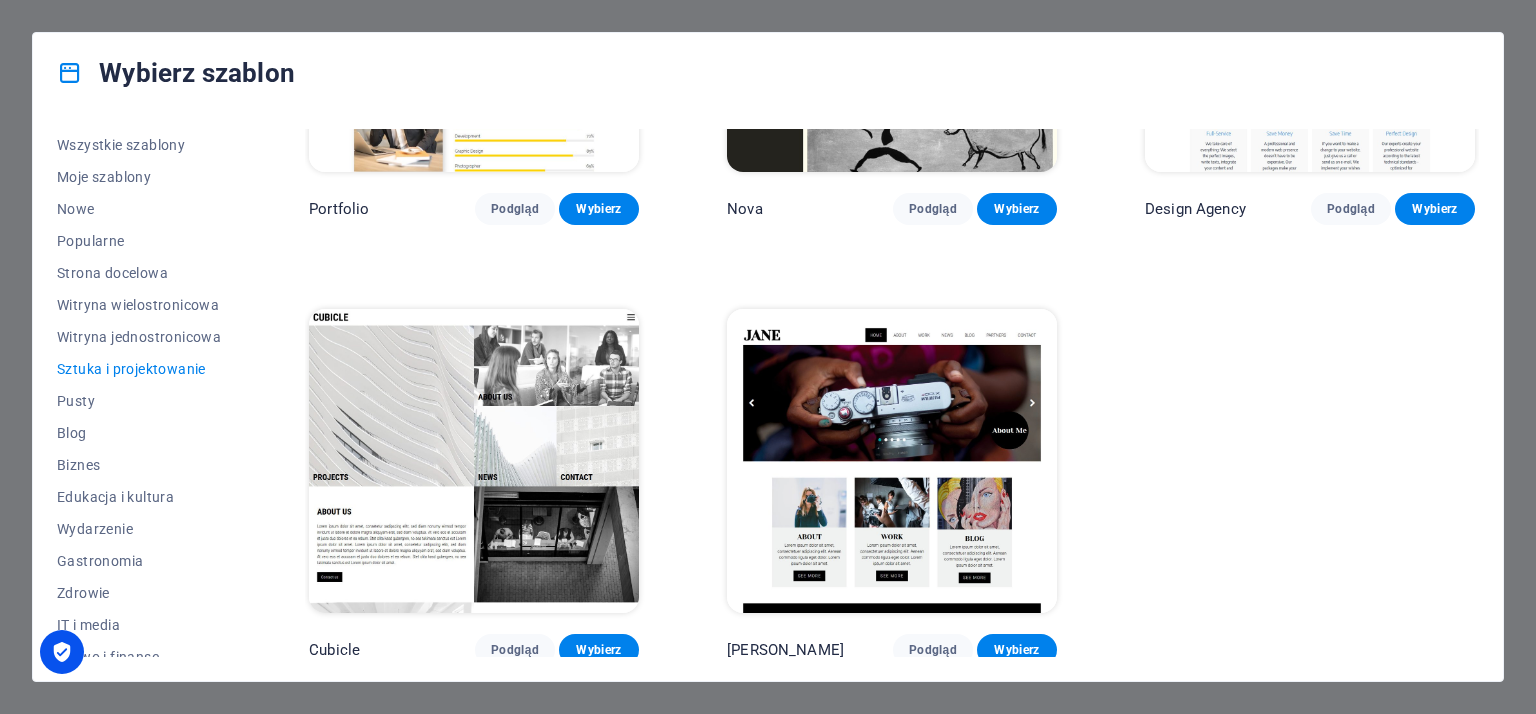 click at bounding box center [474, 461] 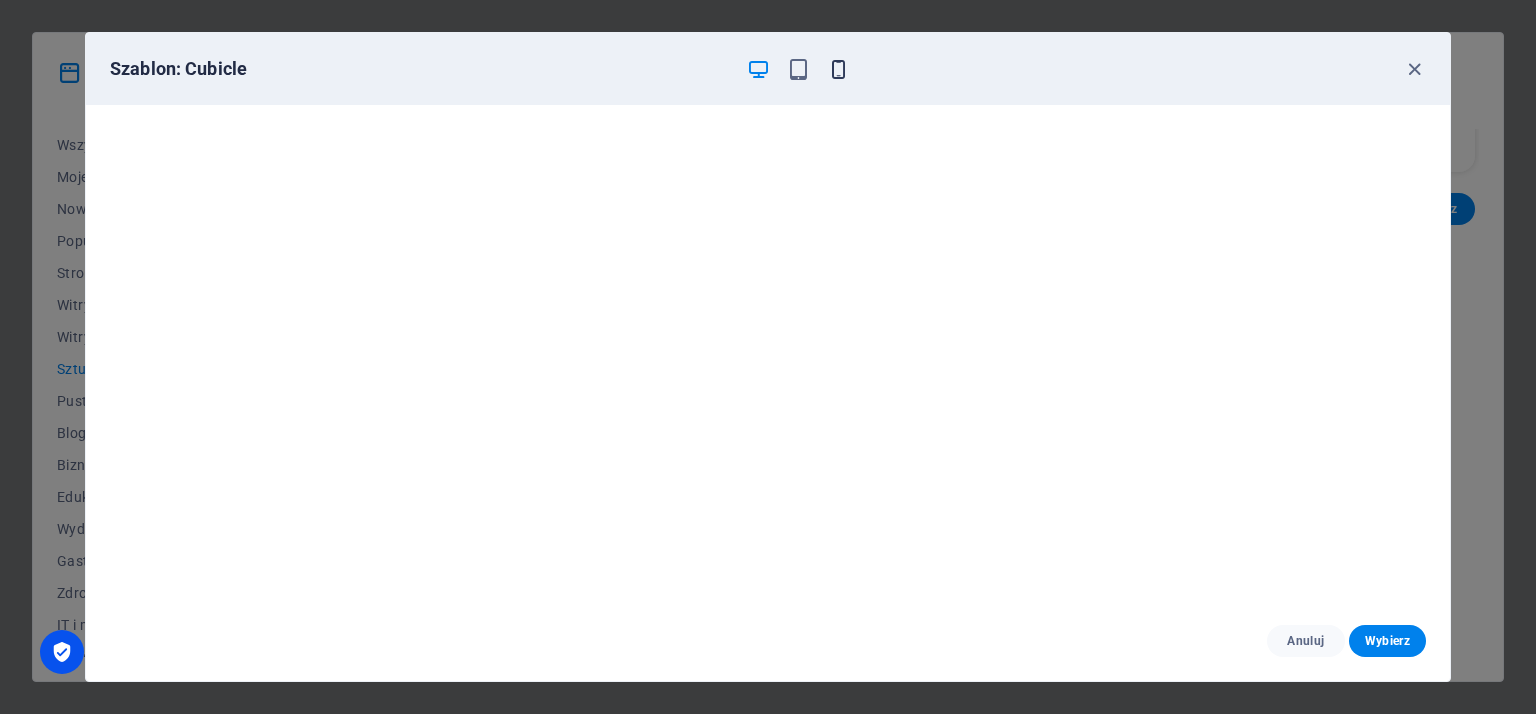 click at bounding box center [838, 69] 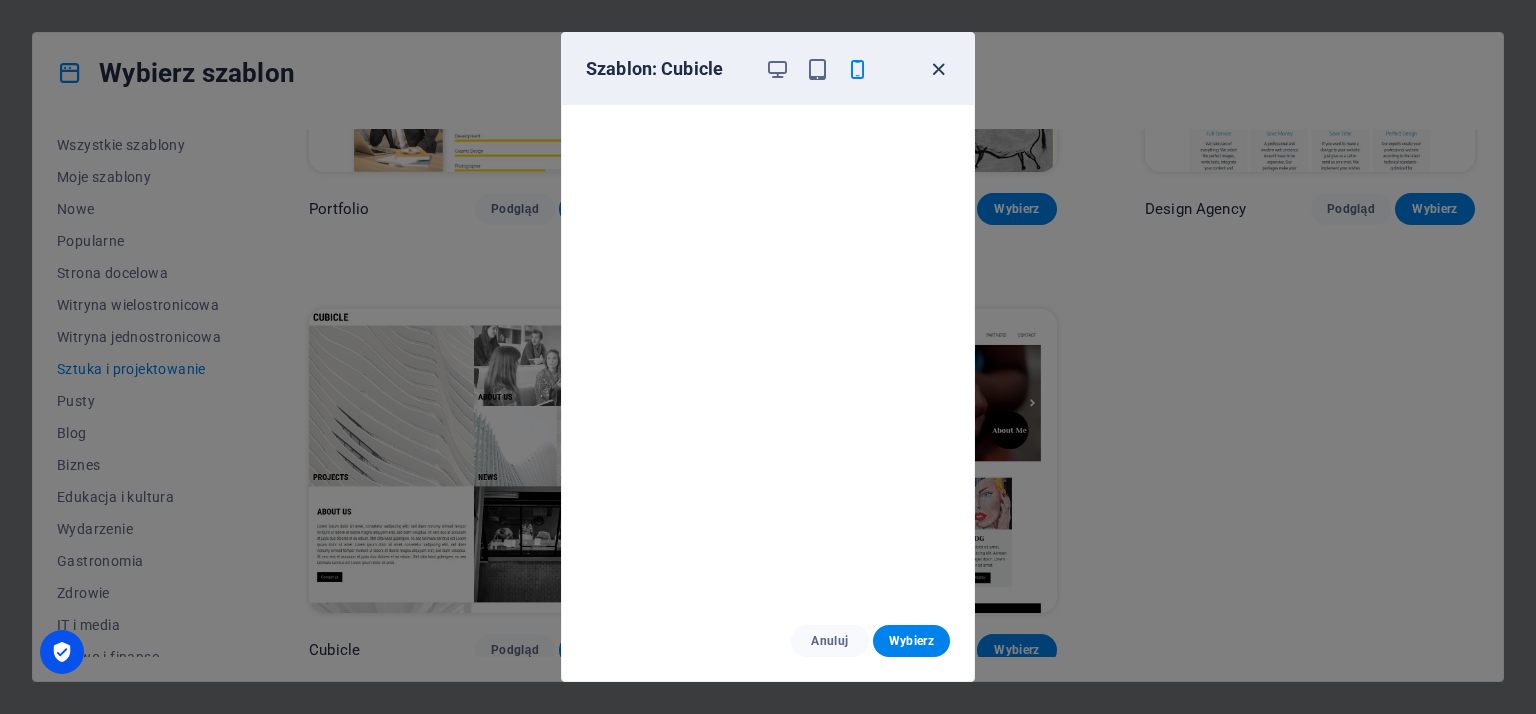 click at bounding box center (938, 69) 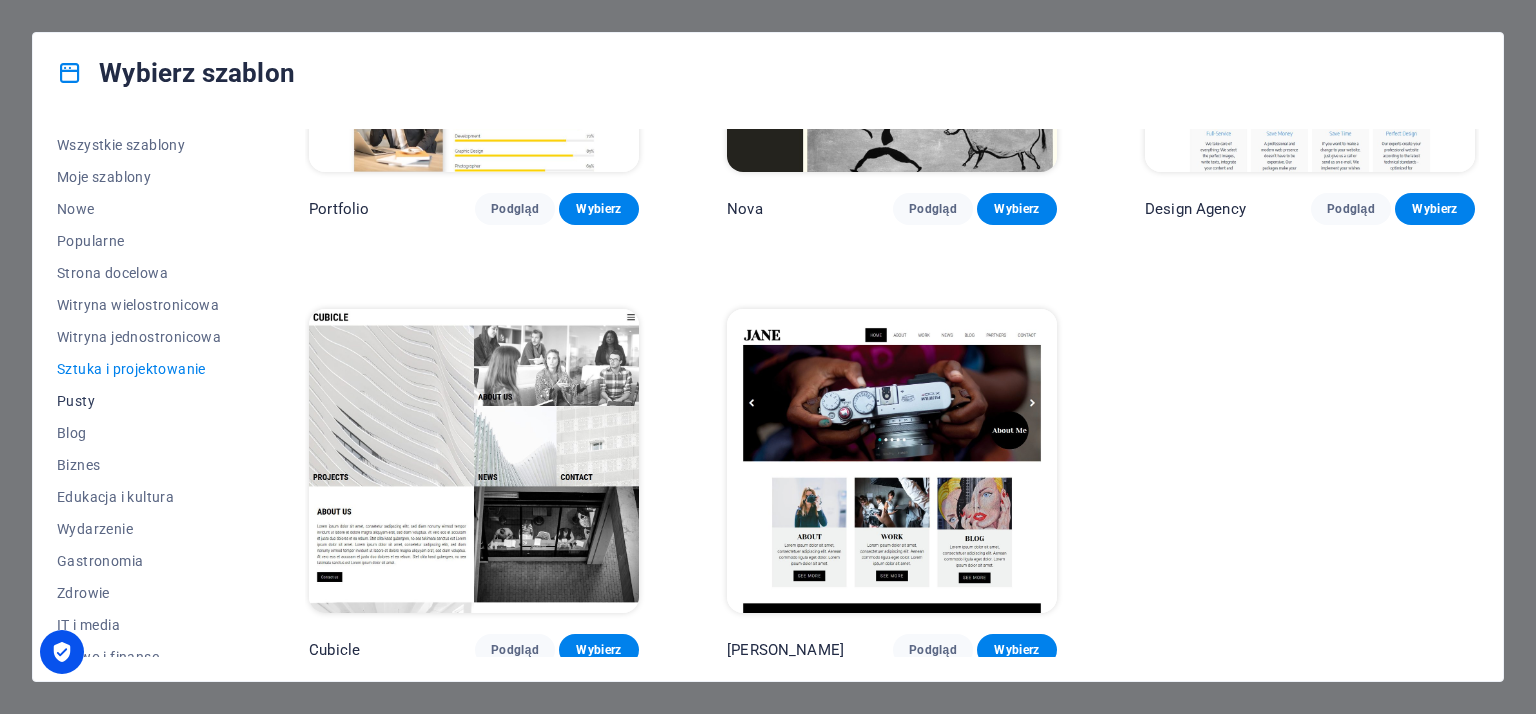 click on "Pusty" at bounding box center [139, 401] 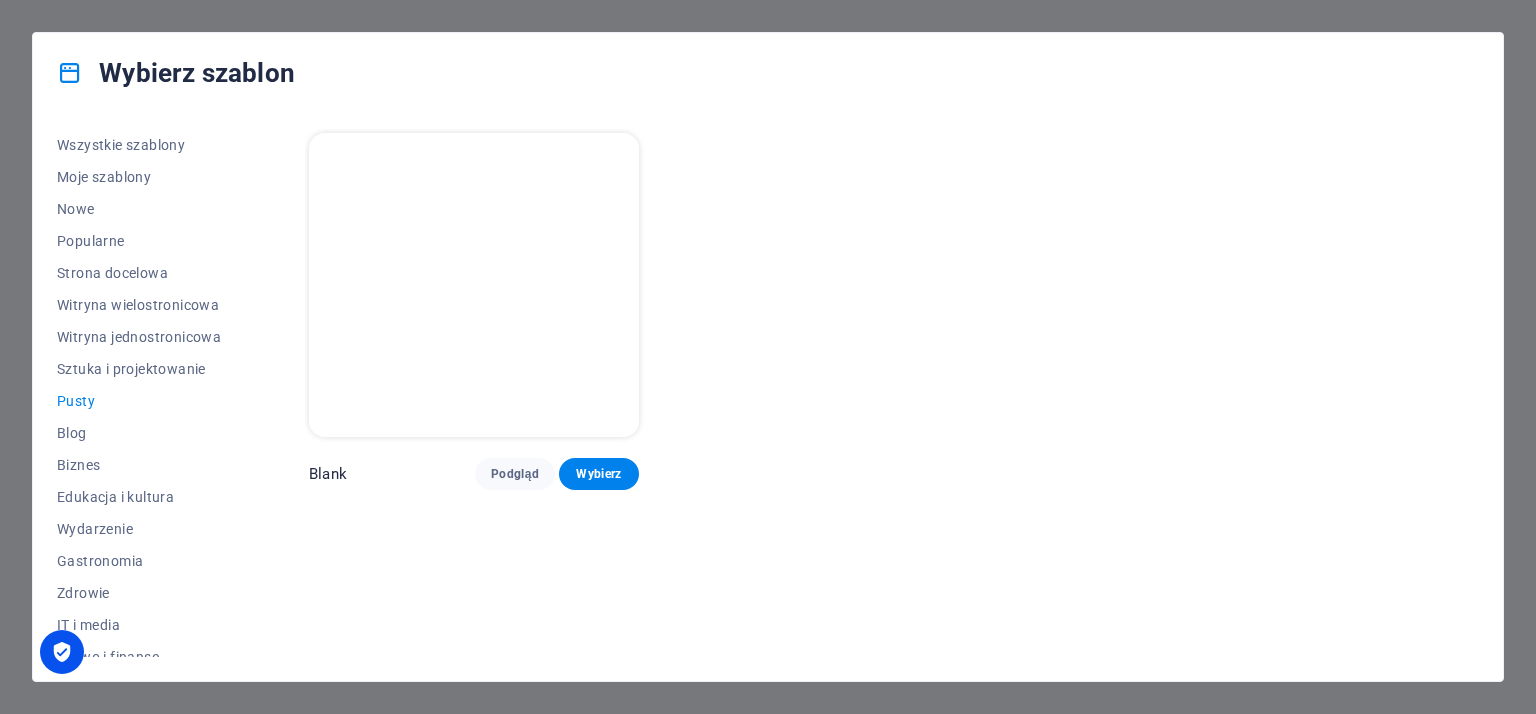 scroll, scrollTop: 0, scrollLeft: 0, axis: both 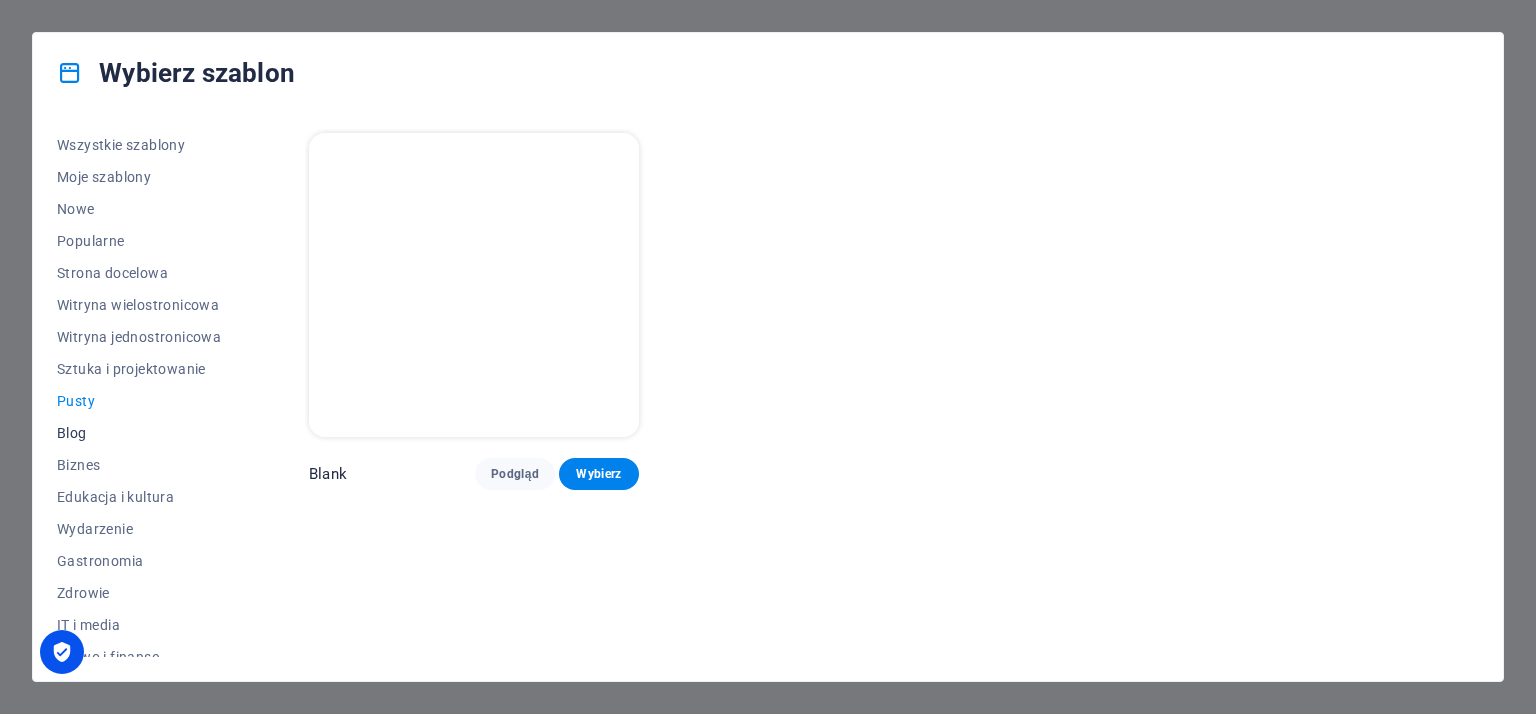click on "Blog" at bounding box center (139, 433) 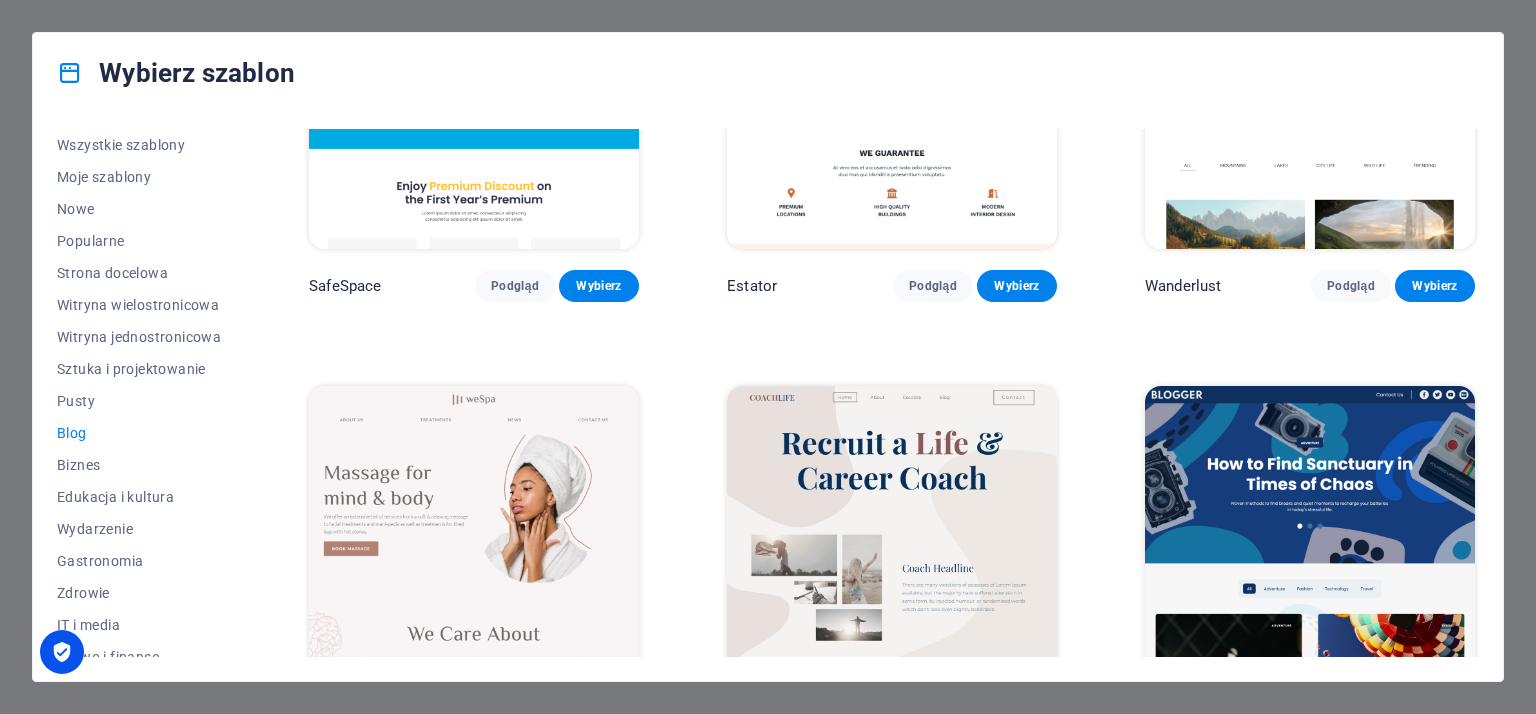 scroll, scrollTop: 1100, scrollLeft: 0, axis: vertical 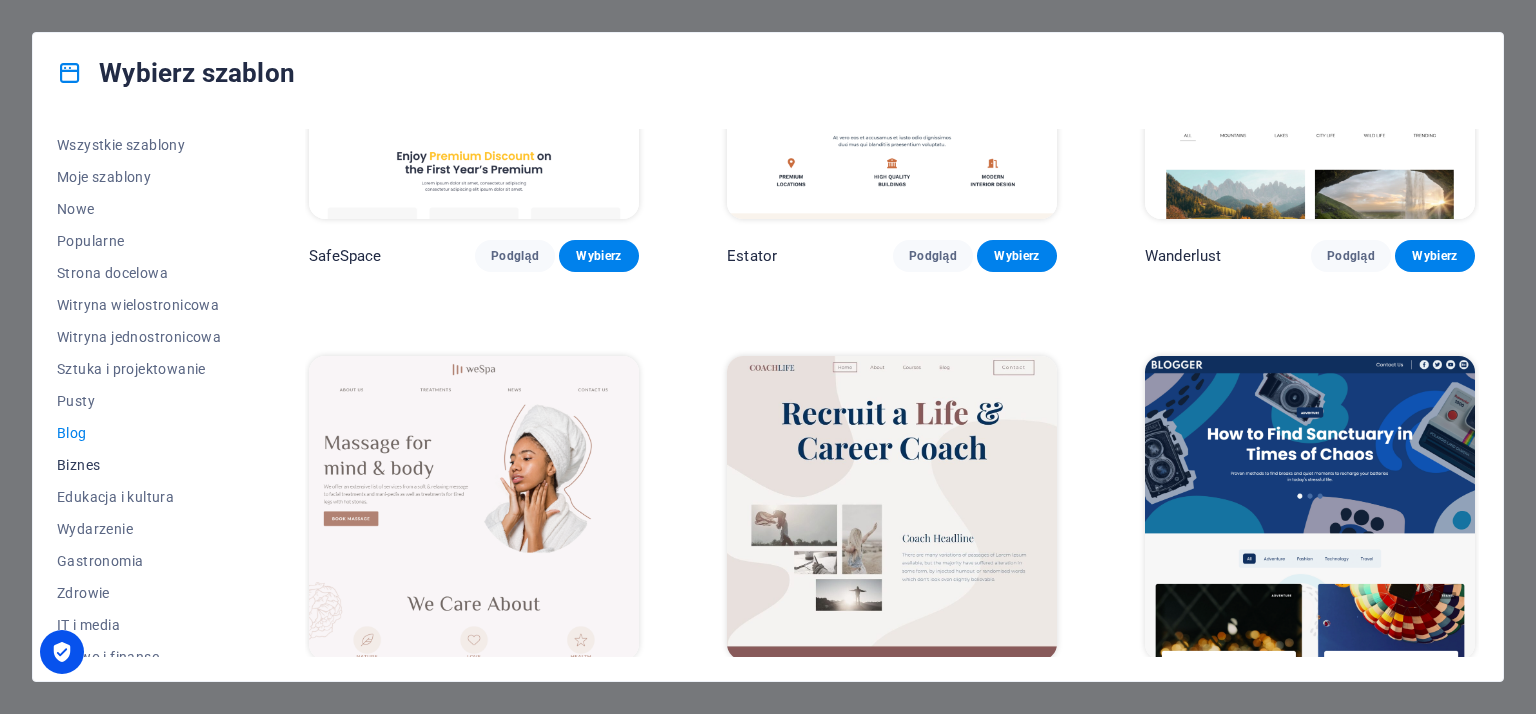 click on "Biznes" at bounding box center [139, 465] 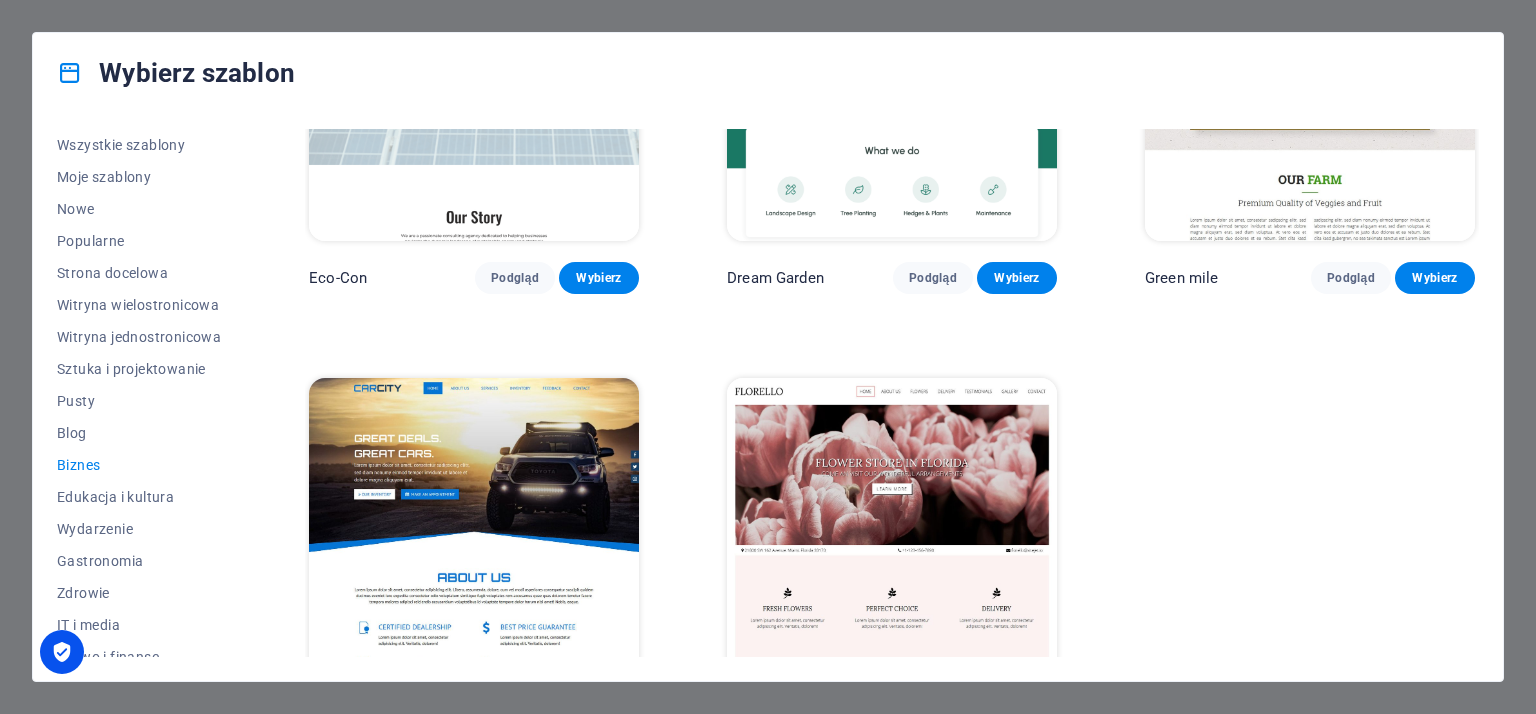 scroll, scrollTop: 270, scrollLeft: 0, axis: vertical 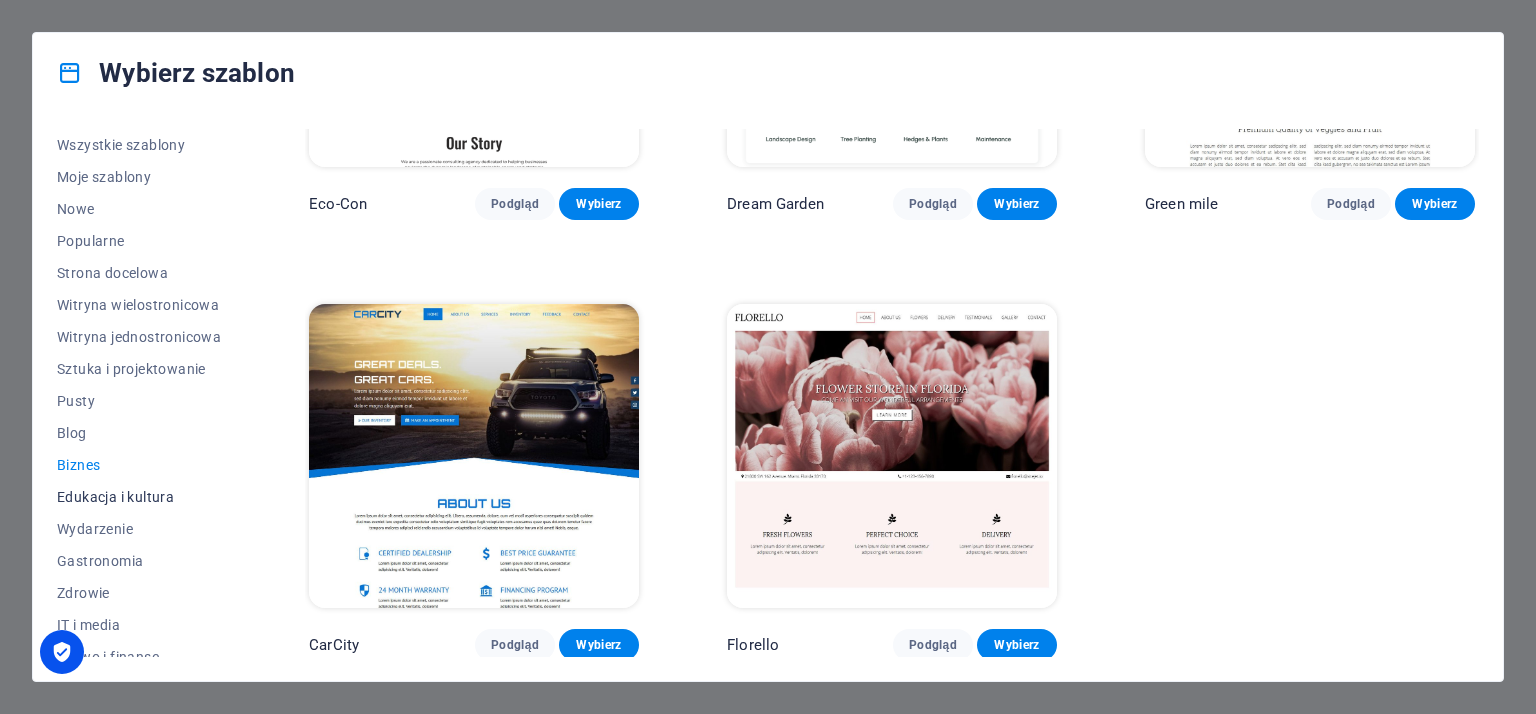 click on "Edukacja i kultura" at bounding box center [139, 497] 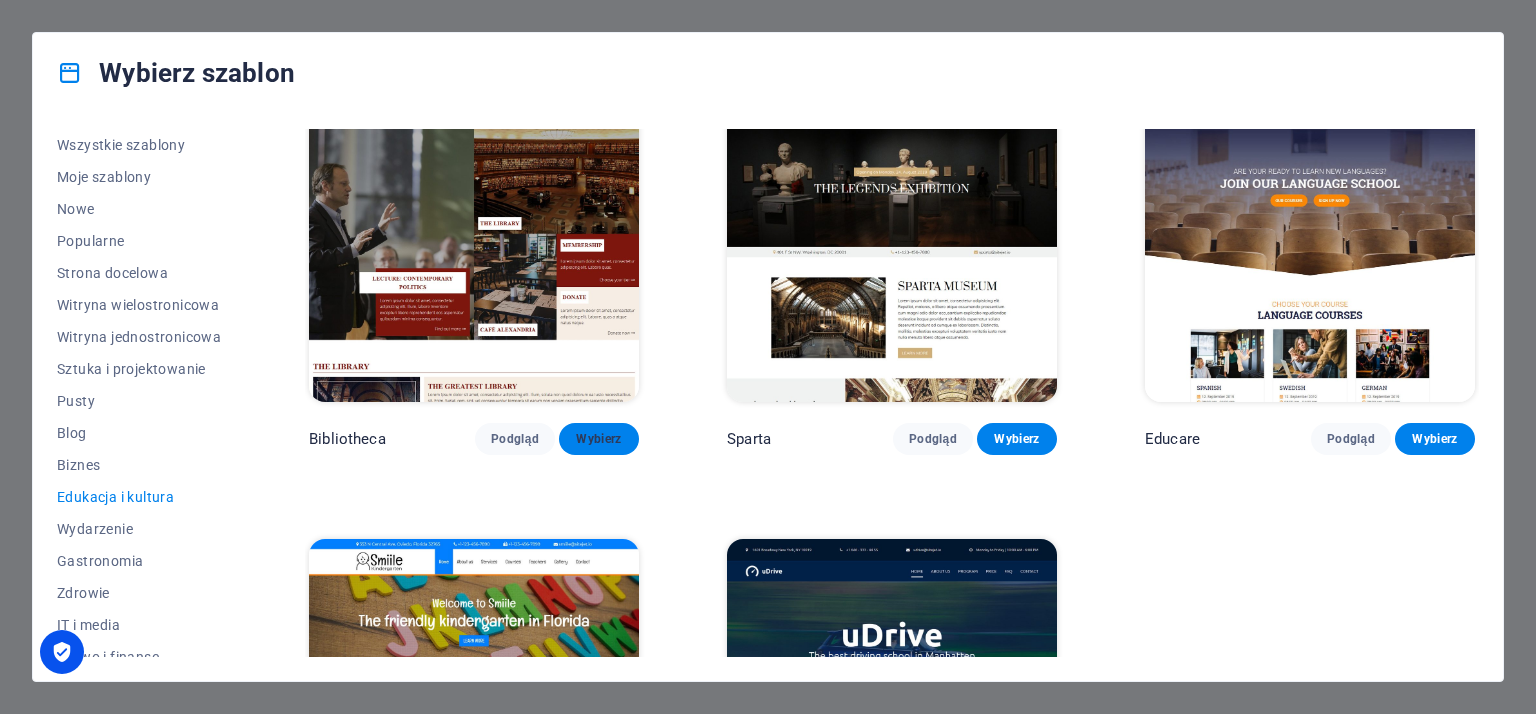 scroll, scrollTop: 500, scrollLeft: 0, axis: vertical 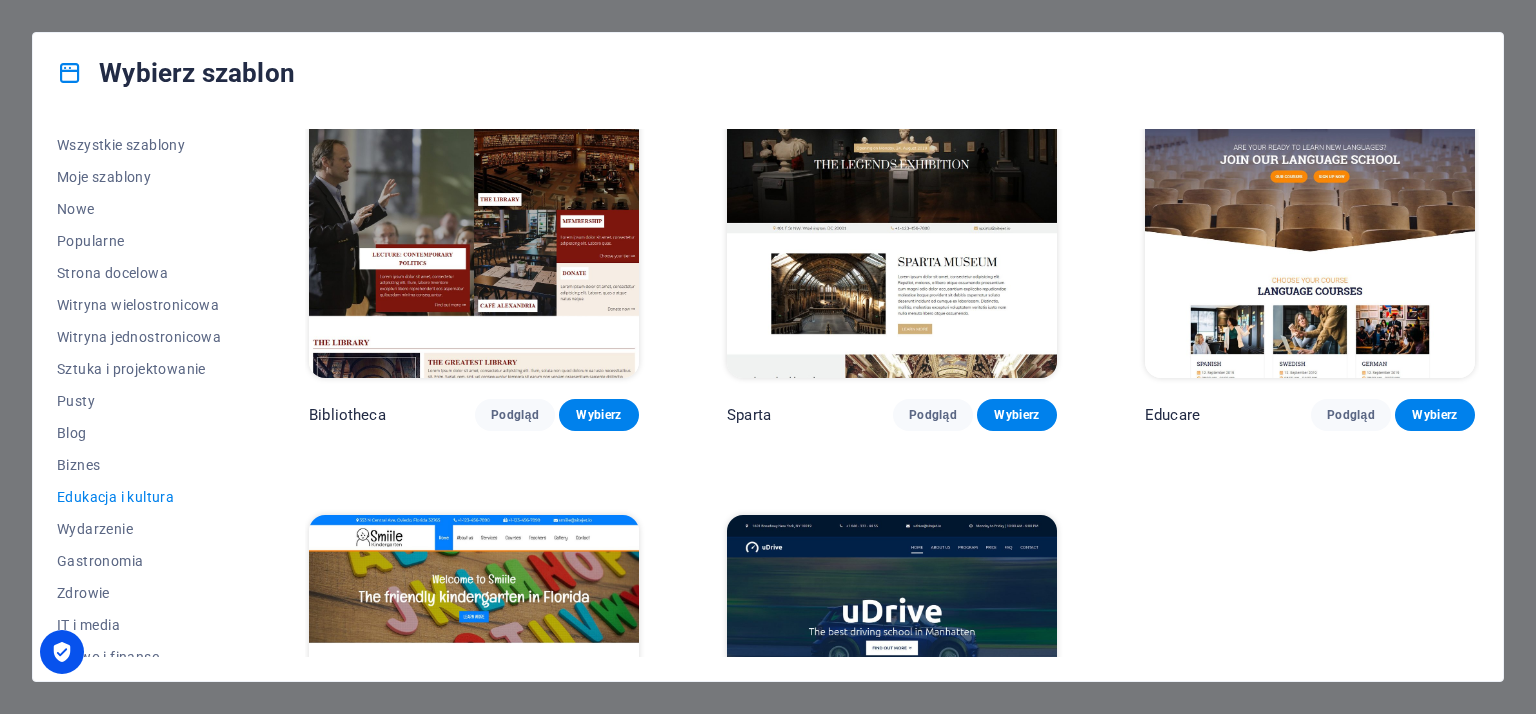 click on "Art Museum Podgląd Wybierz Academix Podgląd Wybierz Volare Podgląd Wybierz Bibliotheca Podgląd Wybierz Sparta Podgląd Wybierz Educare Podgląd Wybierz Smiile Podgląd Wybierz uDrive Podgląd Wybierz" at bounding box center [892, 250] 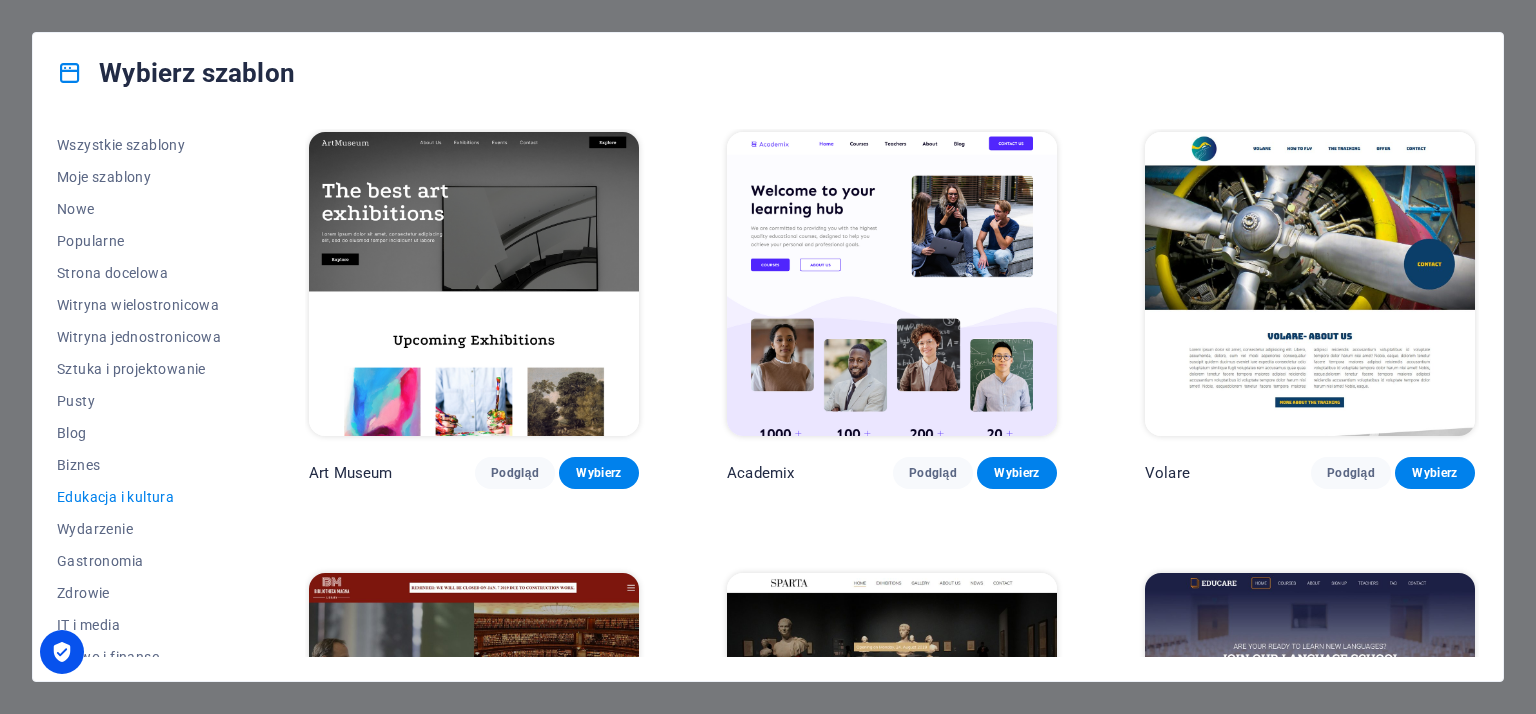 scroll, scrollTop: 0, scrollLeft: 0, axis: both 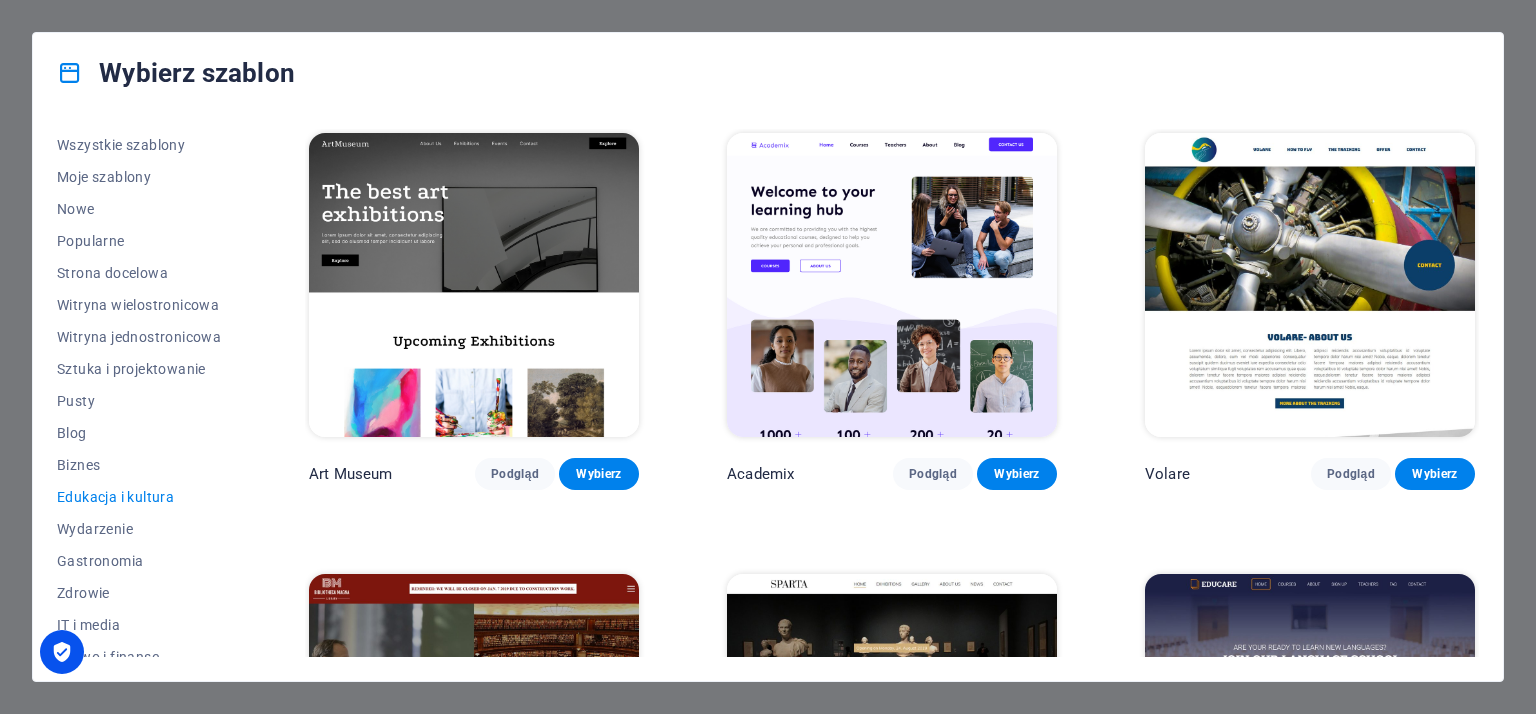 click at bounding box center (1310, 285) 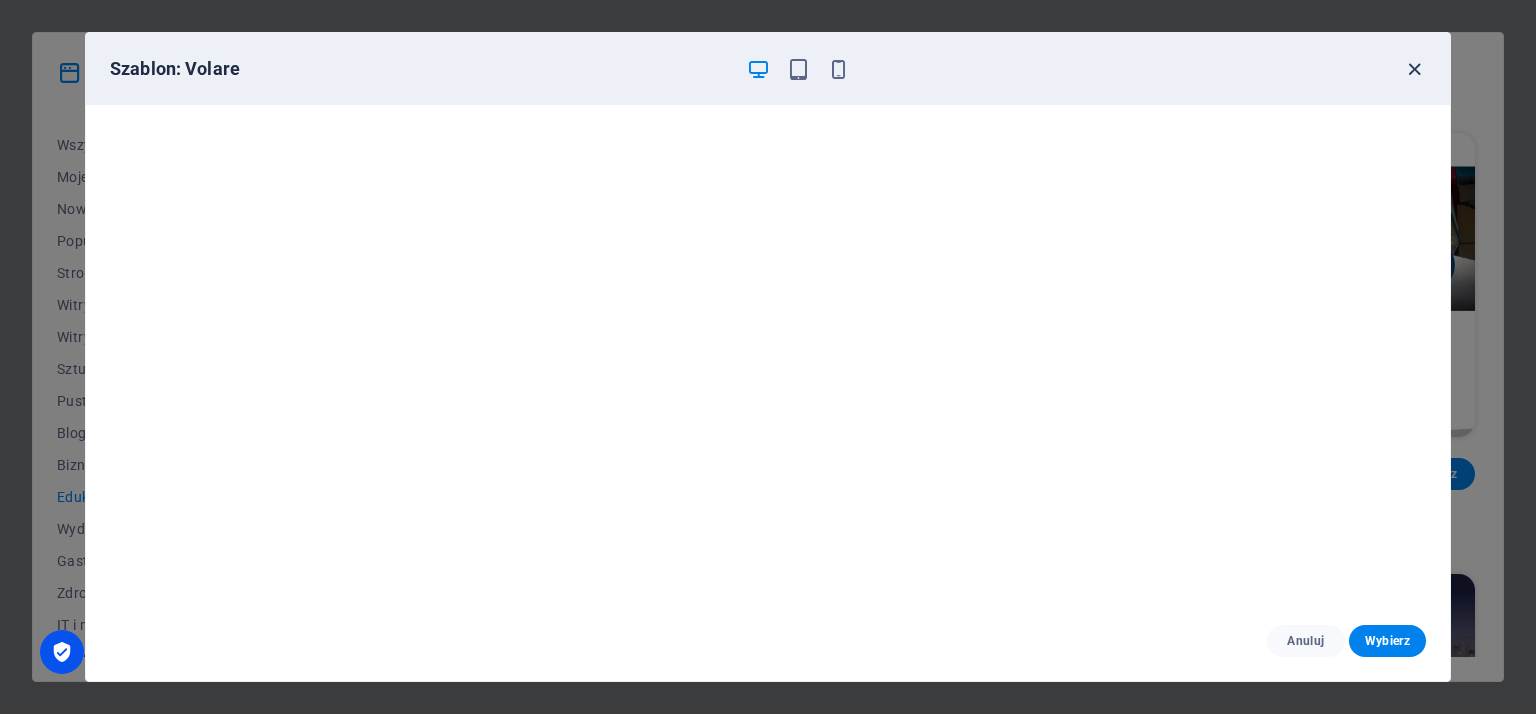 click at bounding box center [1414, 69] 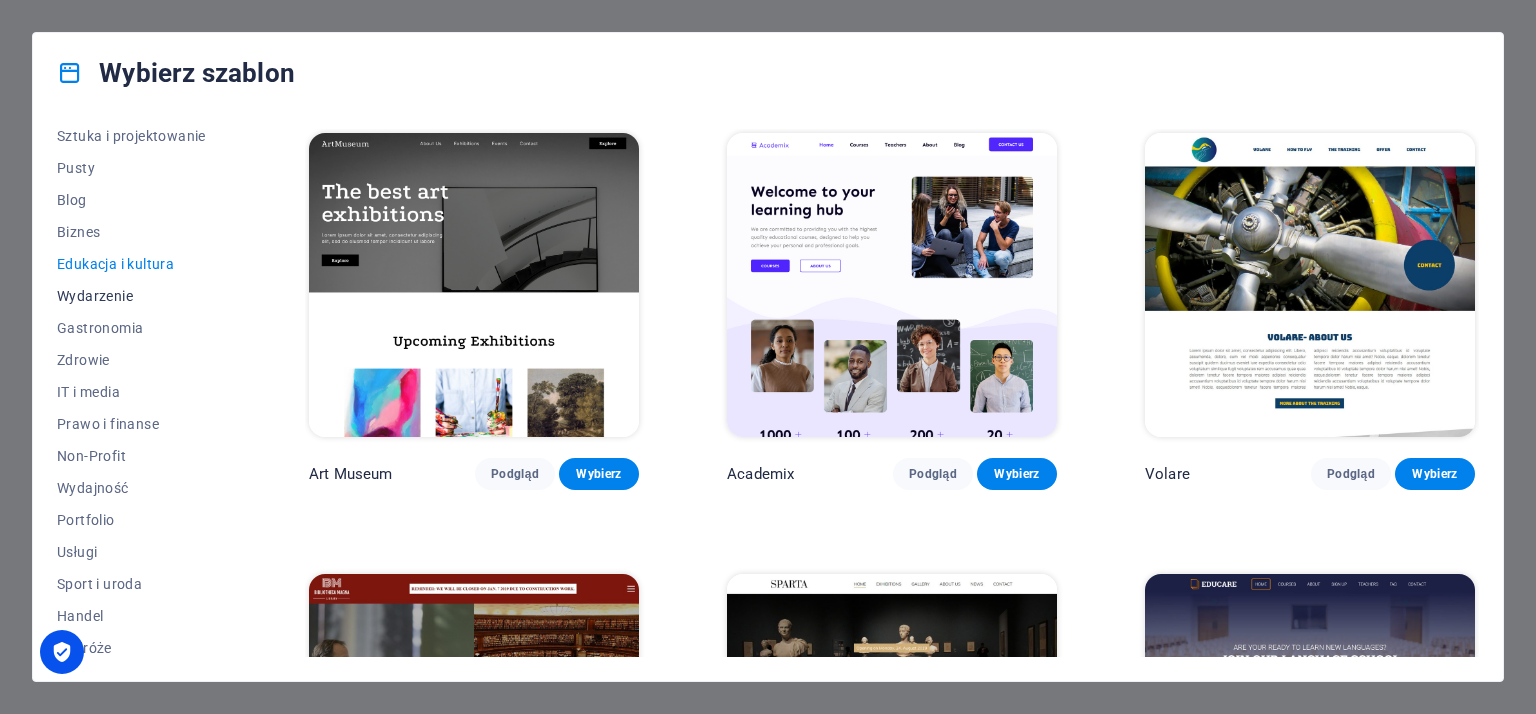 scroll, scrollTop: 272, scrollLeft: 0, axis: vertical 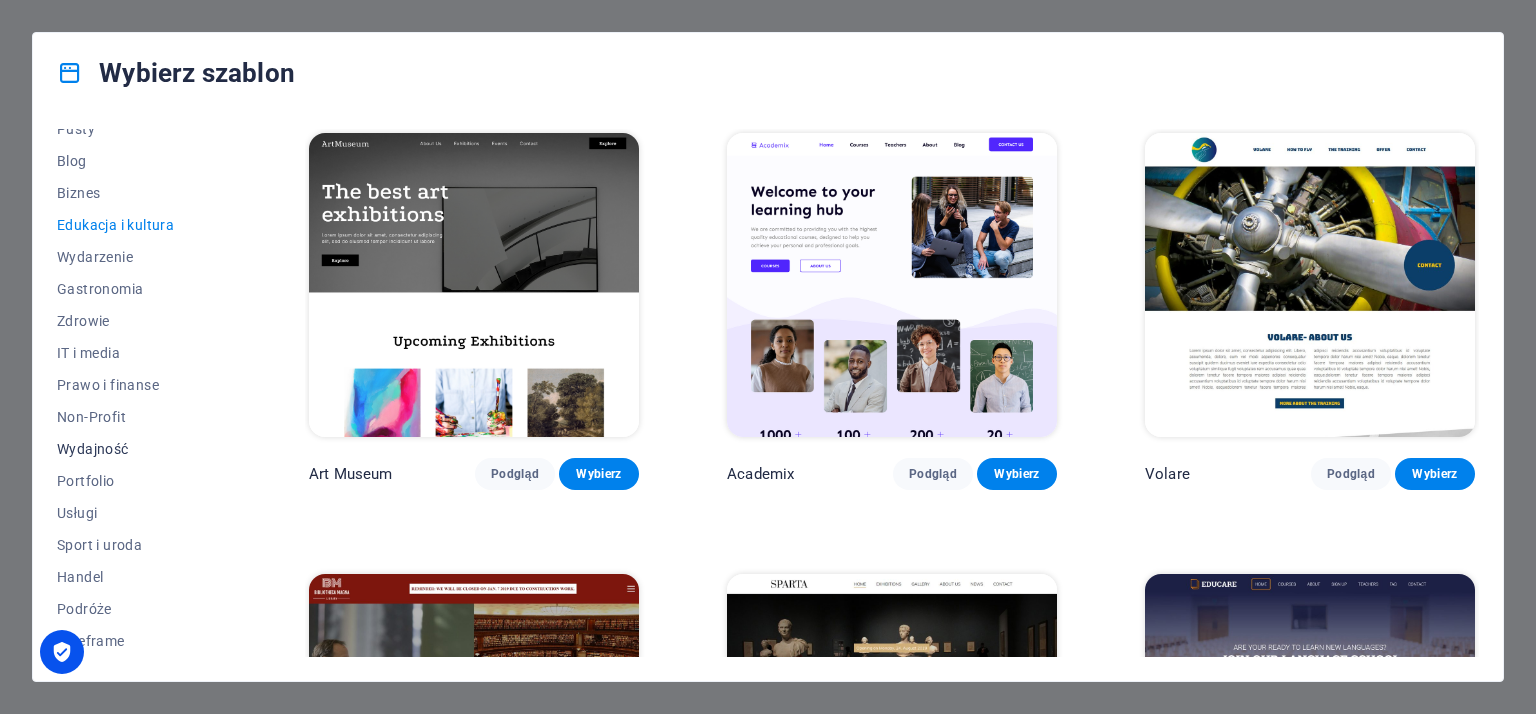 click on "Wydajność" at bounding box center (139, 449) 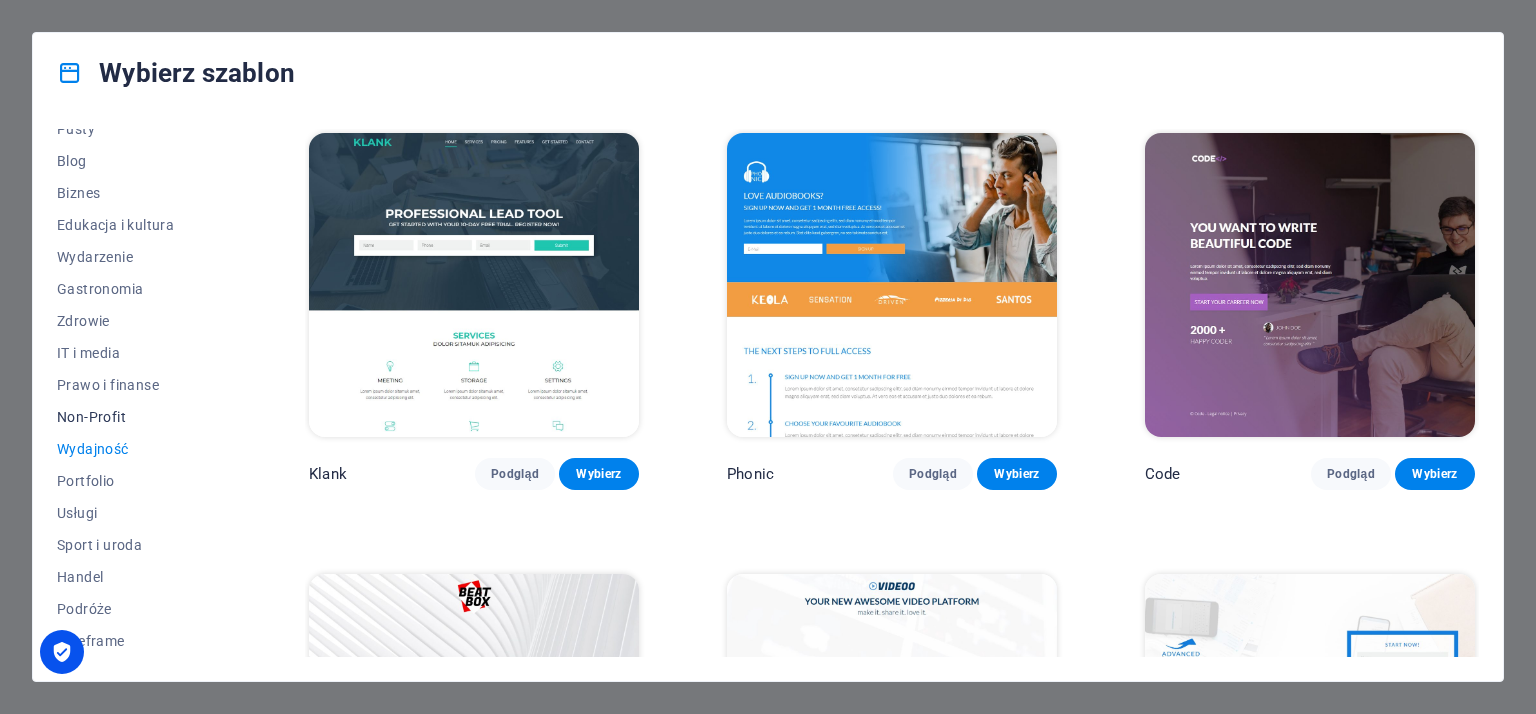click on "Non-Profit" at bounding box center [139, 417] 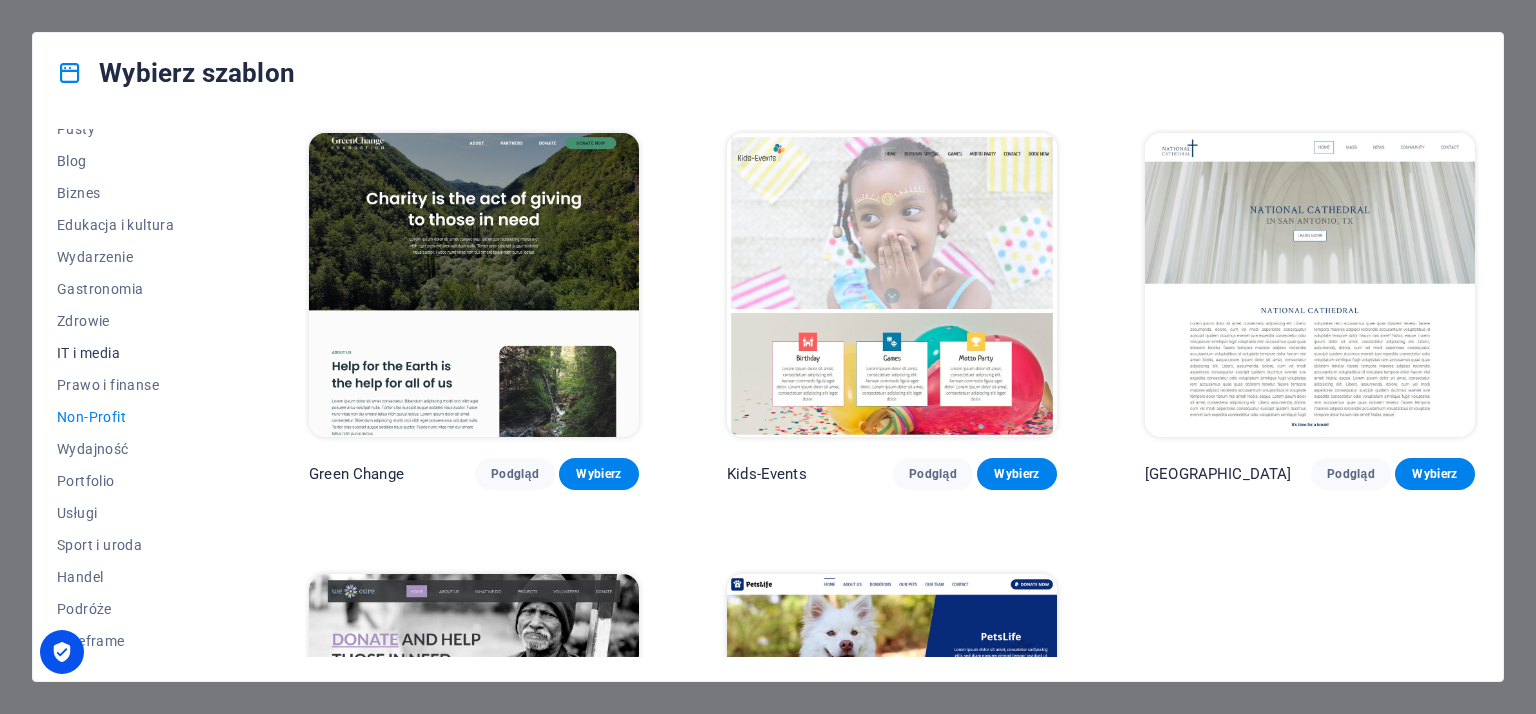 click on "IT i media" at bounding box center [139, 353] 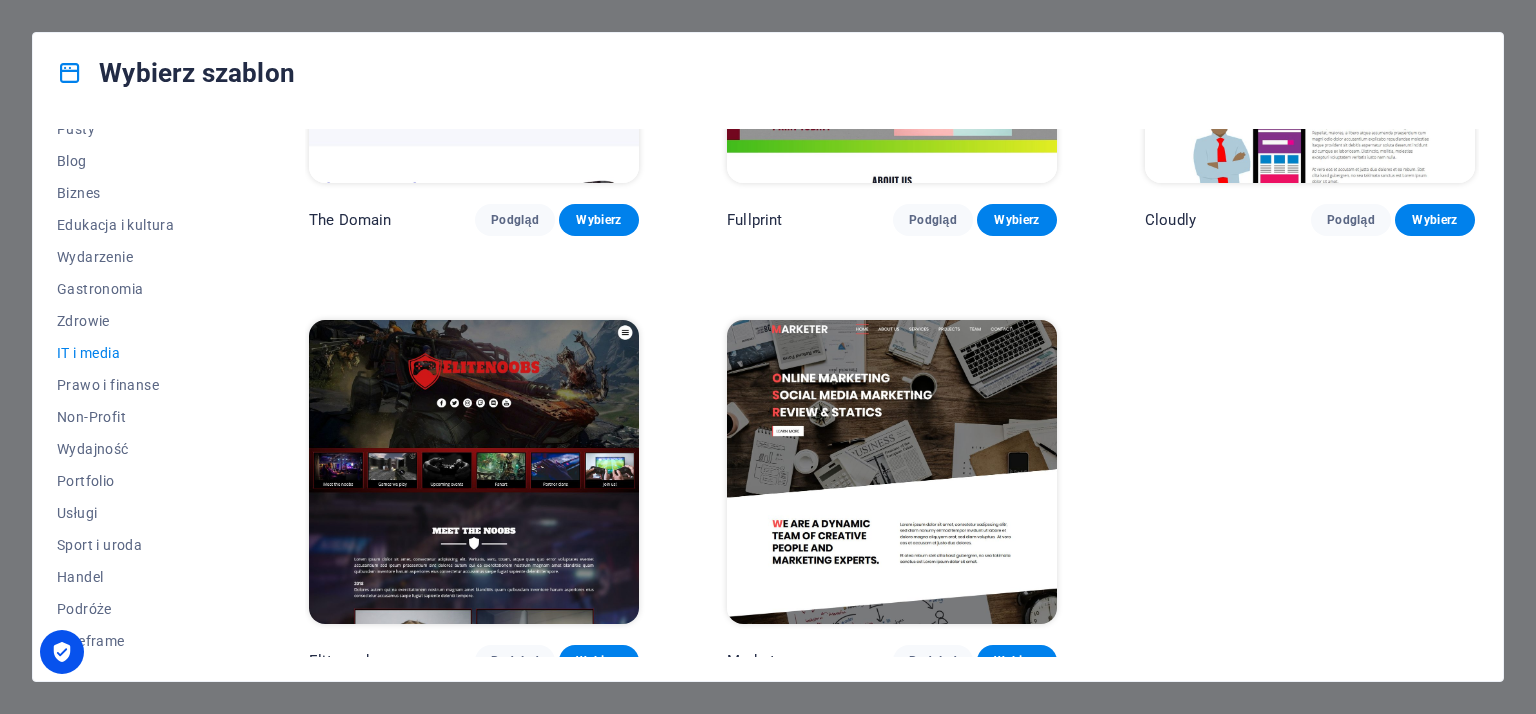scroll, scrollTop: 1148, scrollLeft: 0, axis: vertical 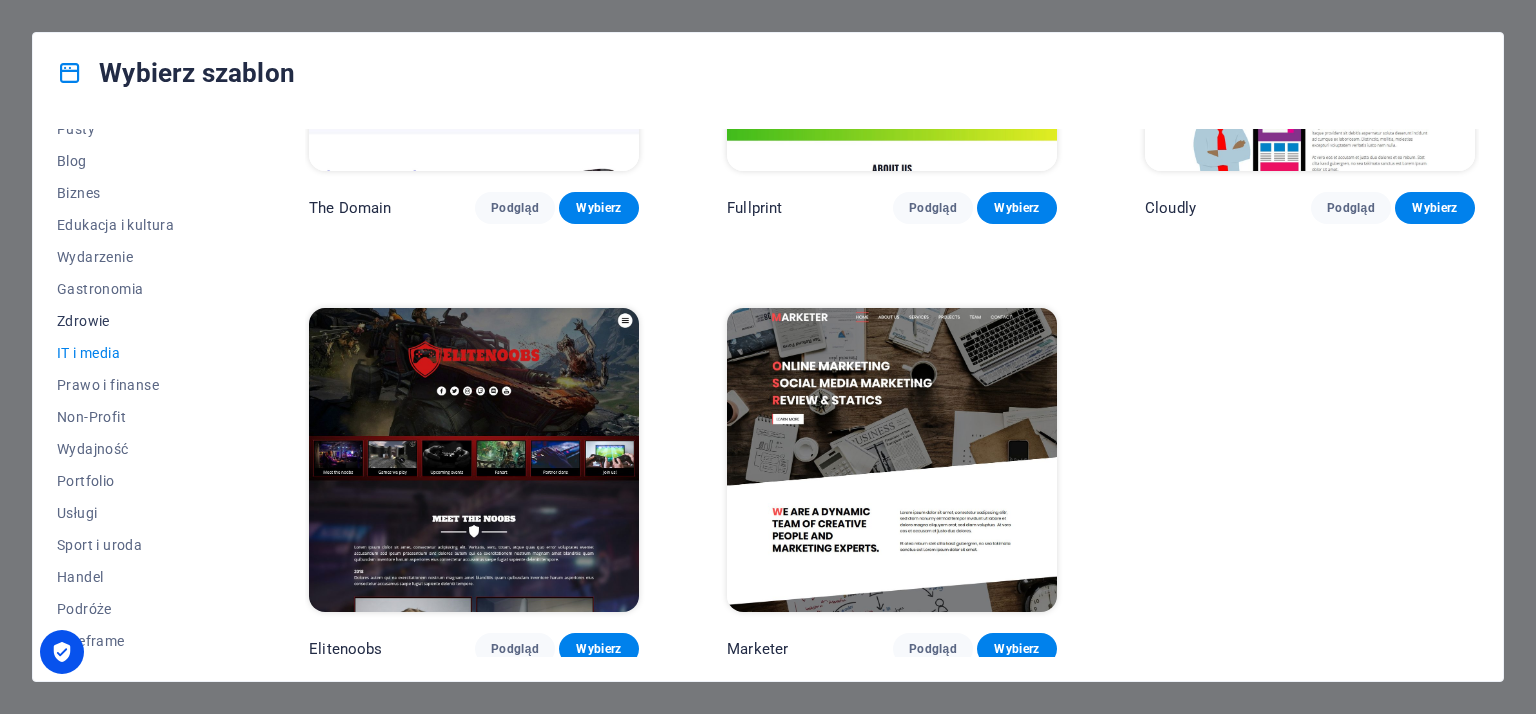 click on "Zdrowie" at bounding box center [139, 321] 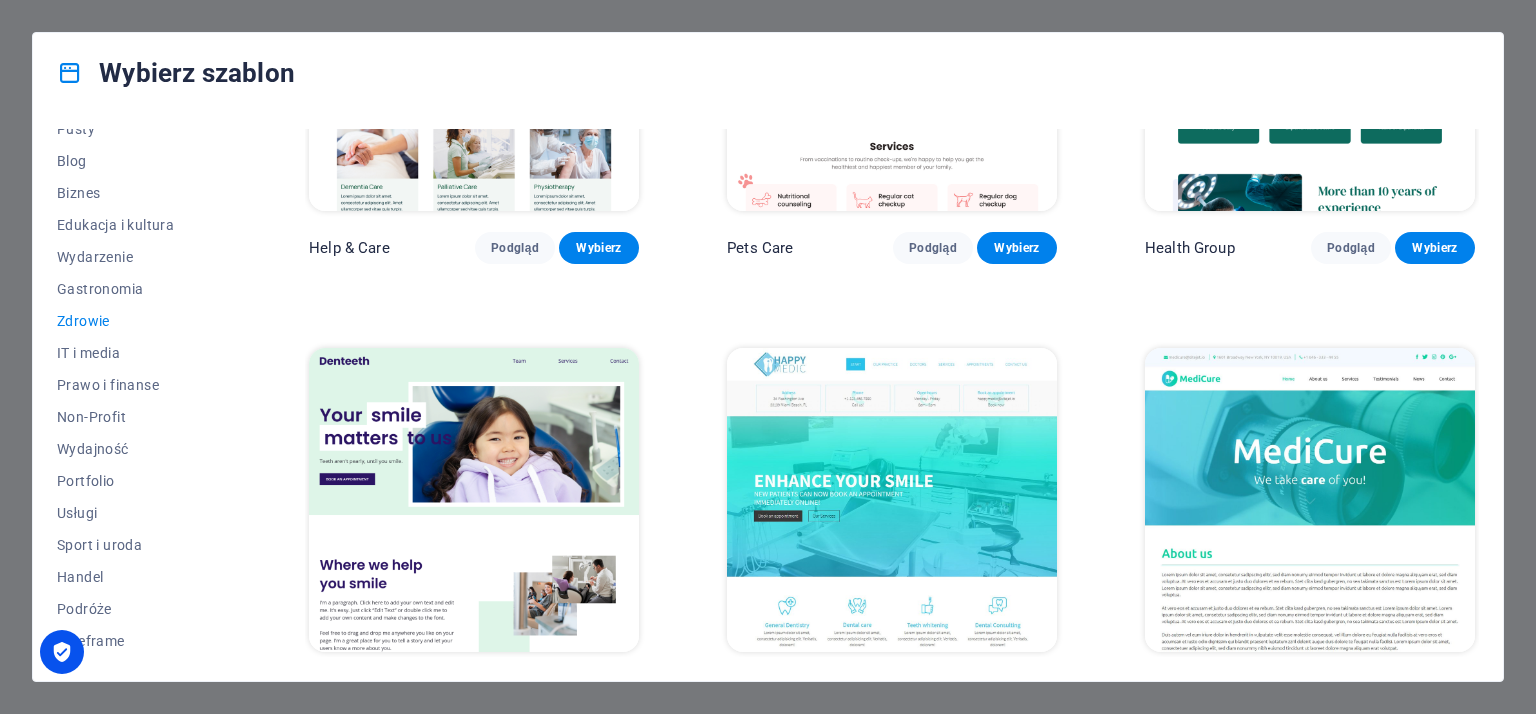 scroll, scrollTop: 600, scrollLeft: 0, axis: vertical 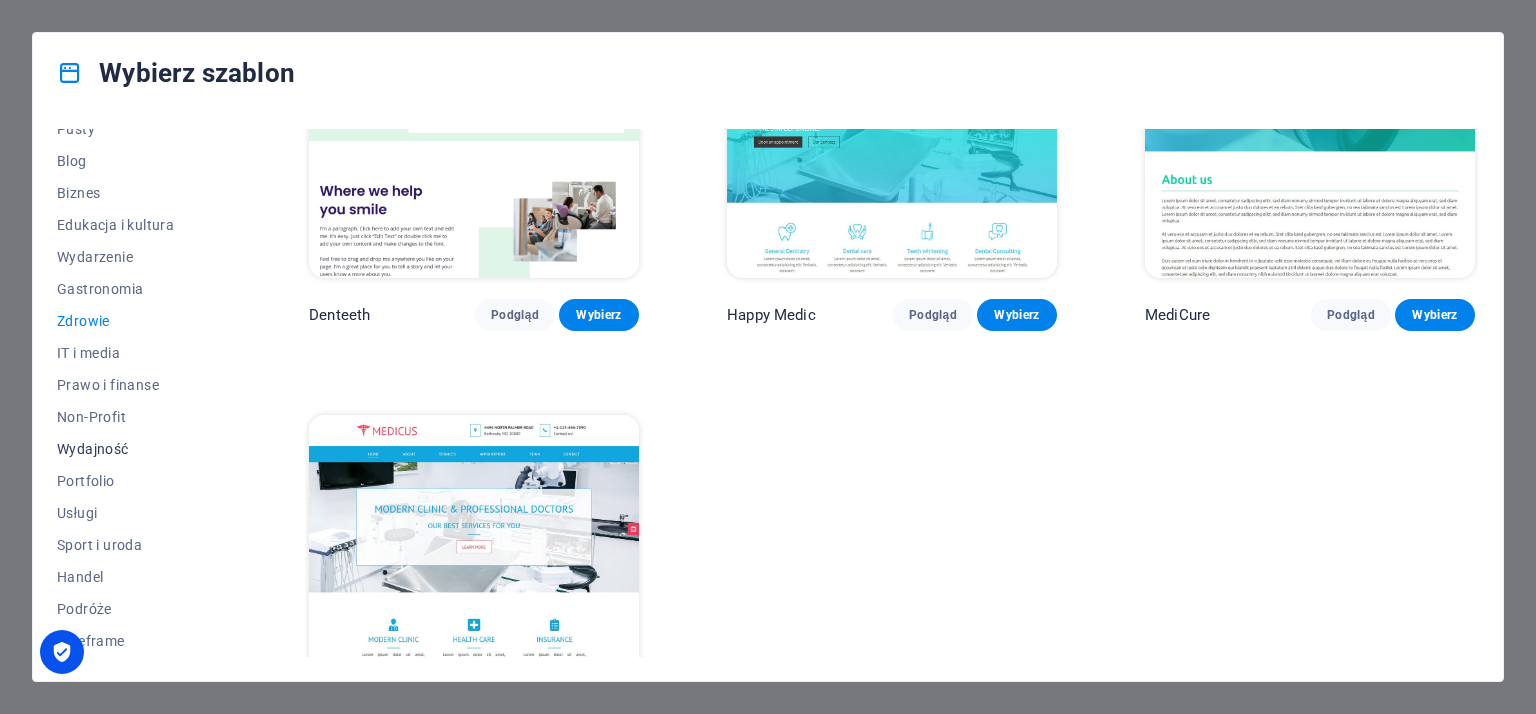 click on "Wydajność" at bounding box center (139, 449) 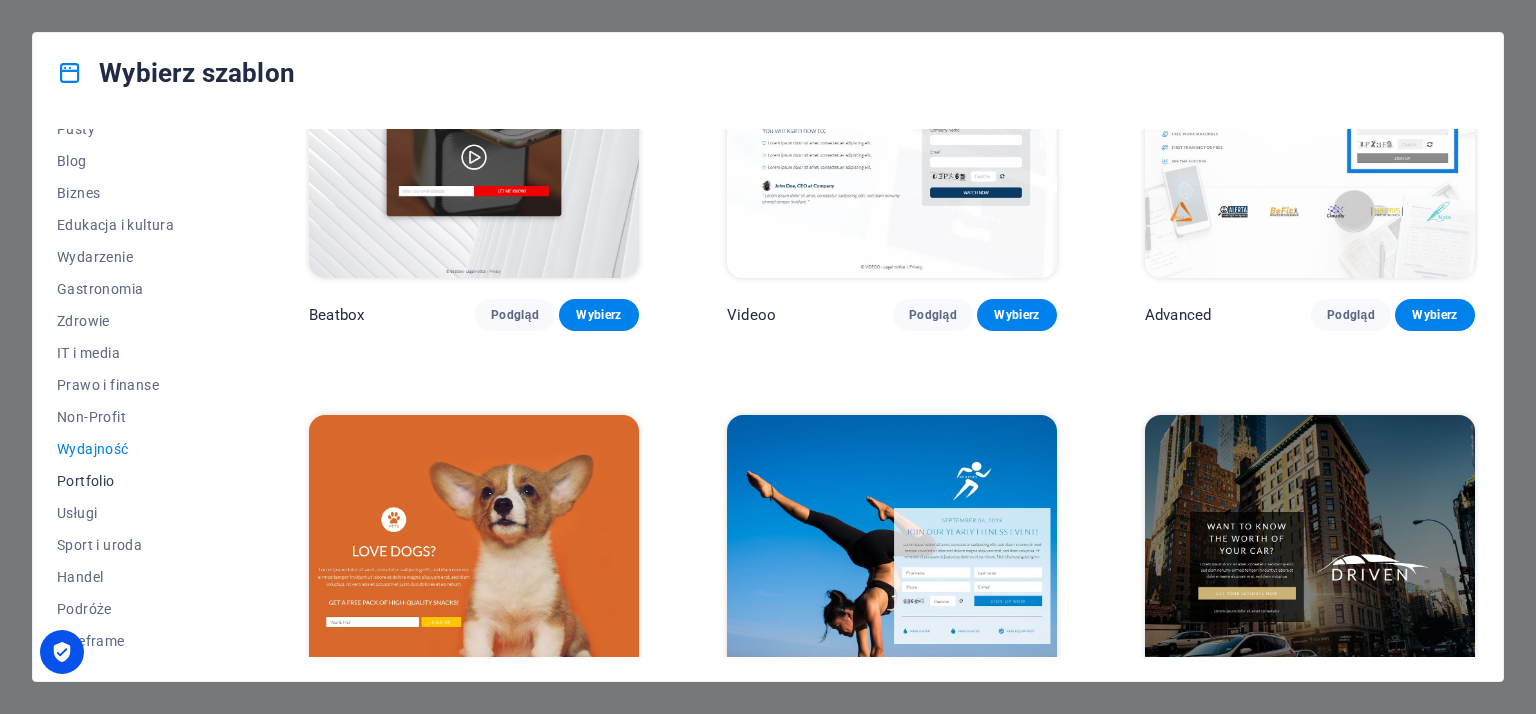 click on "Portfolio" at bounding box center (139, 481) 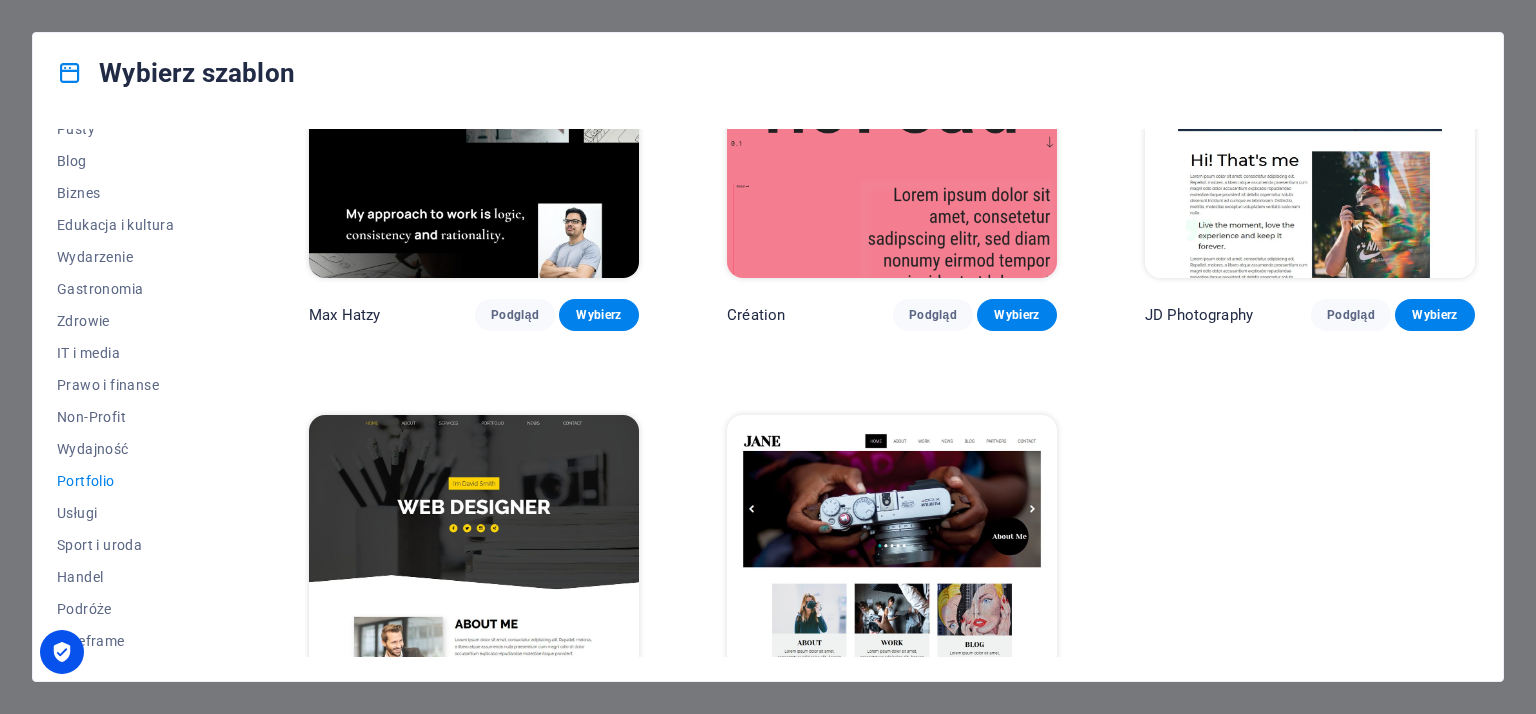 scroll, scrollTop: 0, scrollLeft: 0, axis: both 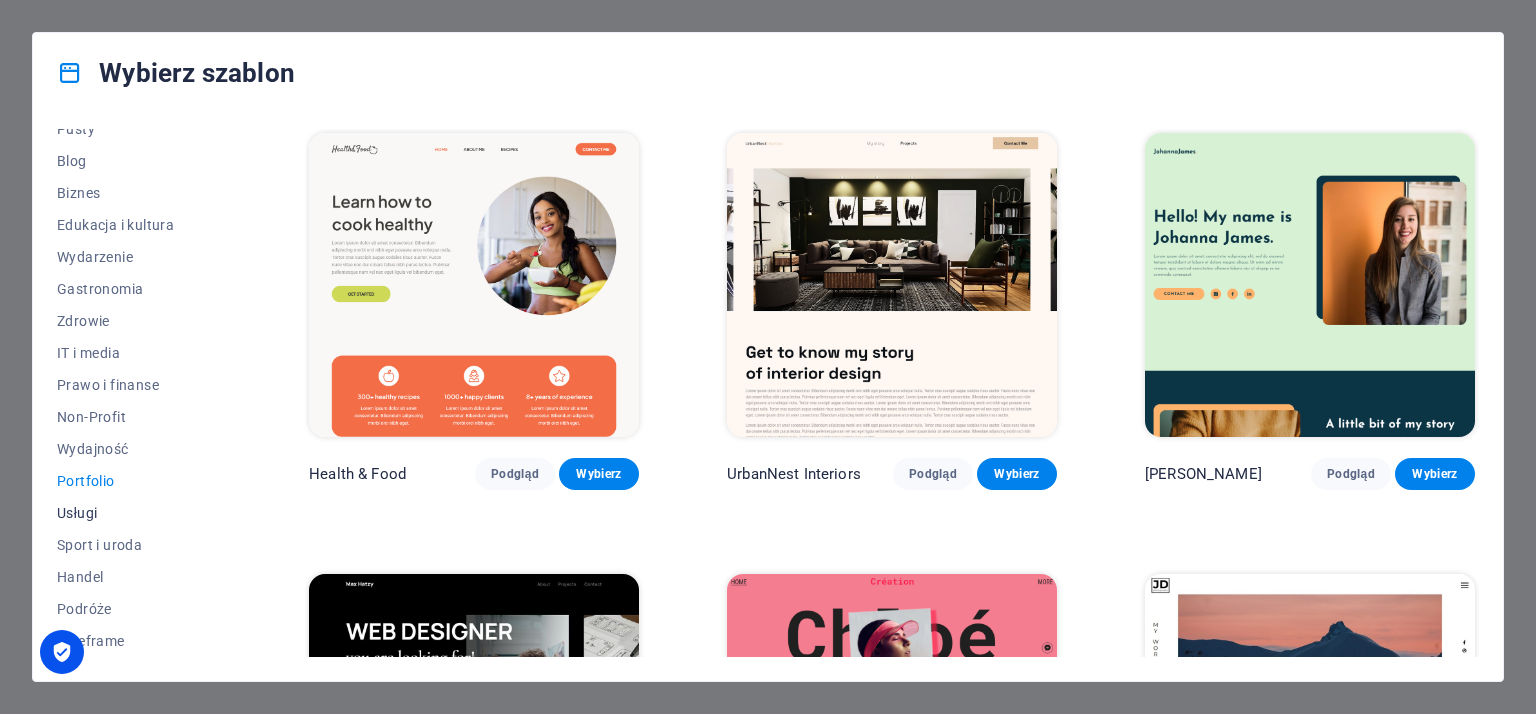 click on "Usługi" at bounding box center [139, 513] 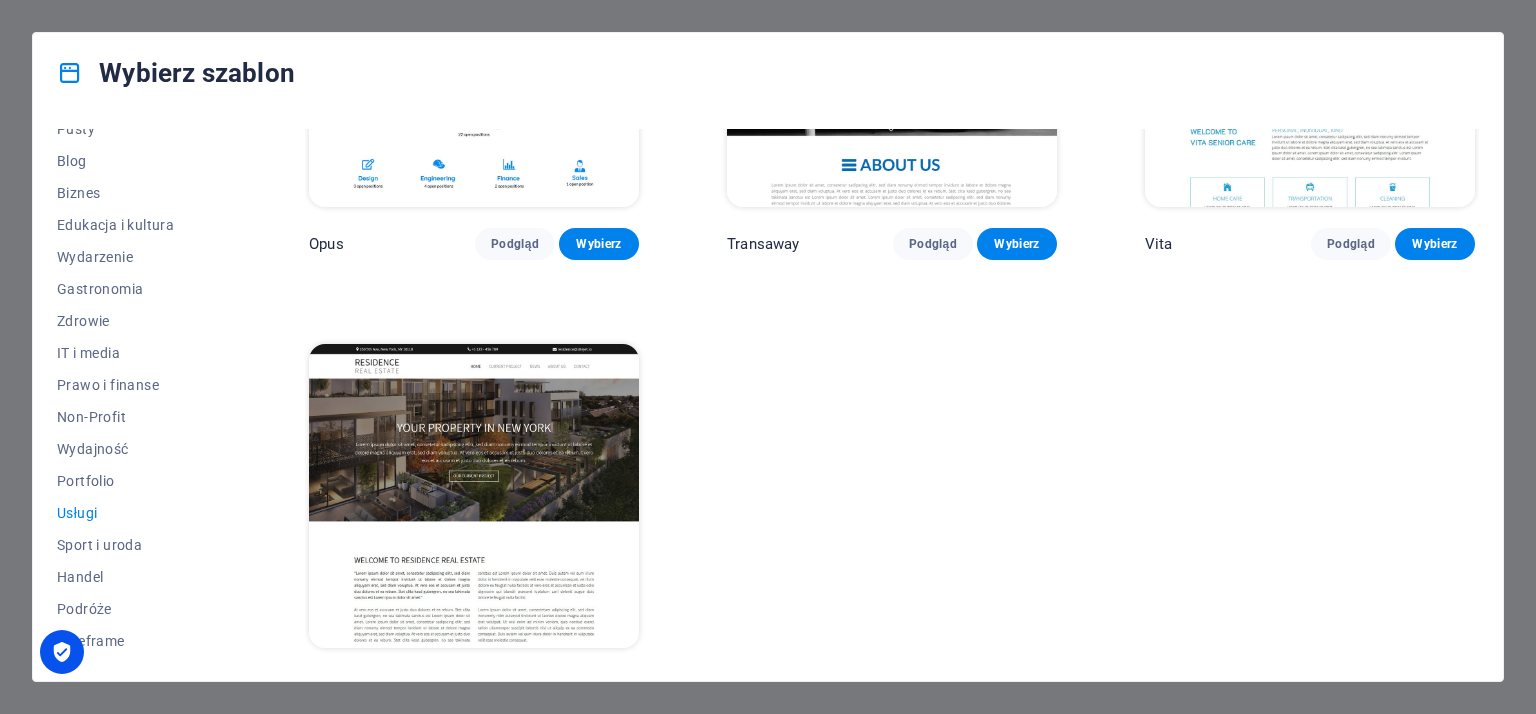 scroll, scrollTop: 2465, scrollLeft: 0, axis: vertical 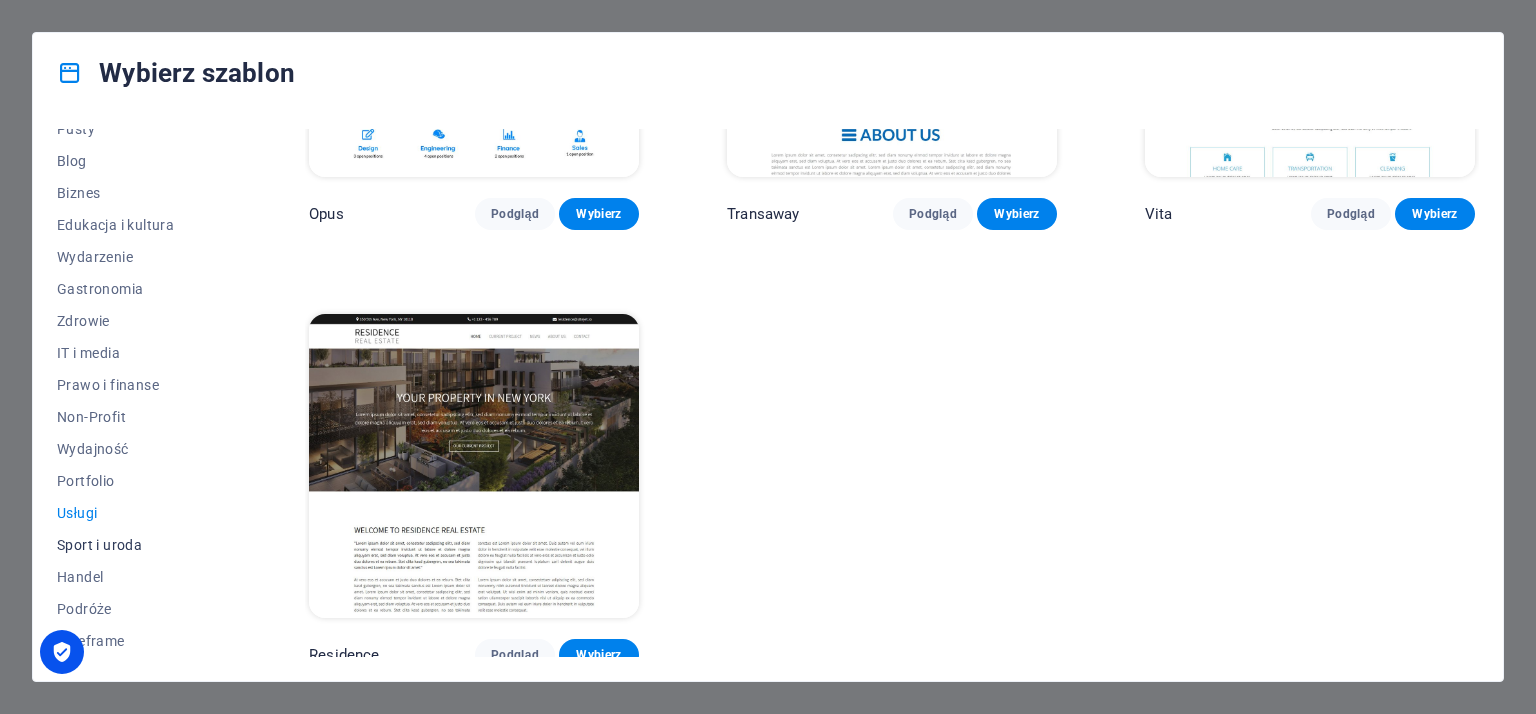 click on "Sport i uroda" at bounding box center [139, 545] 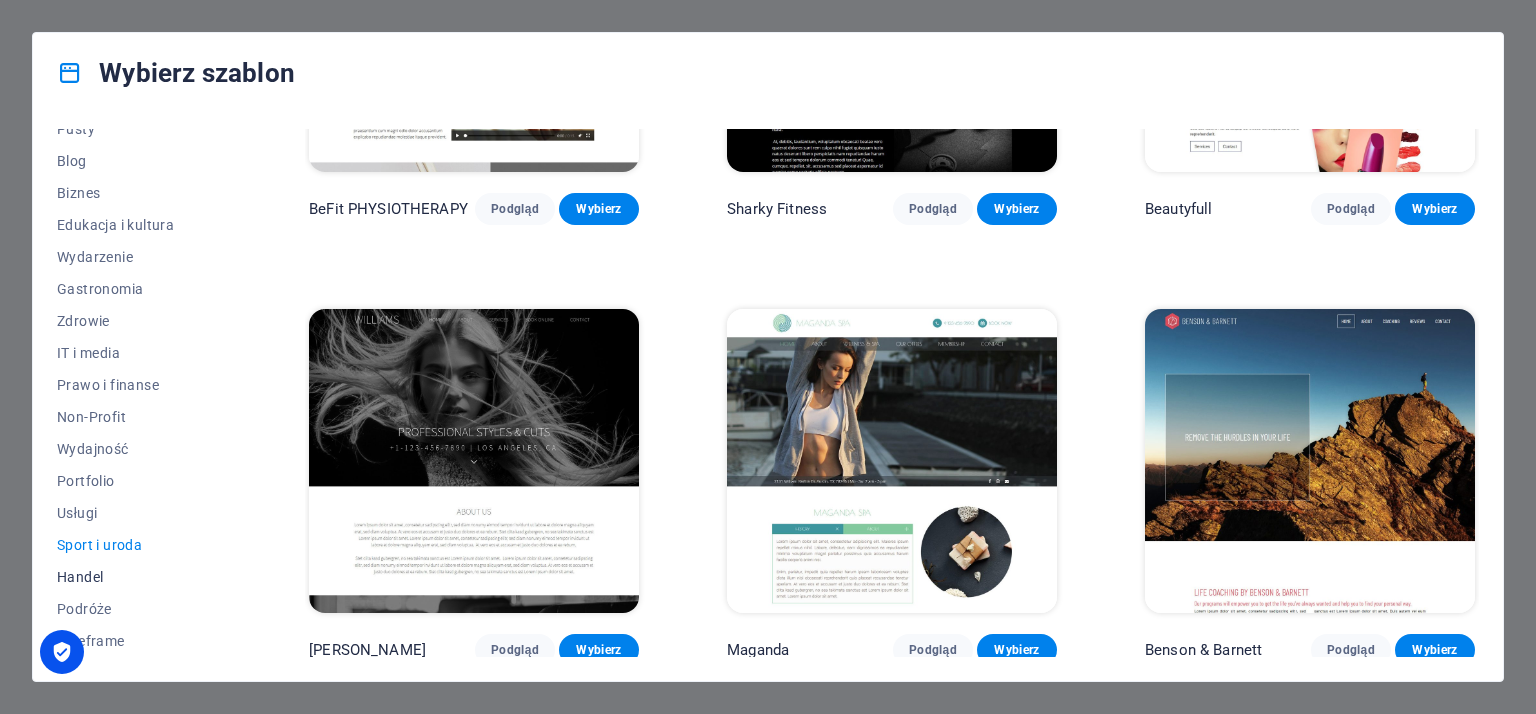 click on "Handel" at bounding box center (139, 577) 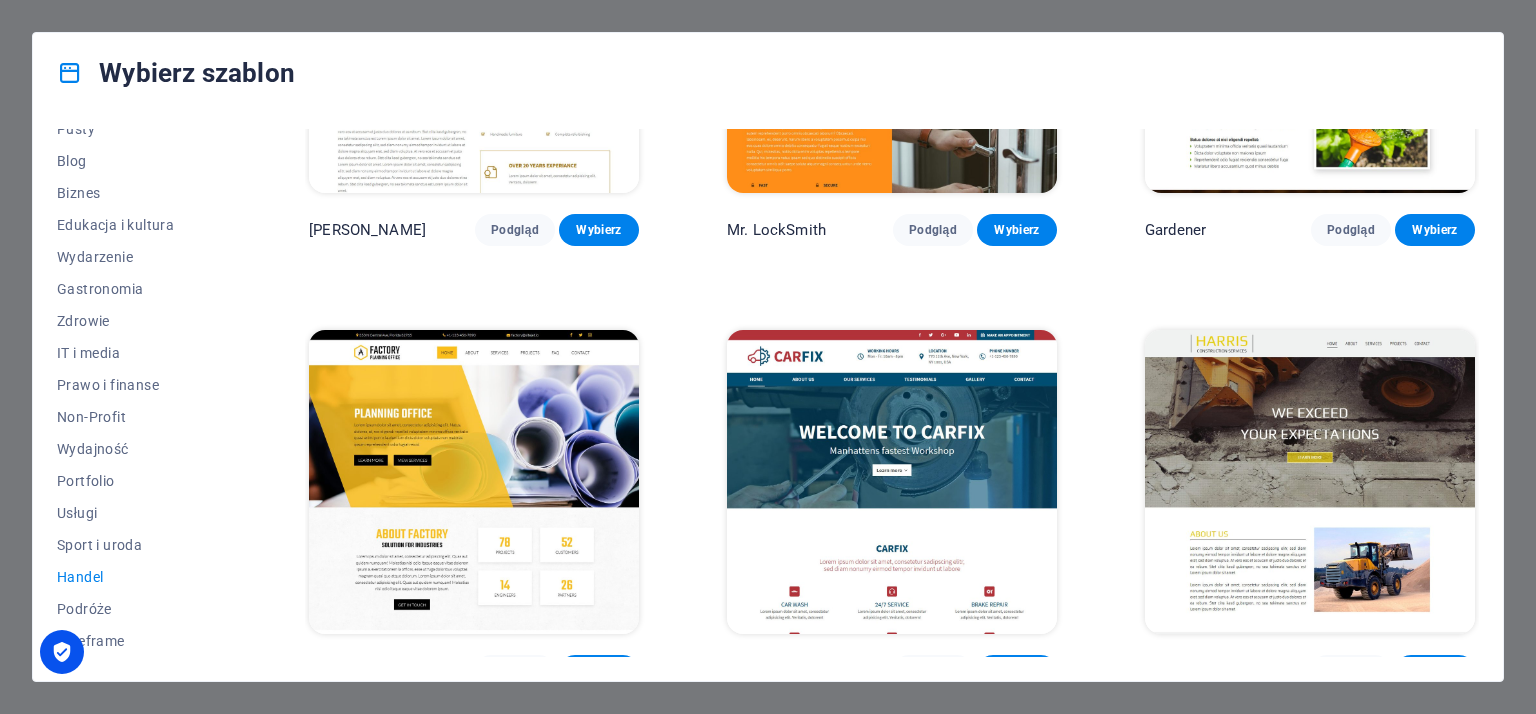 scroll, scrollTop: 709, scrollLeft: 0, axis: vertical 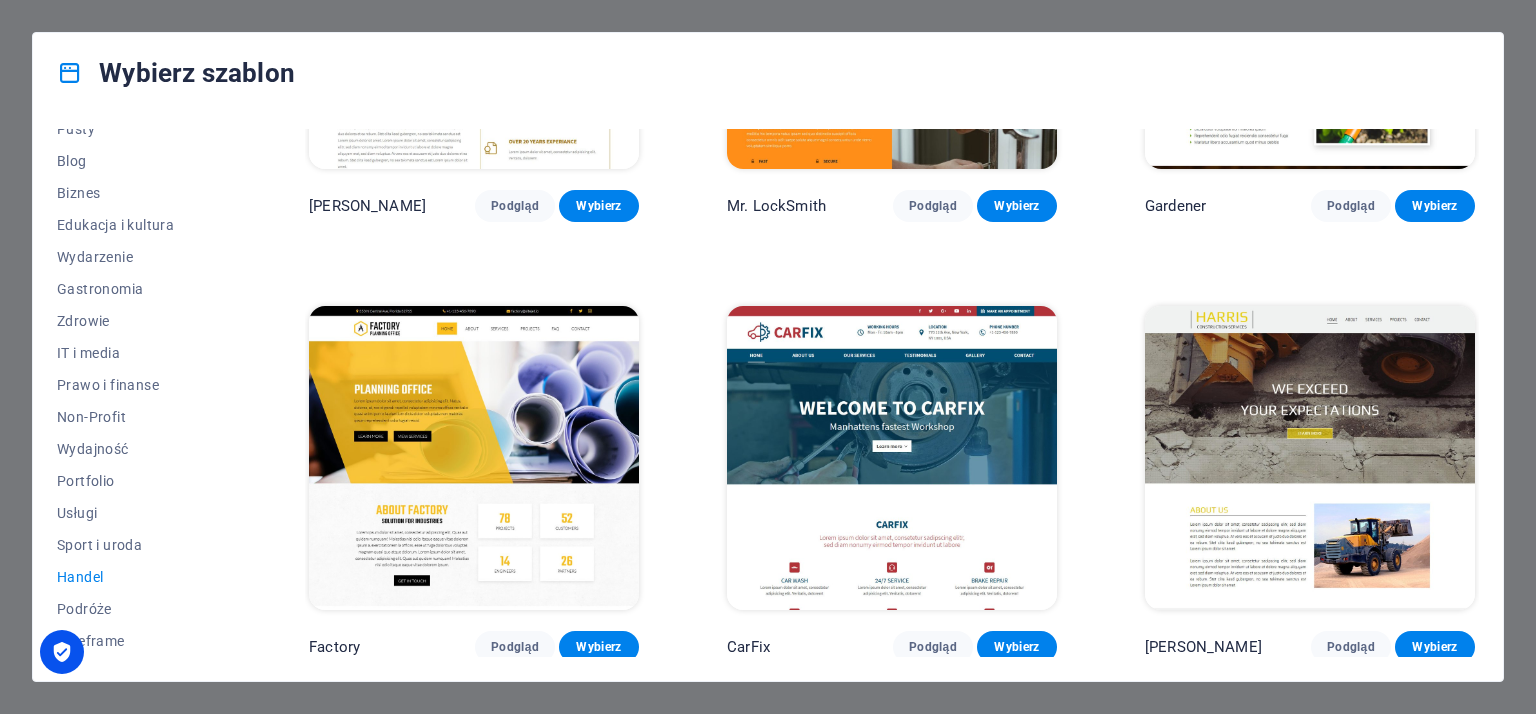 click at bounding box center [892, 458] 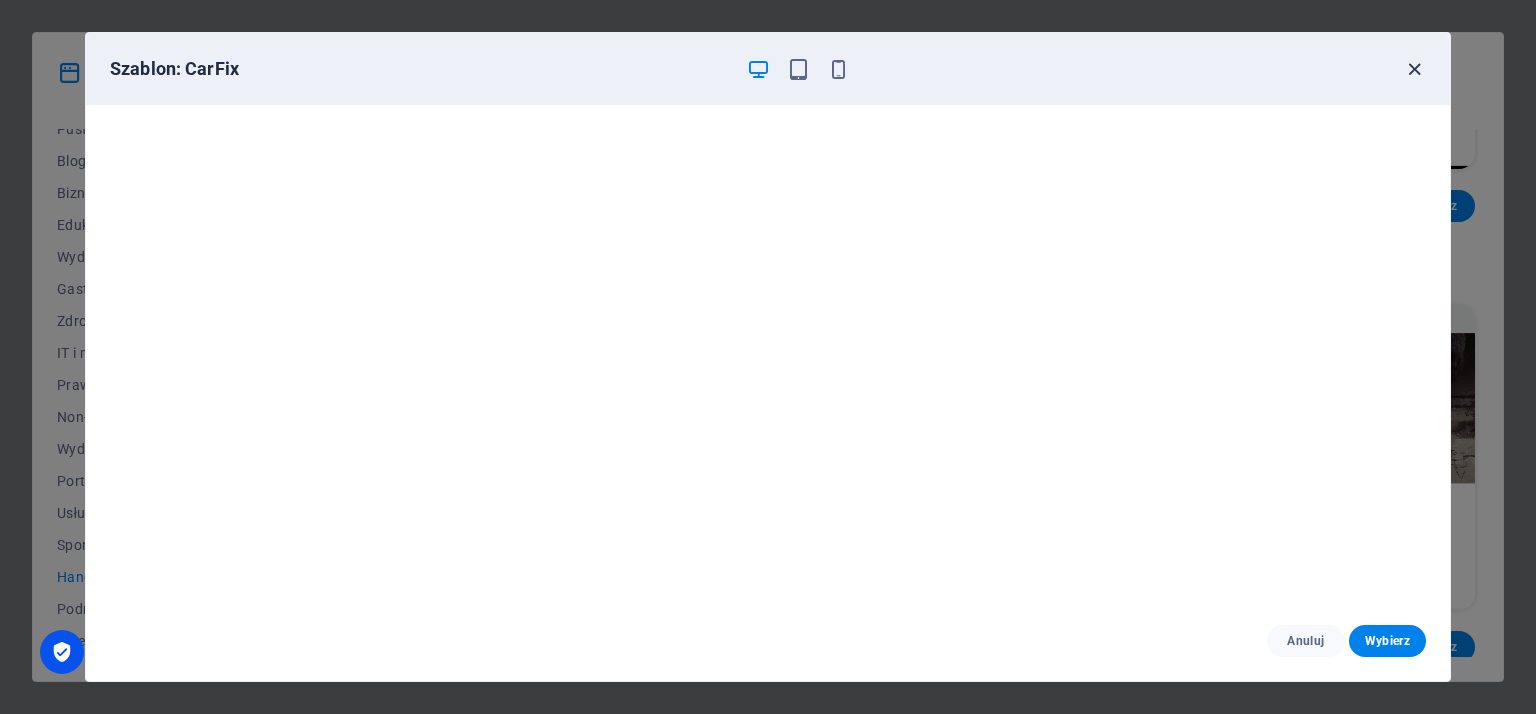 click at bounding box center (1414, 69) 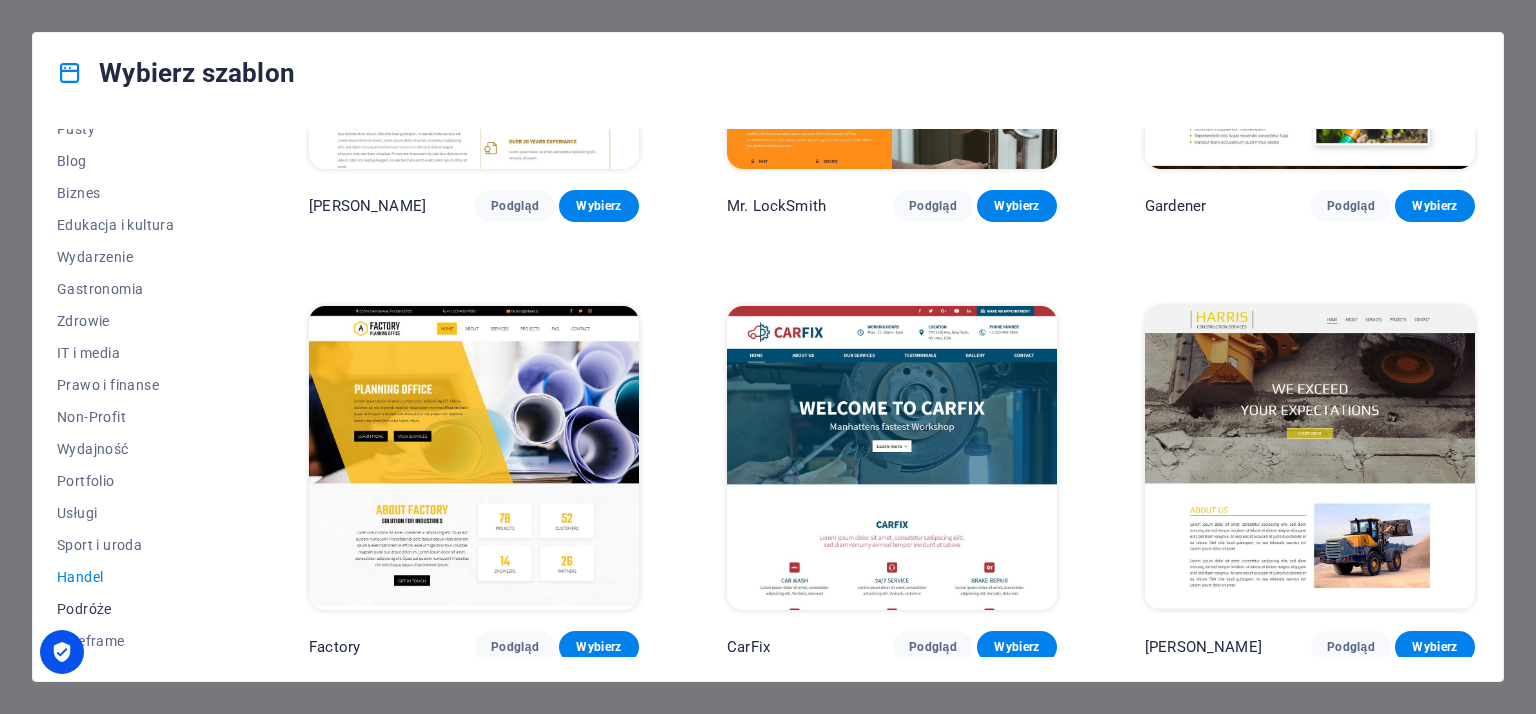 click on "Podróże" at bounding box center [139, 609] 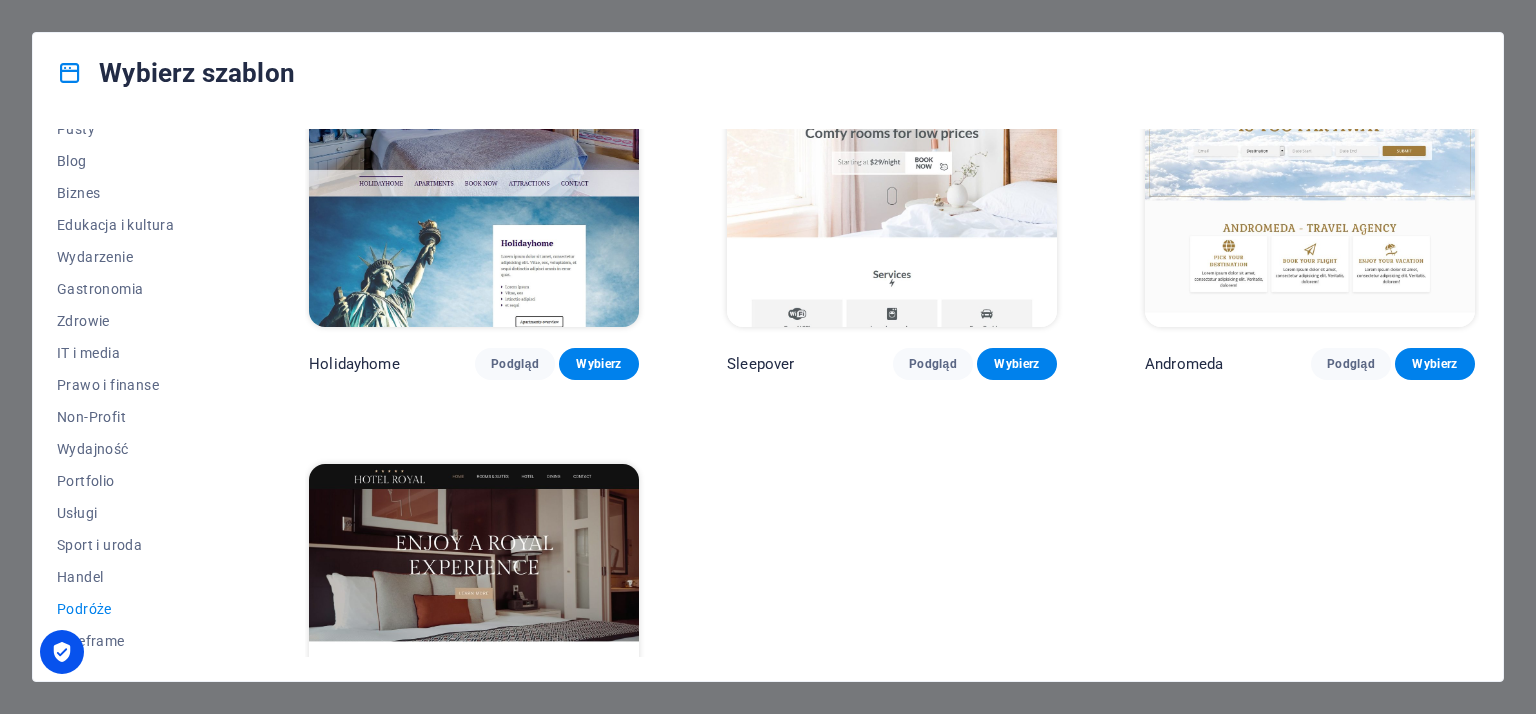 scroll, scrollTop: 709, scrollLeft: 0, axis: vertical 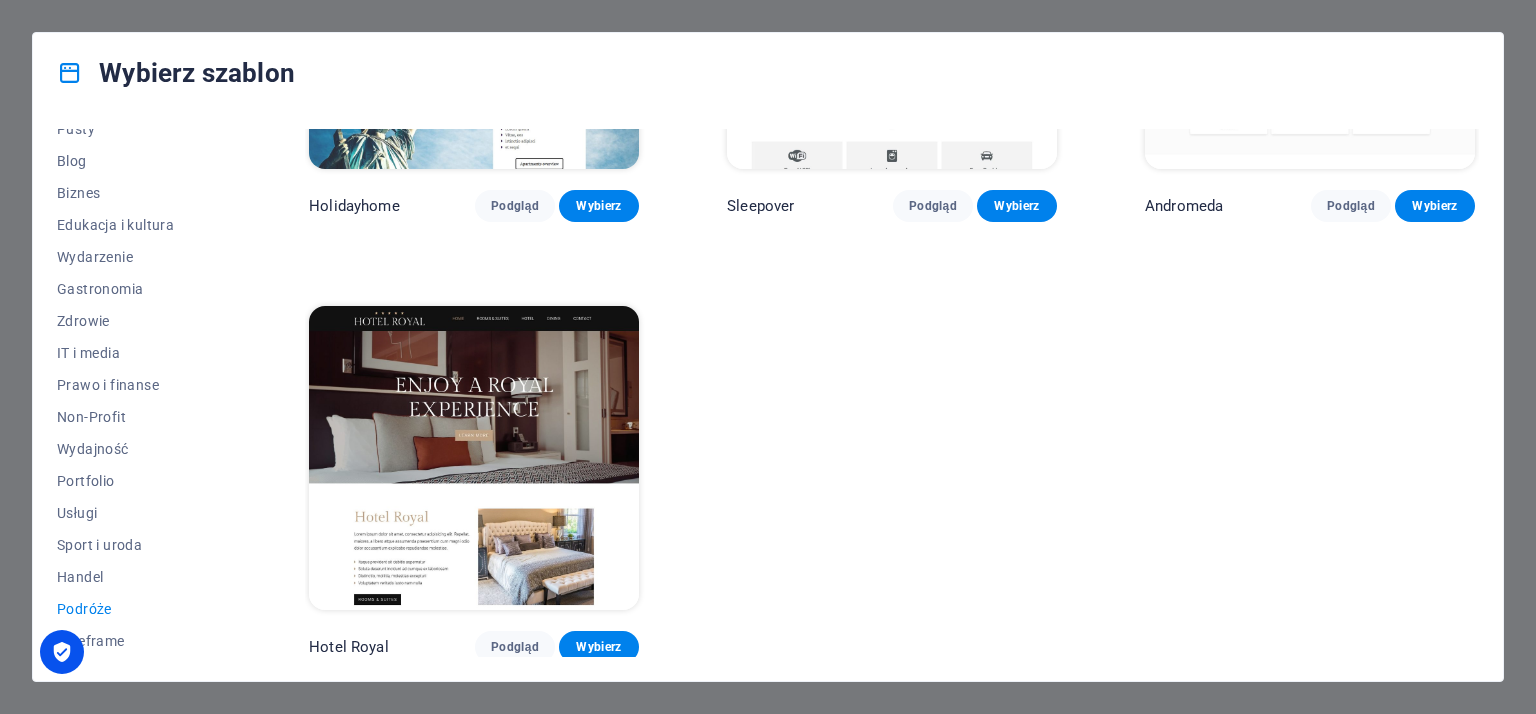 click on "LumeDeAqua Podgląd Wybierz Wanderlust Podgląd Wybierz Pesk Podgląd Wybierz Holidayhome Podgląd Wybierz Sleepover Podgląd Wybierz Andromeda Podgląd Wybierz Hotel Royal Podgląd Wybierz" at bounding box center (892, 41) 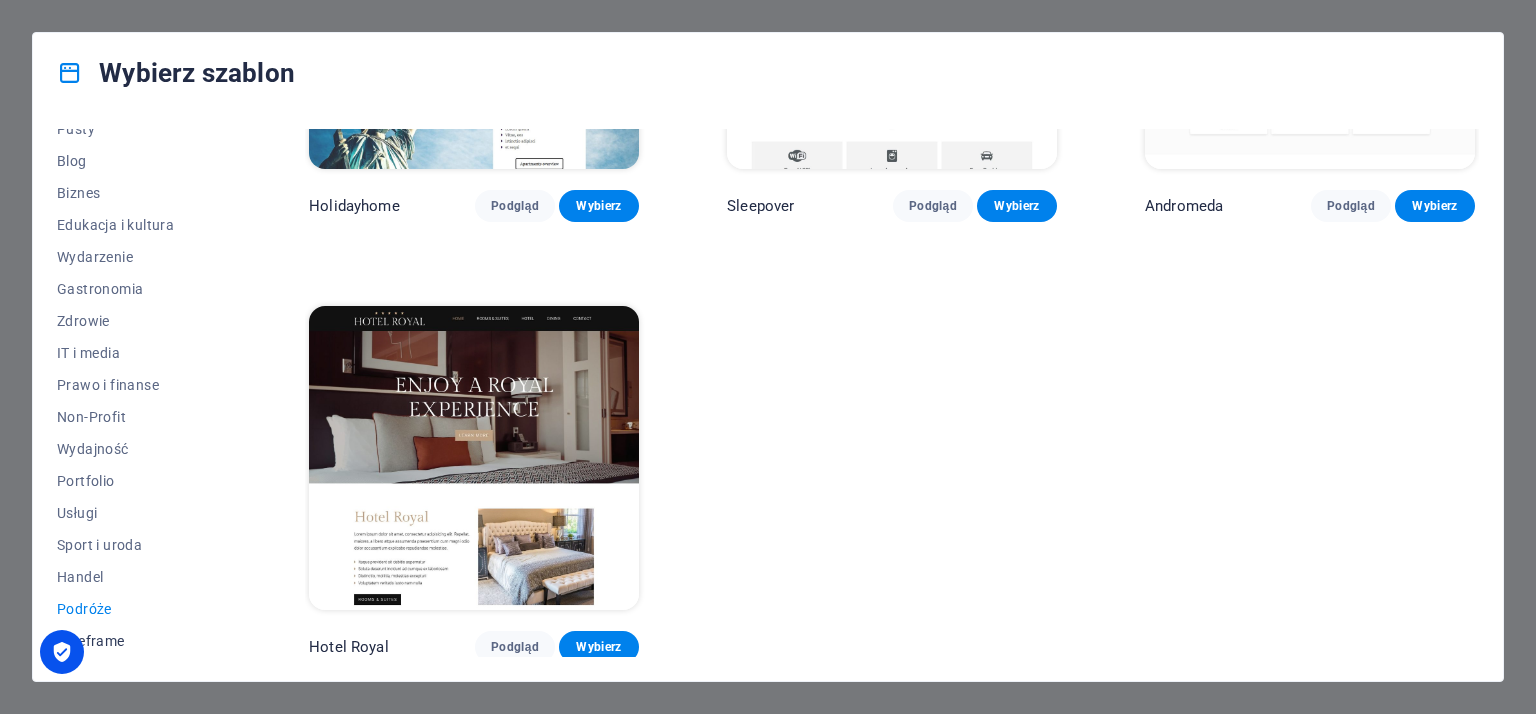 click on "Wireframe" at bounding box center [139, 641] 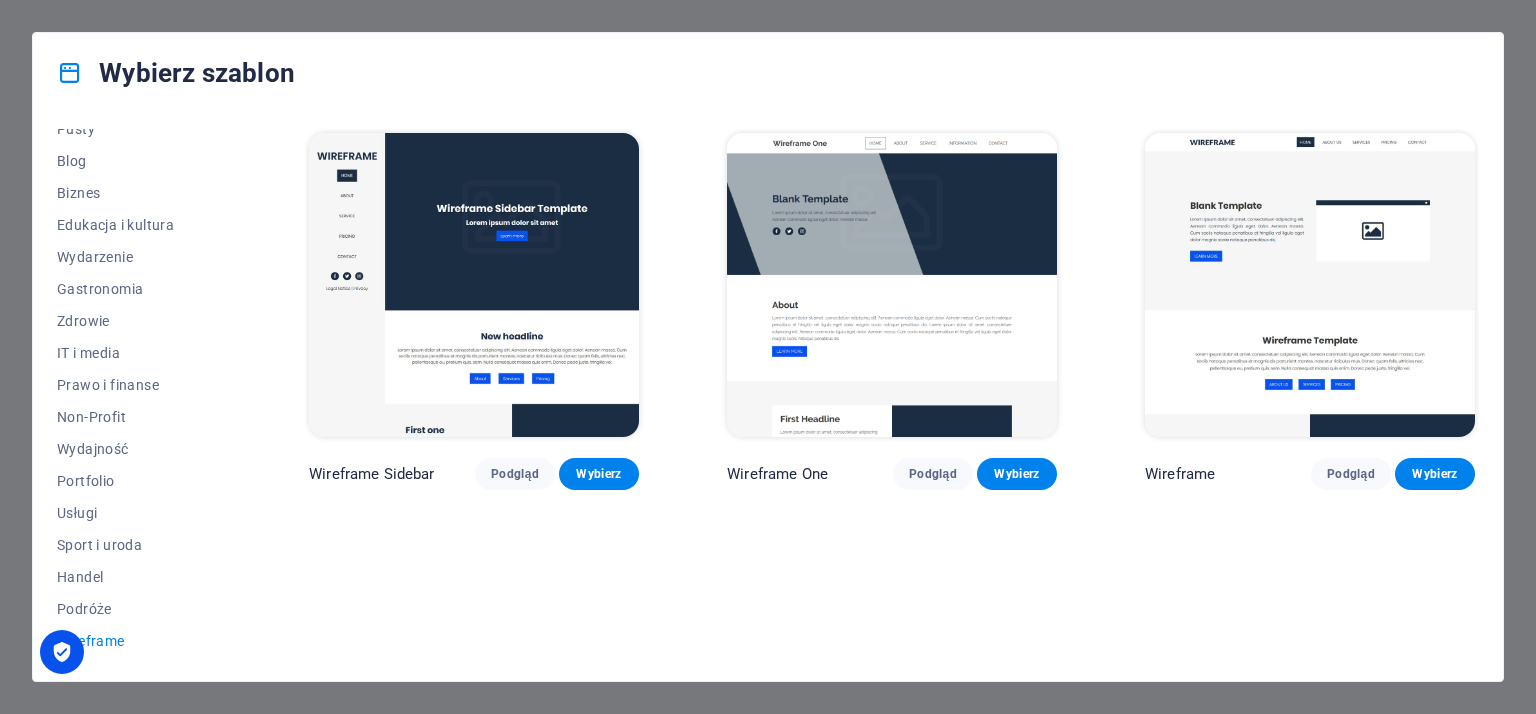 click on "Wireframe Sidebar Podgląd Wybierz Wireframe One Podgląd Wybierz Wireframe Podgląd Wybierz" at bounding box center (892, 393) 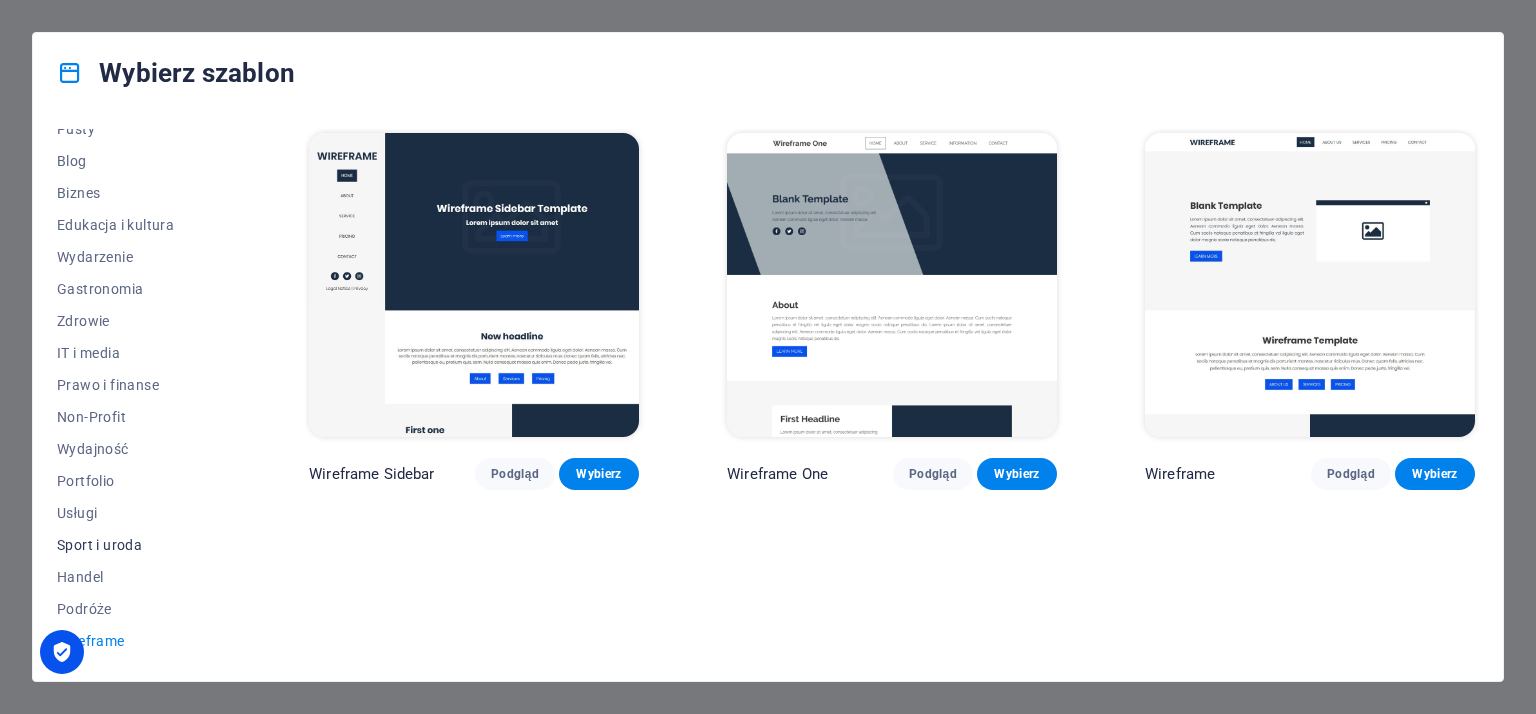 drag, startPoint x: 59, startPoint y: 653, endPoint x: 87, endPoint y: 539, distance: 117.388245 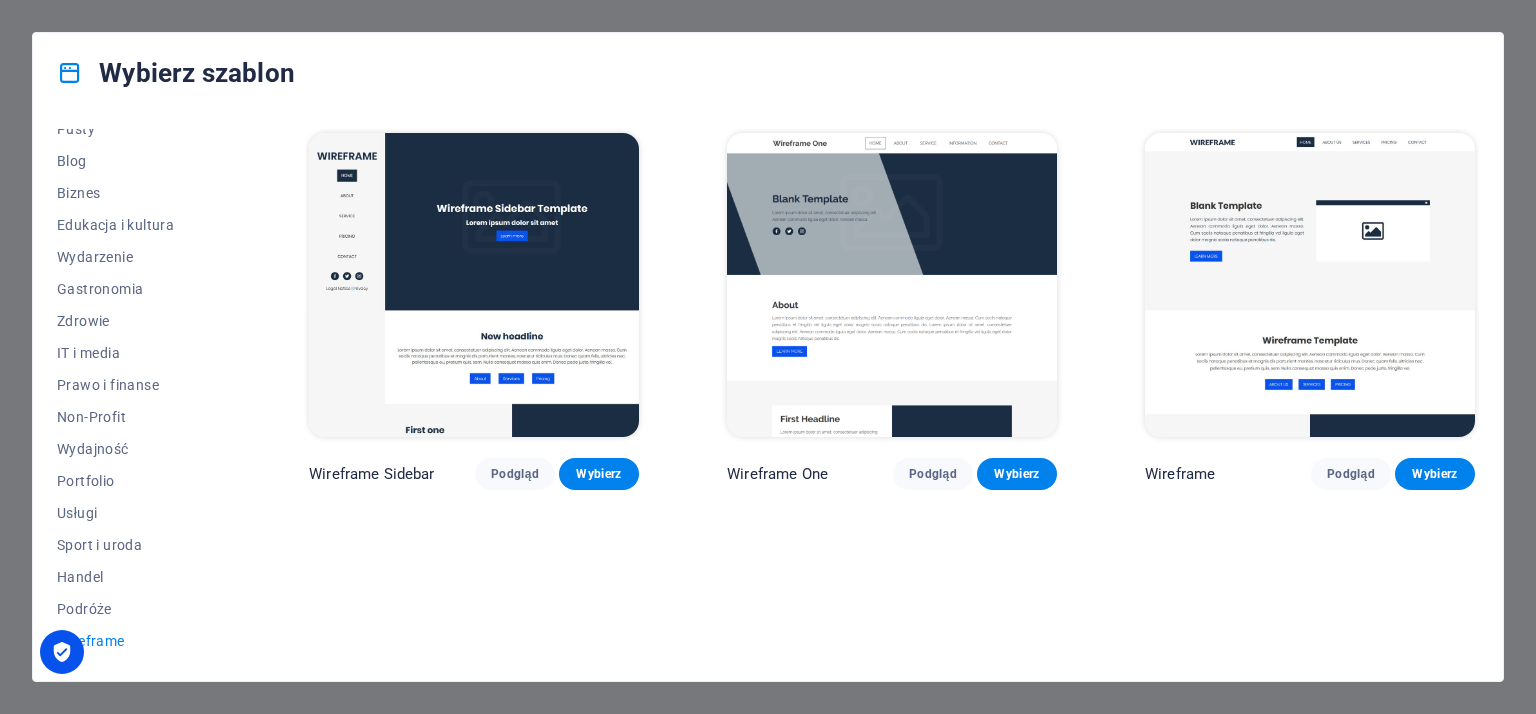 click at bounding box center (62, 652) 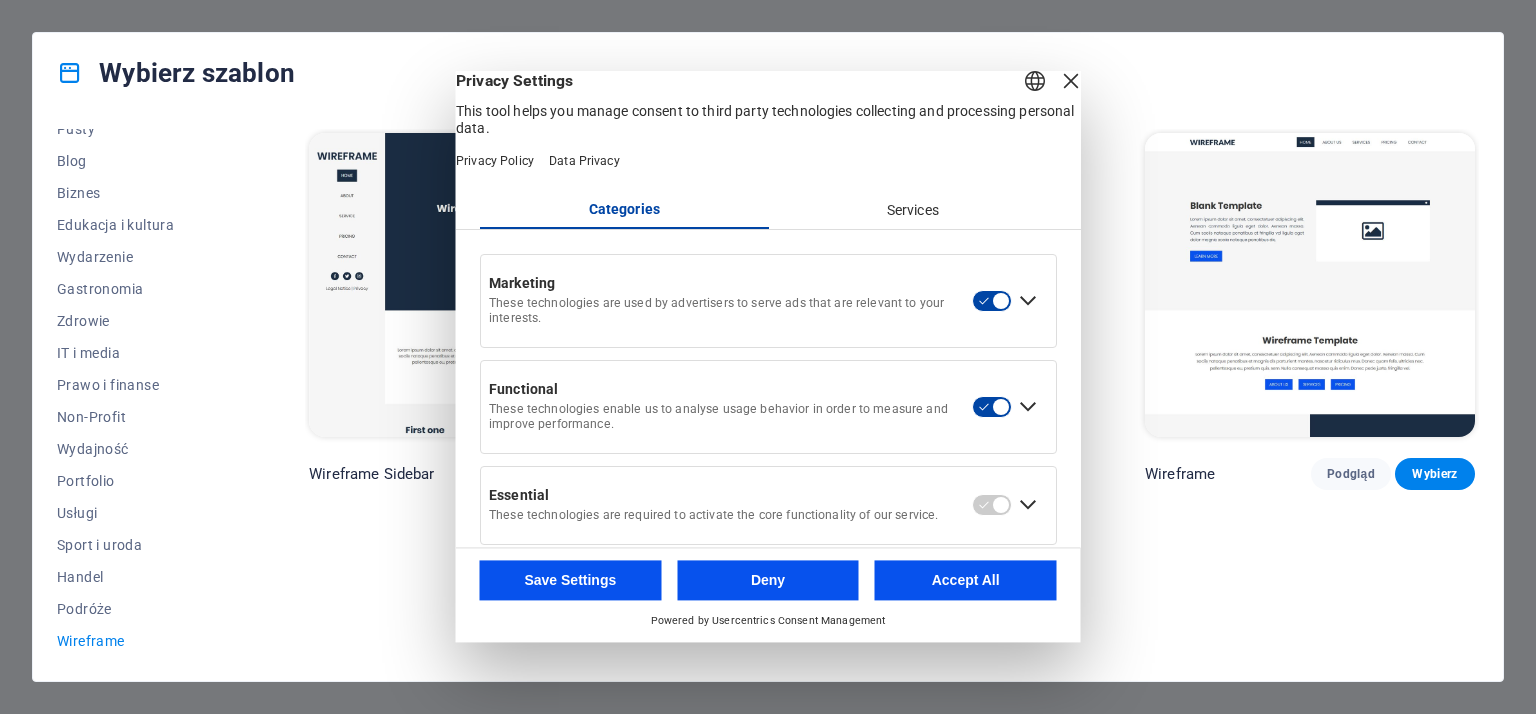 click on "Accept All" at bounding box center (966, 581) 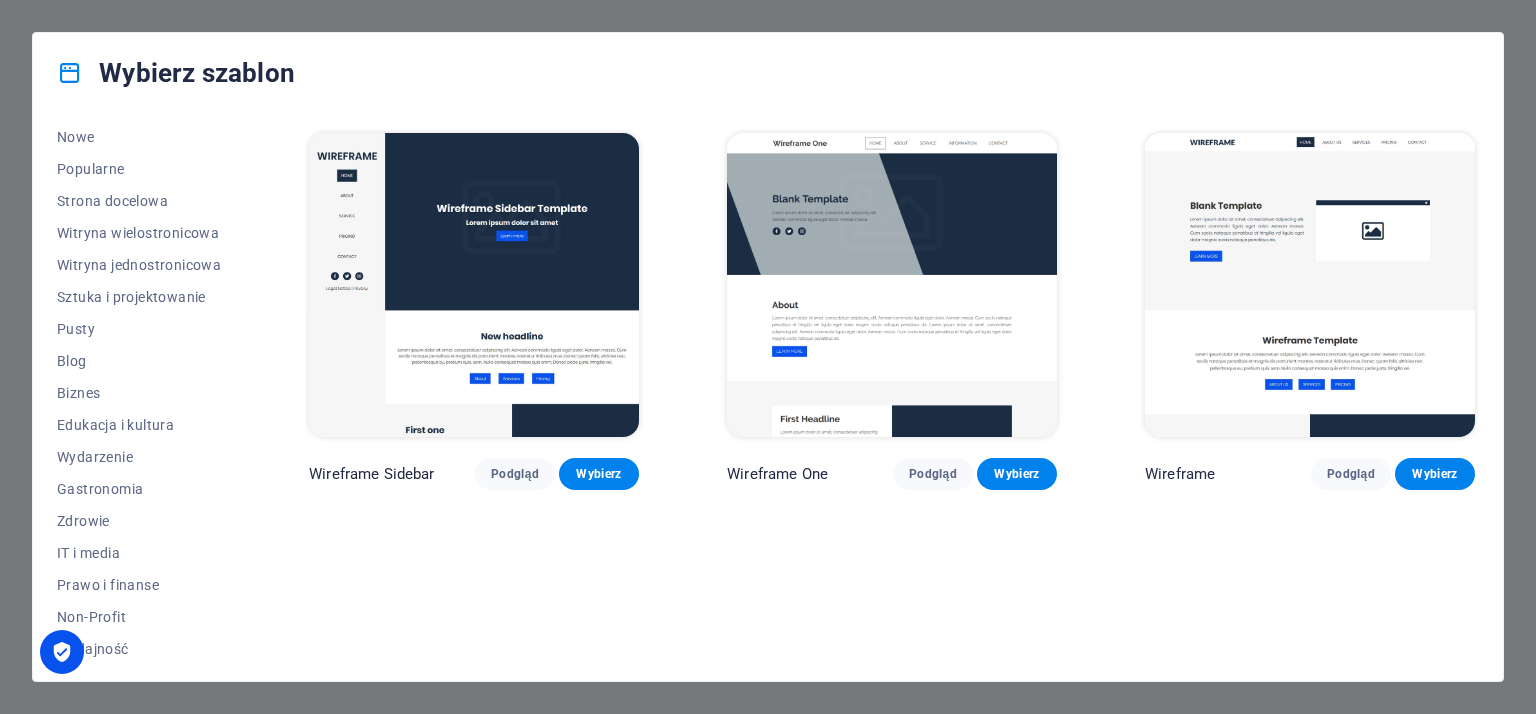scroll, scrollTop: 0, scrollLeft: 0, axis: both 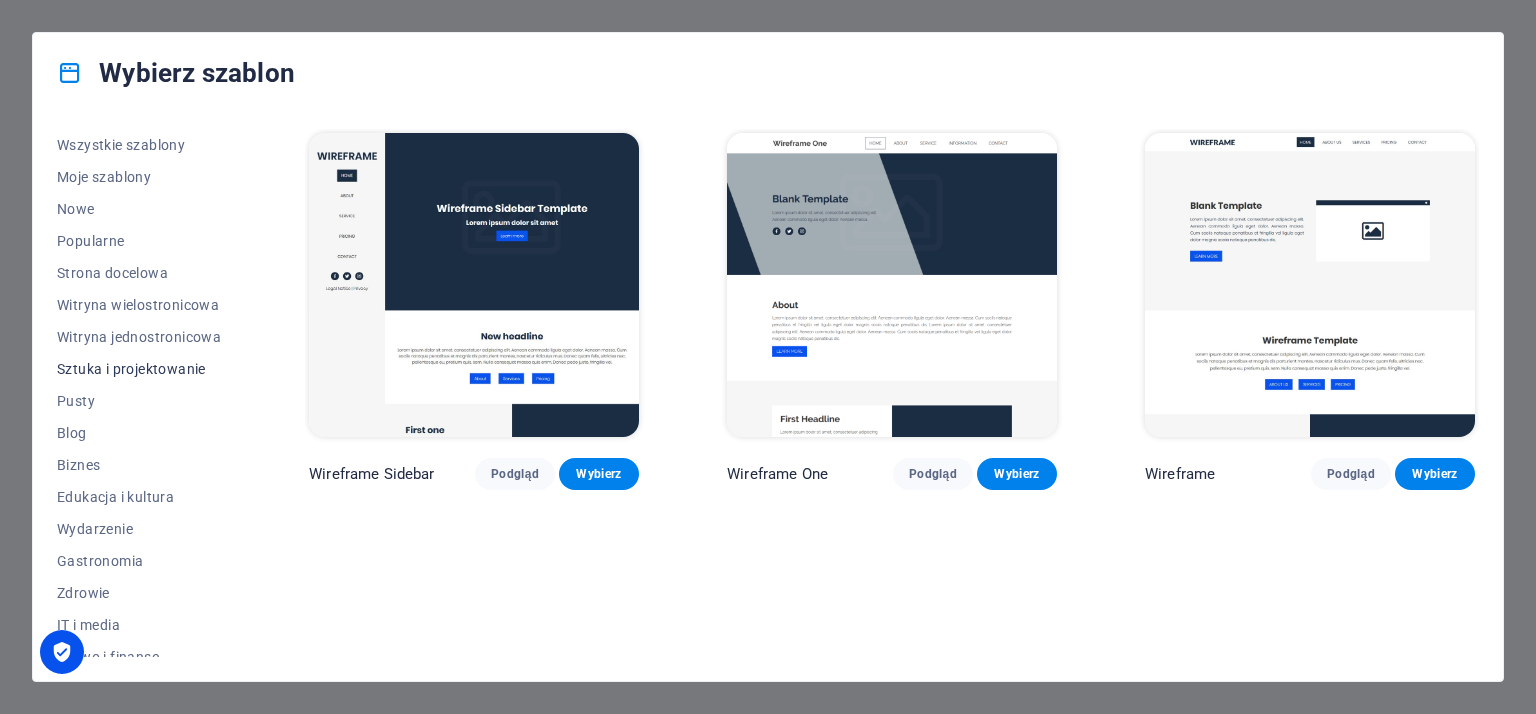 click on "Sztuka i projektowanie" at bounding box center (139, 369) 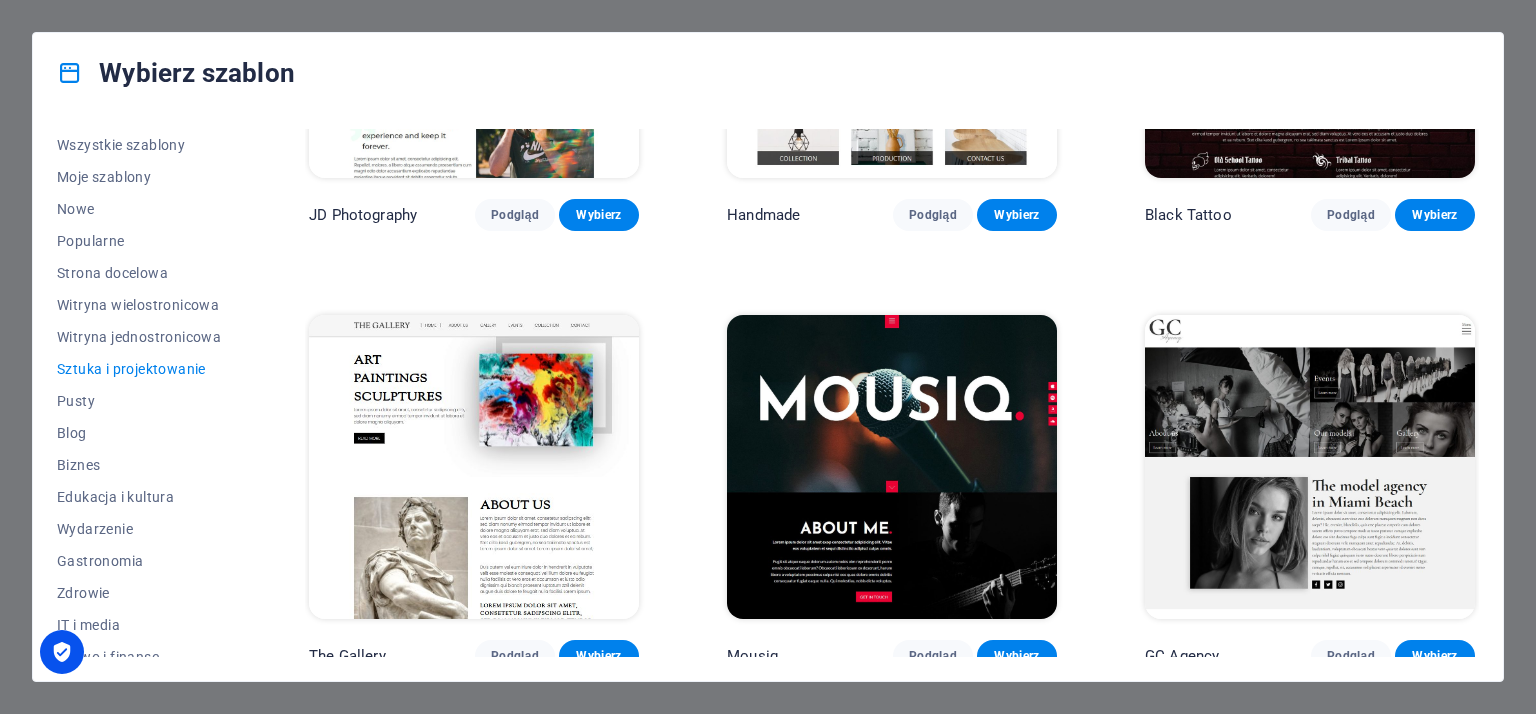 scroll, scrollTop: 800, scrollLeft: 0, axis: vertical 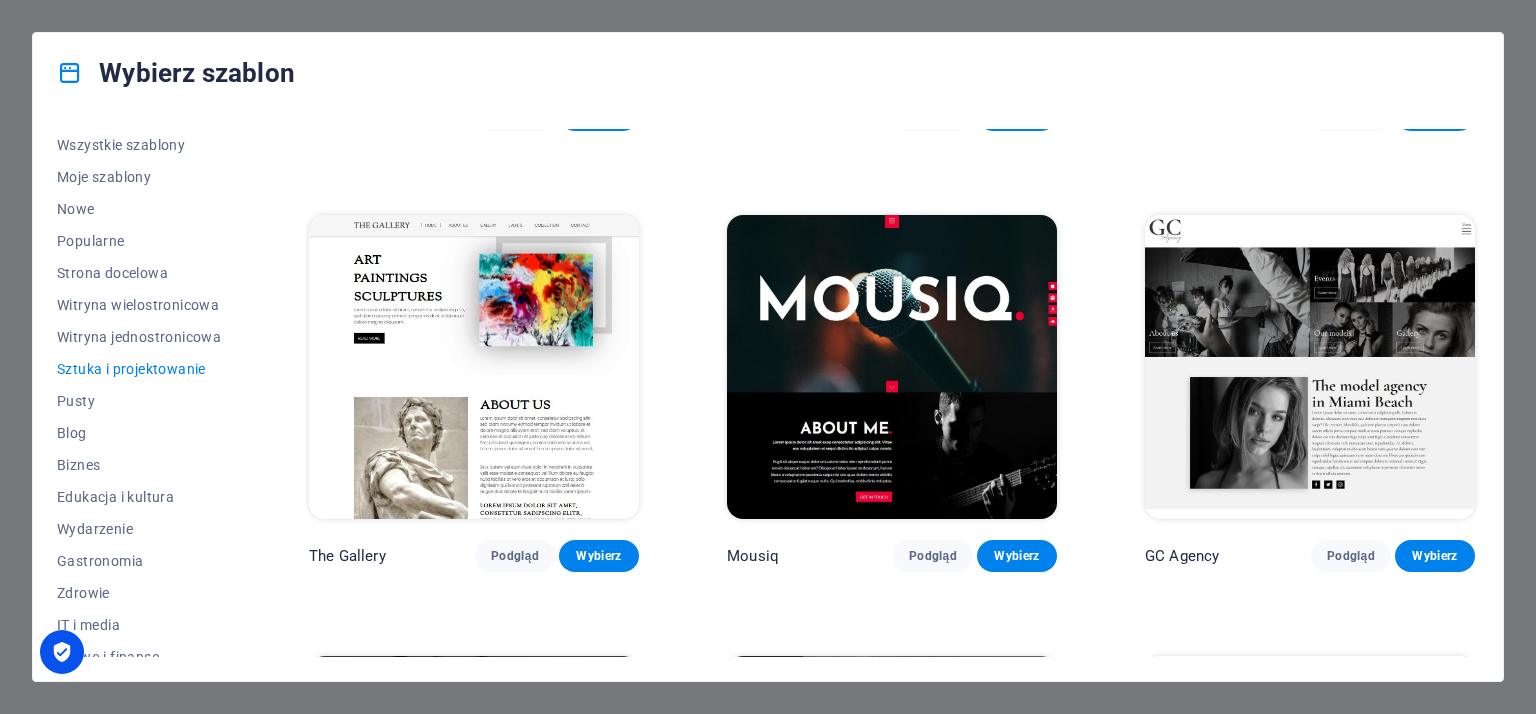click at bounding box center (1310, 367) 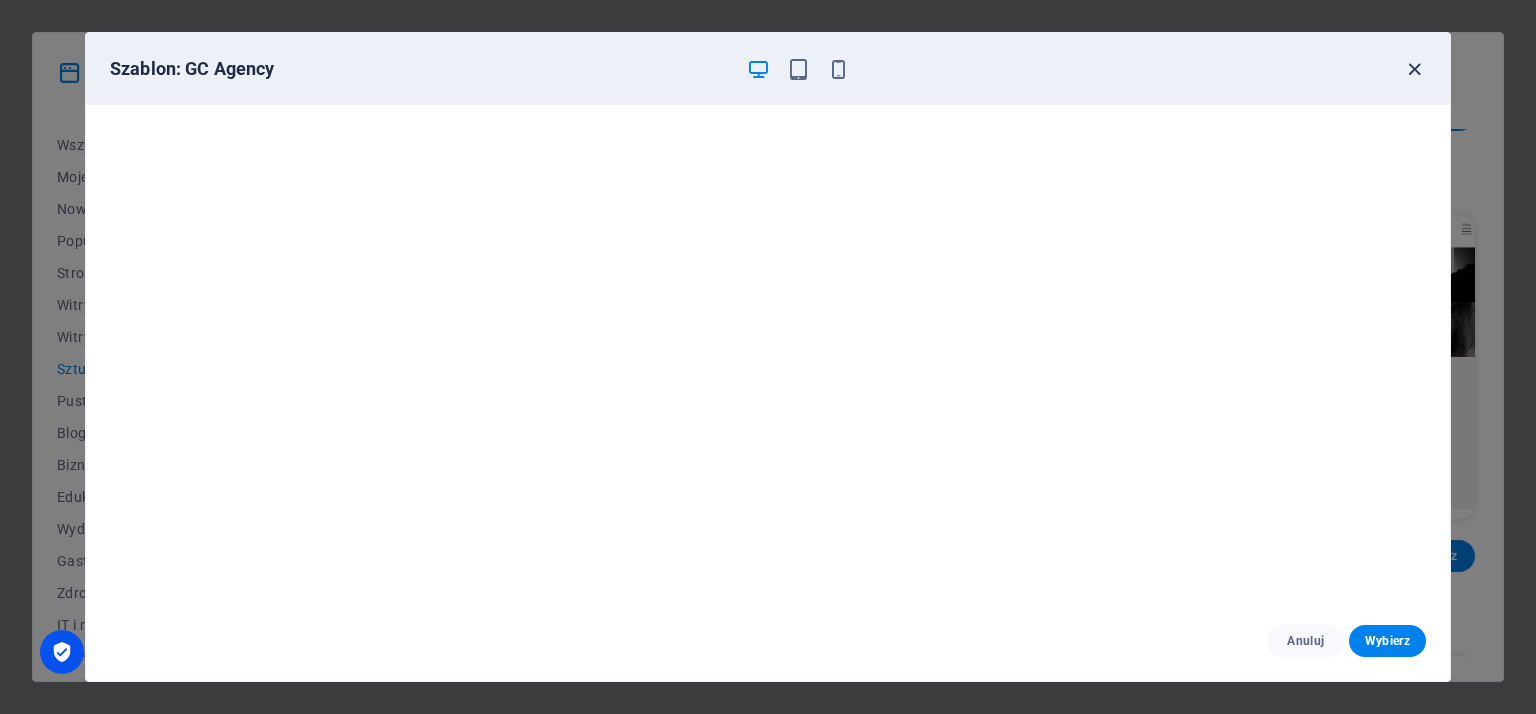 click at bounding box center (1414, 69) 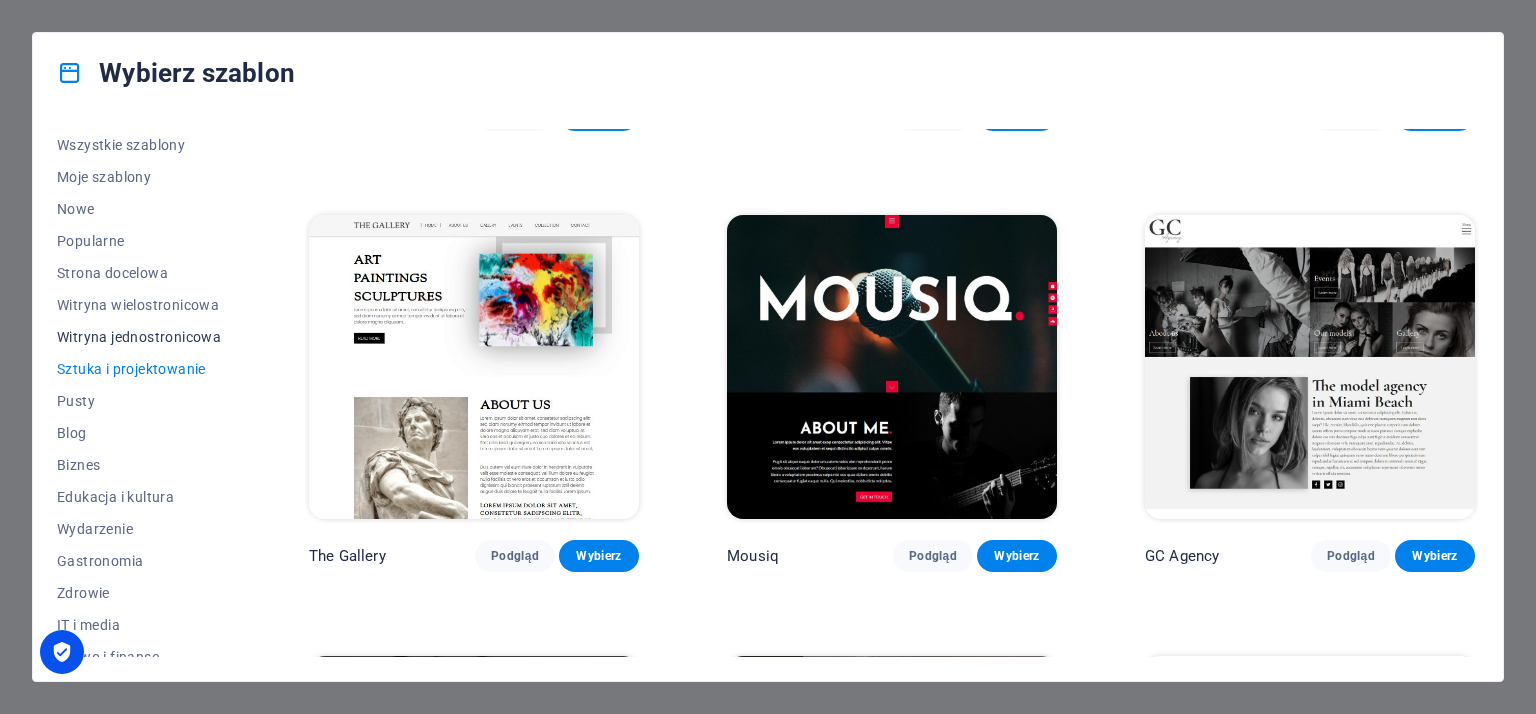 click on "Witryna jednostronicowa" at bounding box center [139, 337] 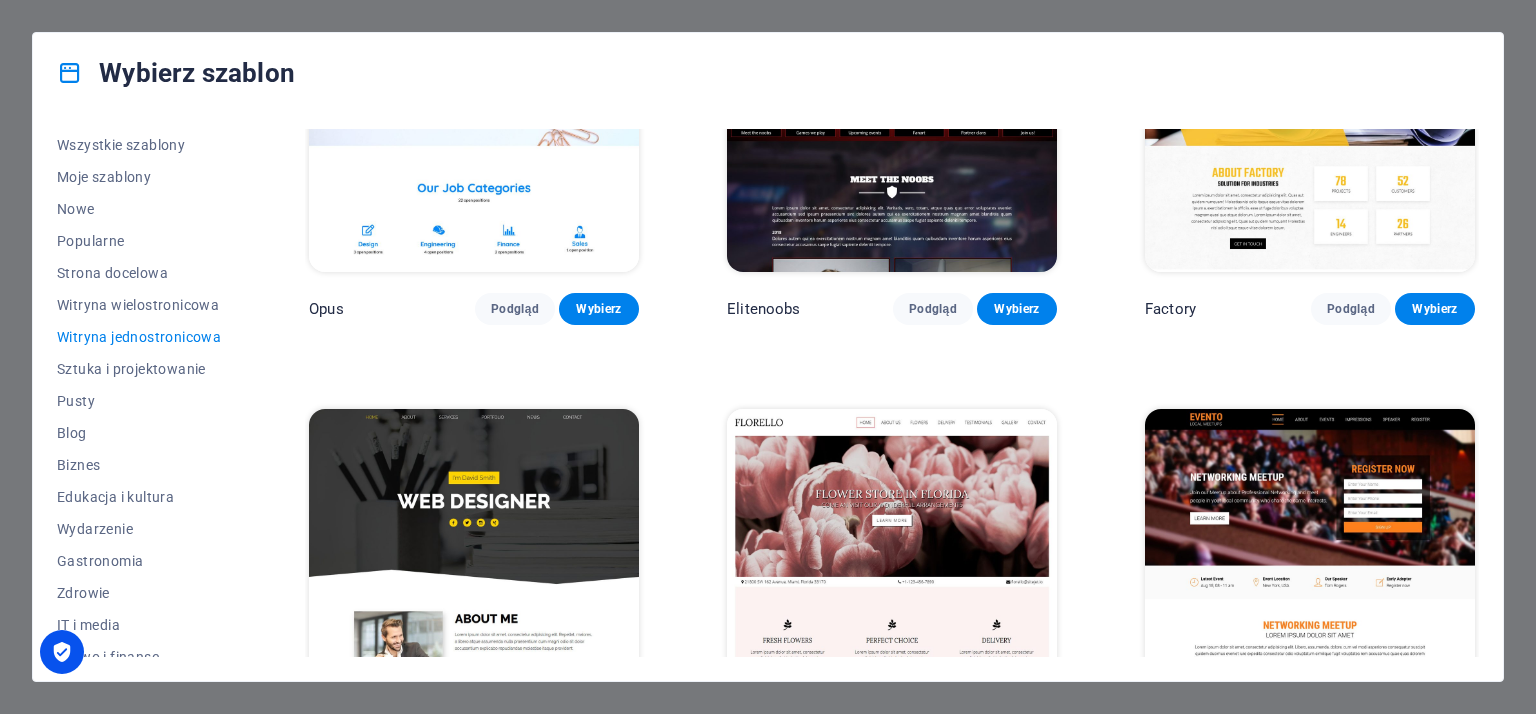 scroll, scrollTop: 7391, scrollLeft: 0, axis: vertical 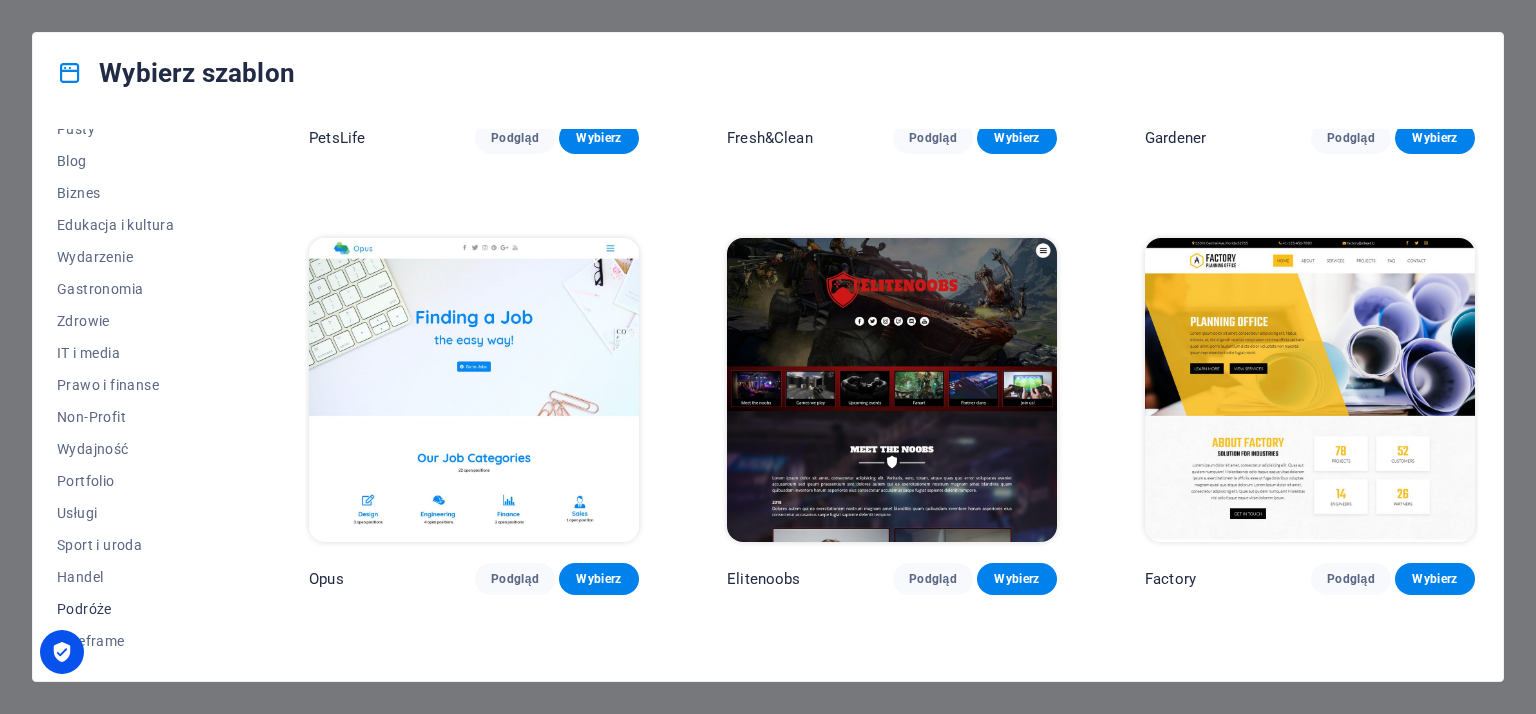 click on "Podróże" at bounding box center [139, 609] 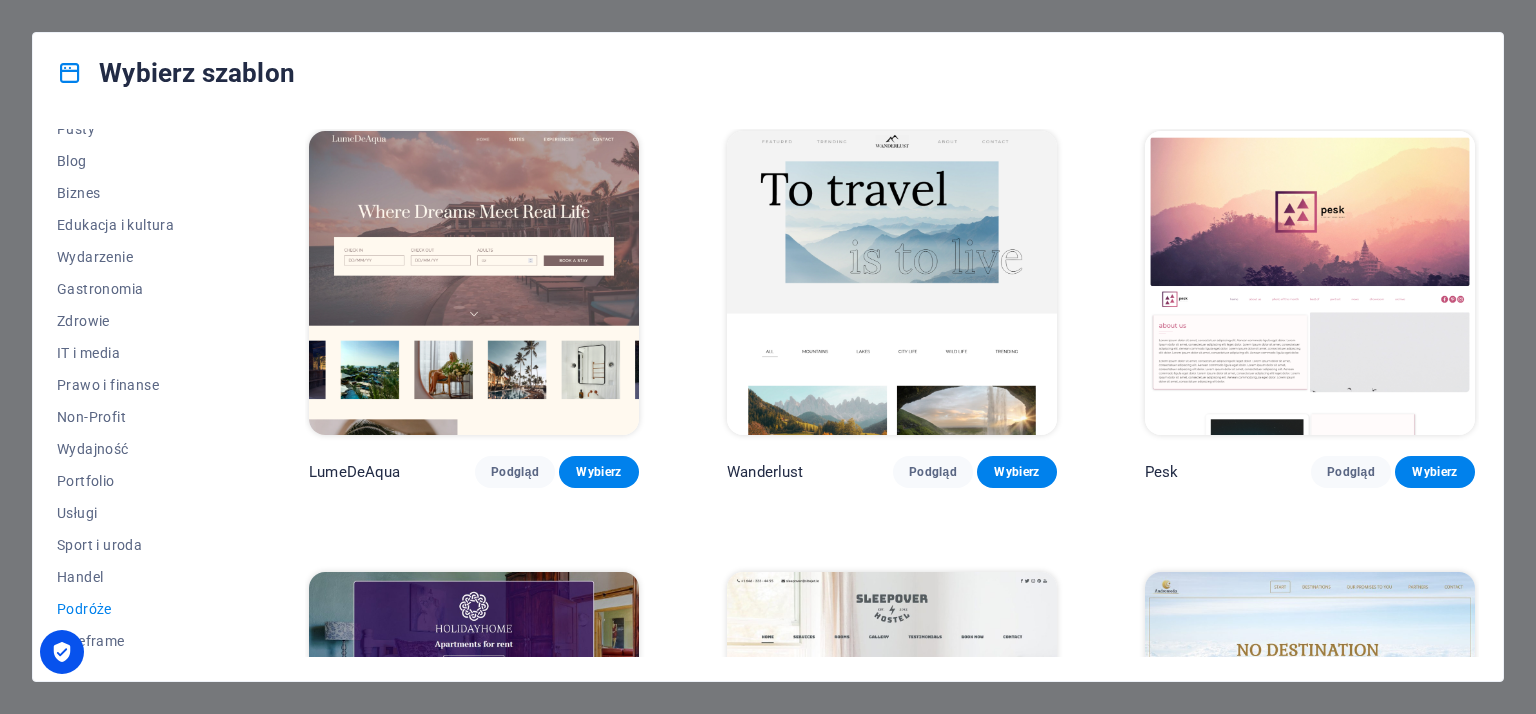 scroll, scrollTop: 0, scrollLeft: 0, axis: both 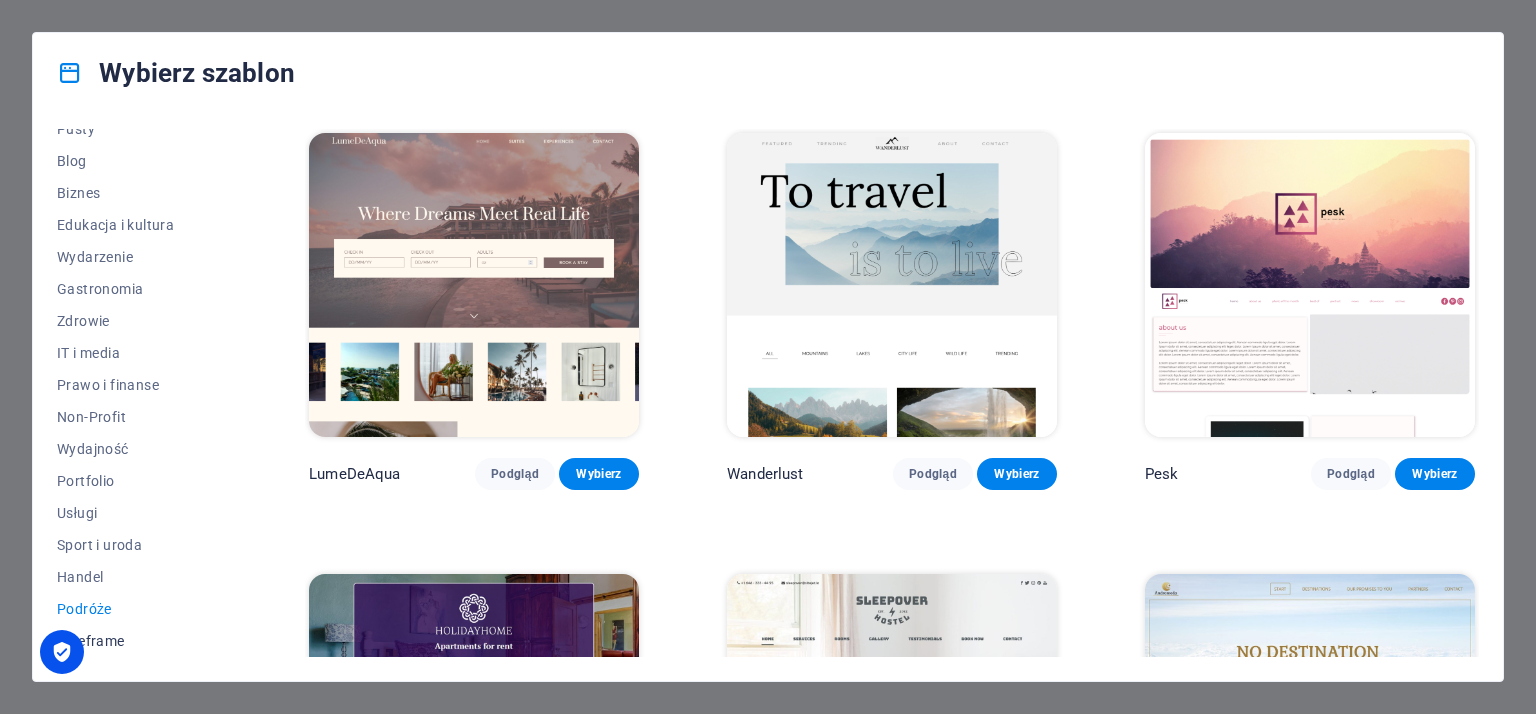 click on "Wireframe" at bounding box center (139, 641) 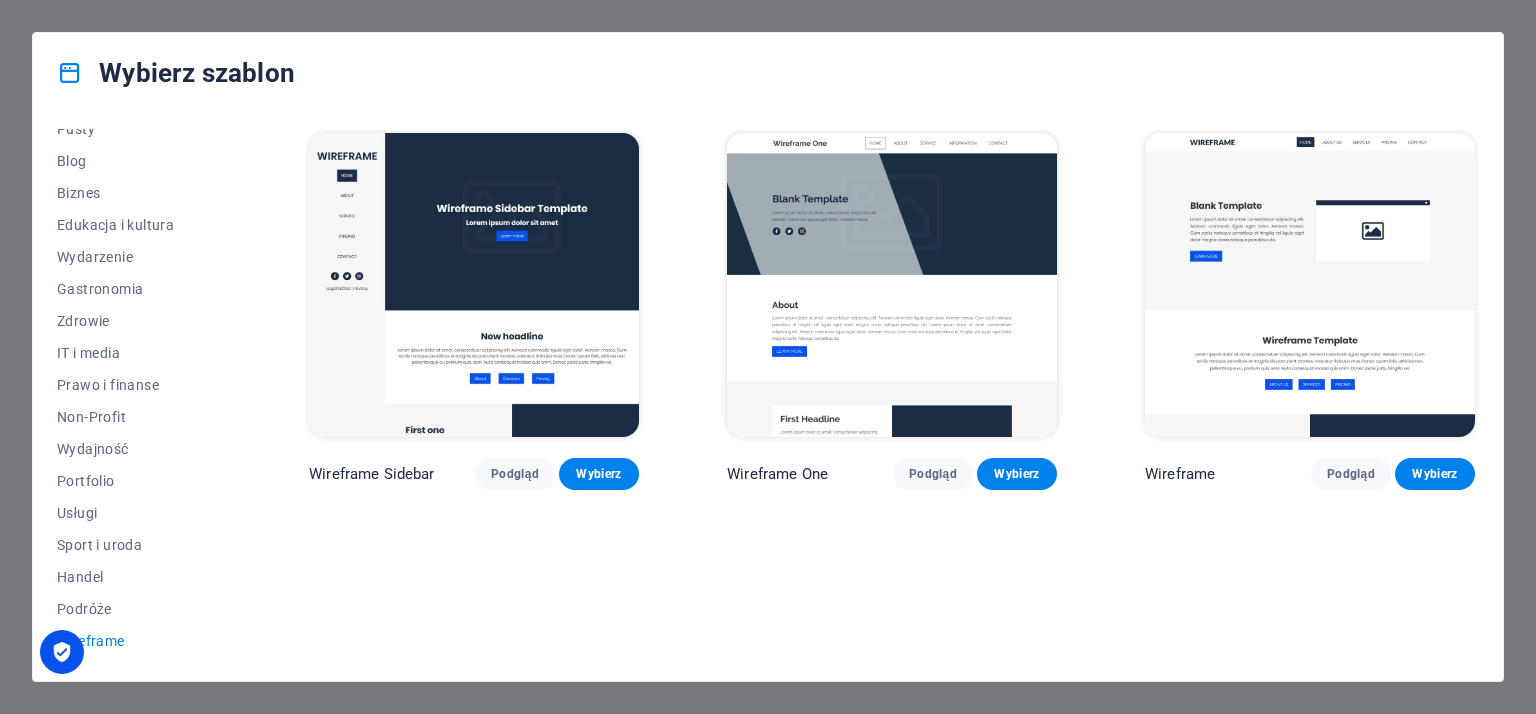 click on "Wireframe Sidebar Podgląd Wybierz Wireframe One Podgląd Wybierz Wireframe Podgląd Wybierz" at bounding box center (892, 393) 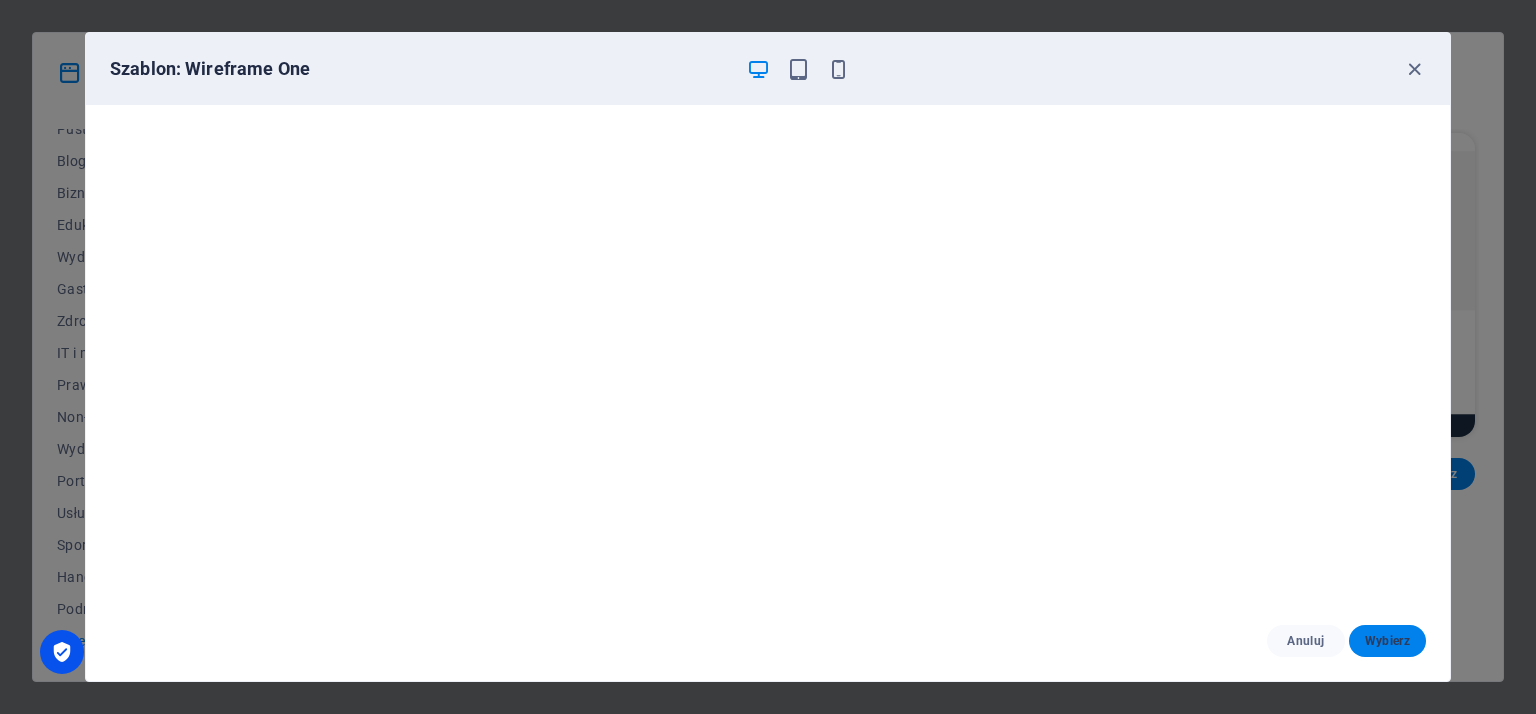 click on "Wybierz" at bounding box center [1387, 641] 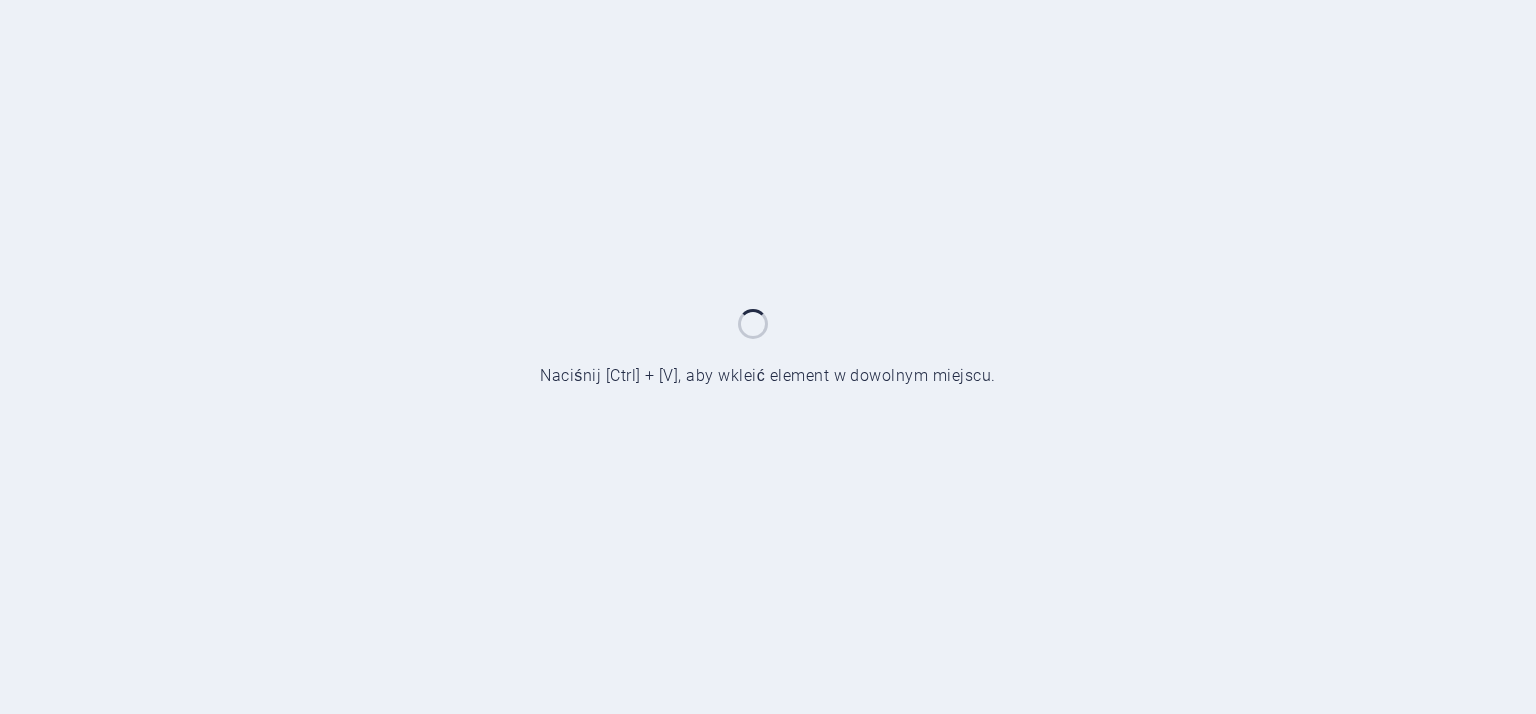 scroll, scrollTop: 0, scrollLeft: 0, axis: both 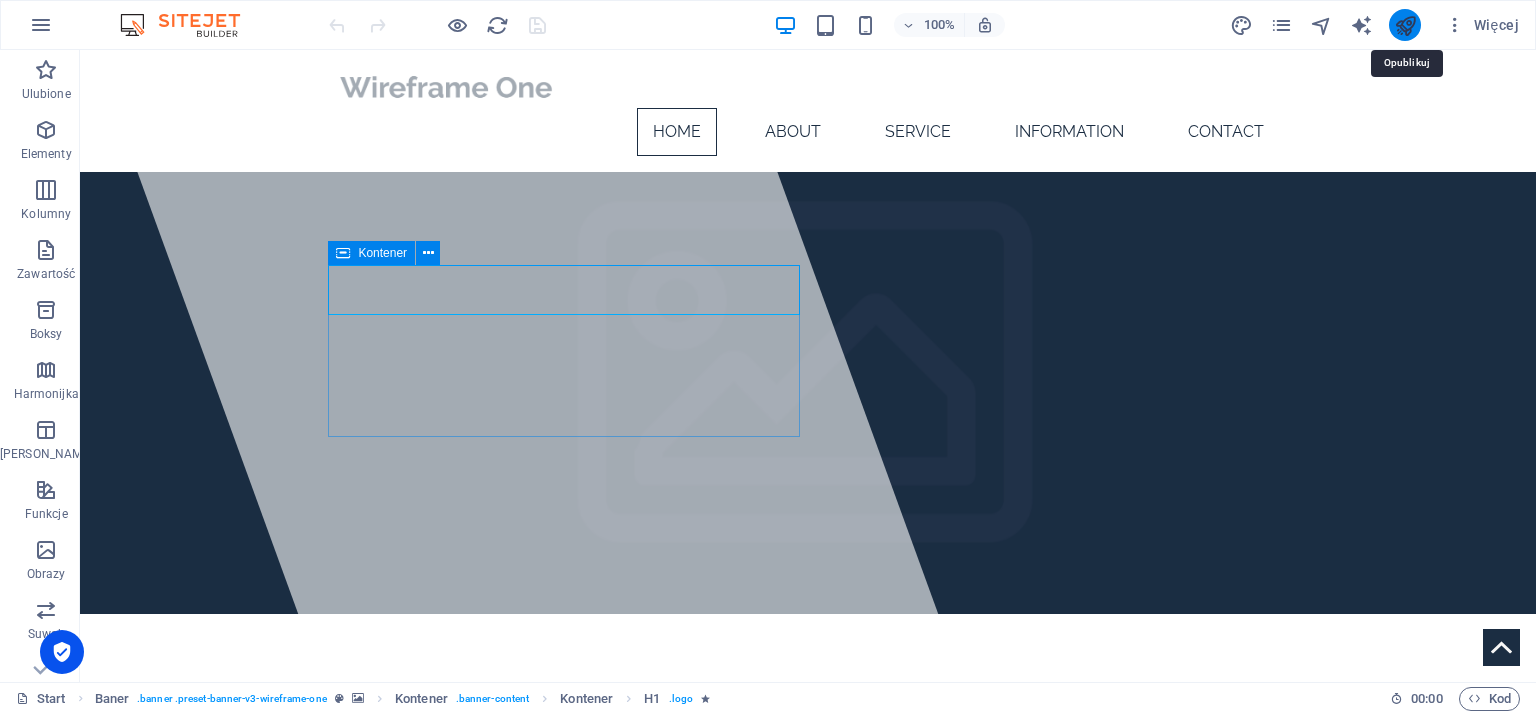 click at bounding box center (1405, 25) 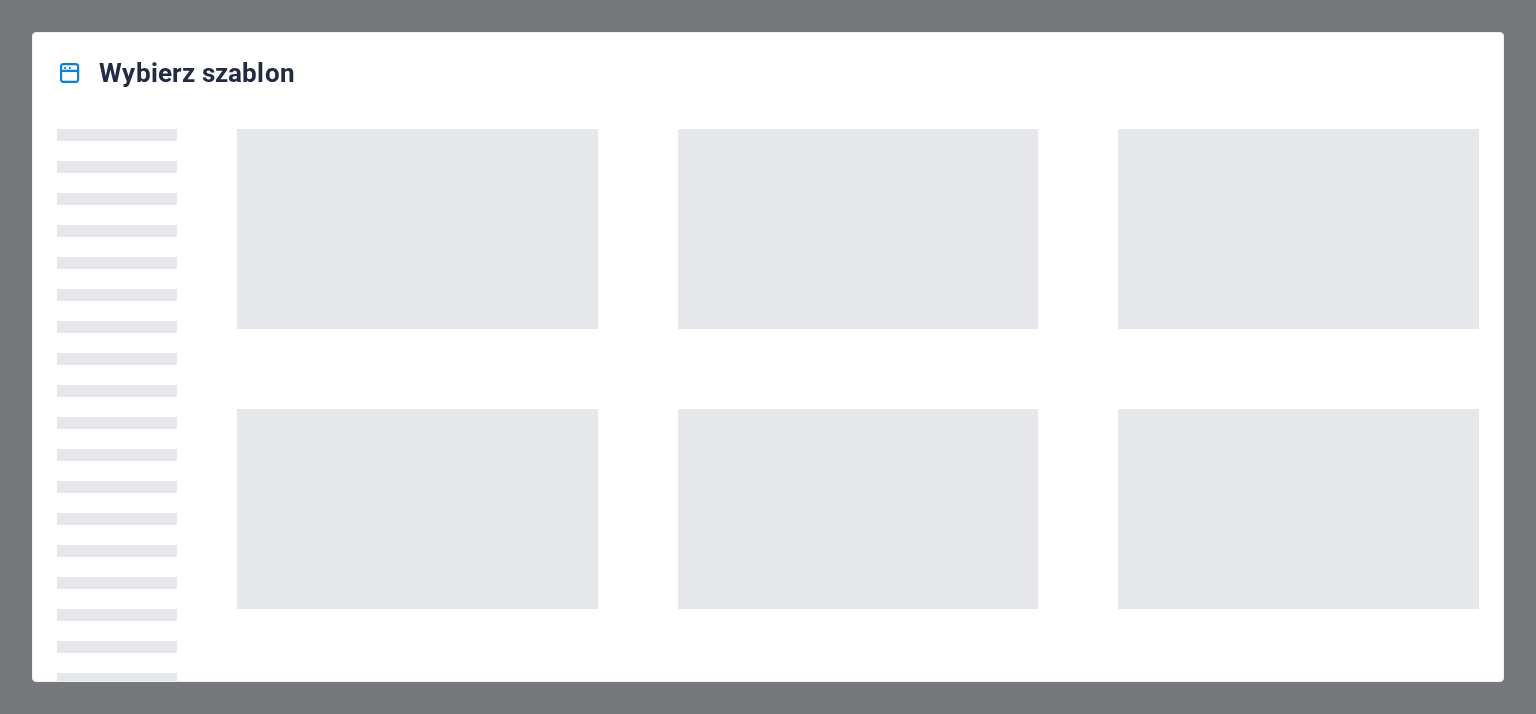 scroll, scrollTop: 0, scrollLeft: 0, axis: both 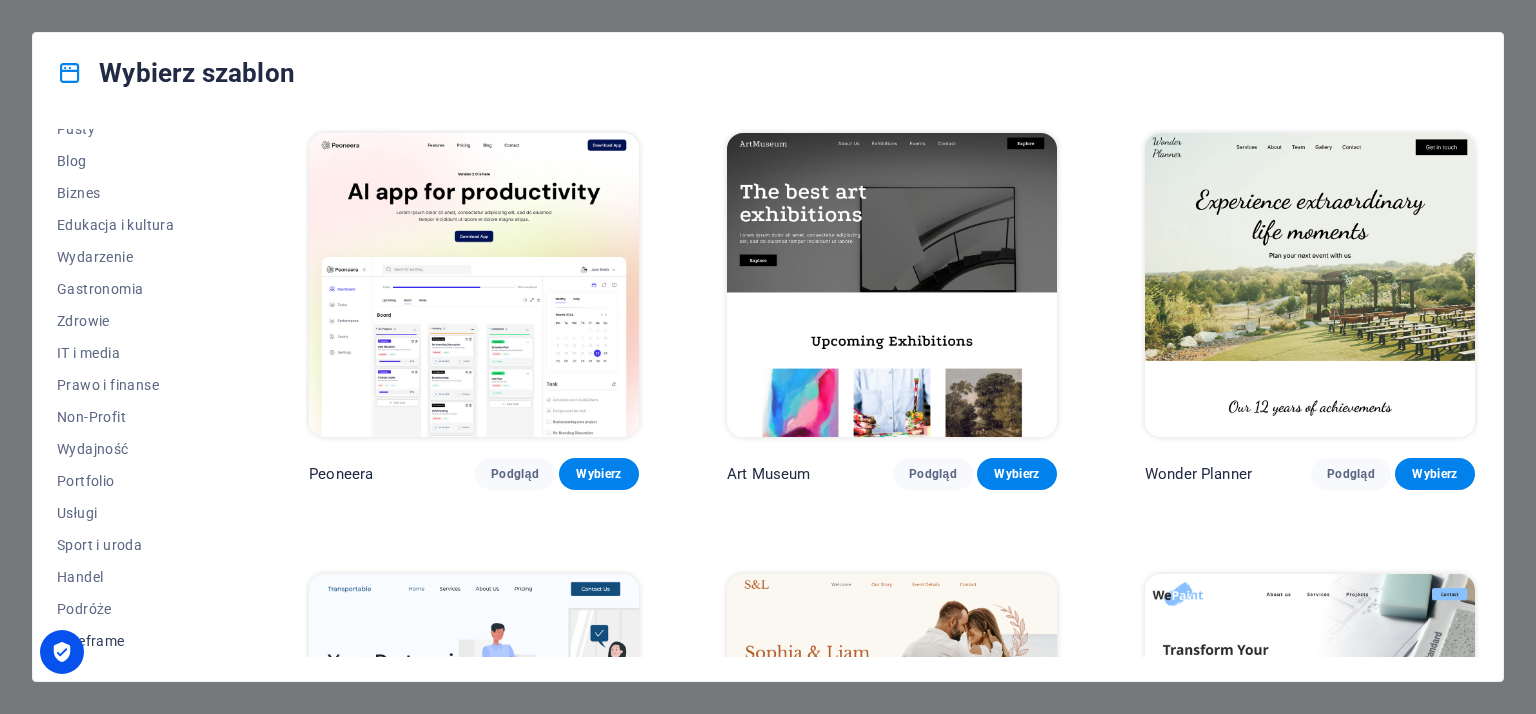 click on "Wireframe" at bounding box center [139, 641] 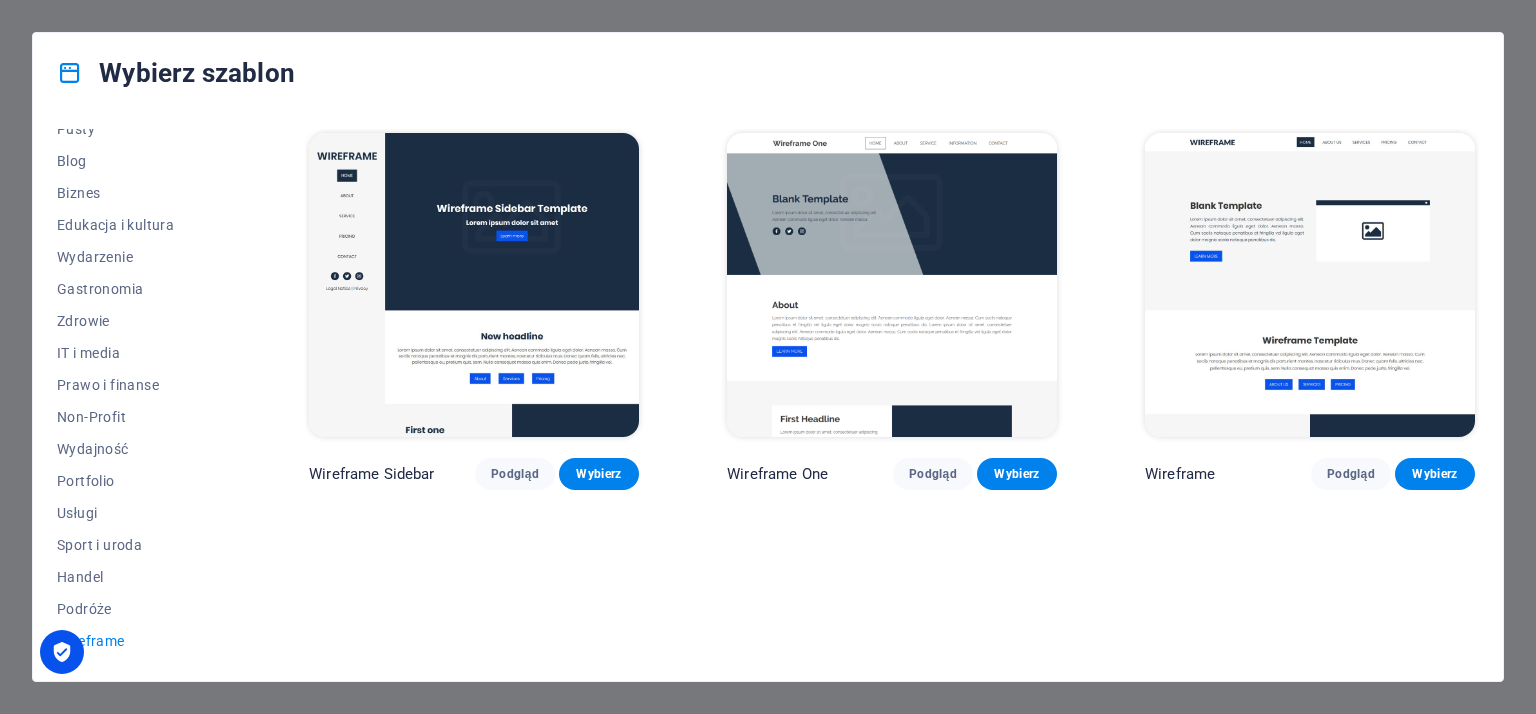 click at bounding box center (892, 285) 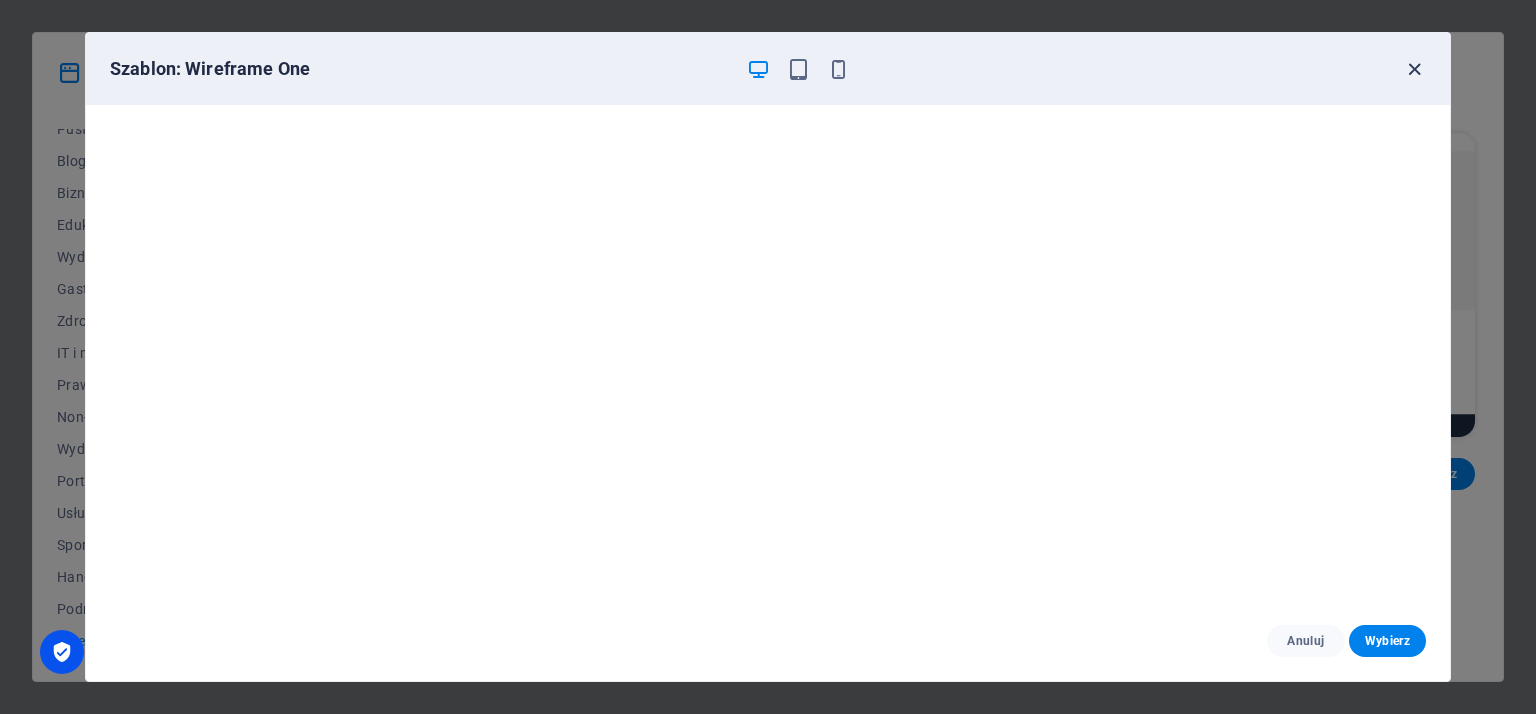 click at bounding box center (1414, 69) 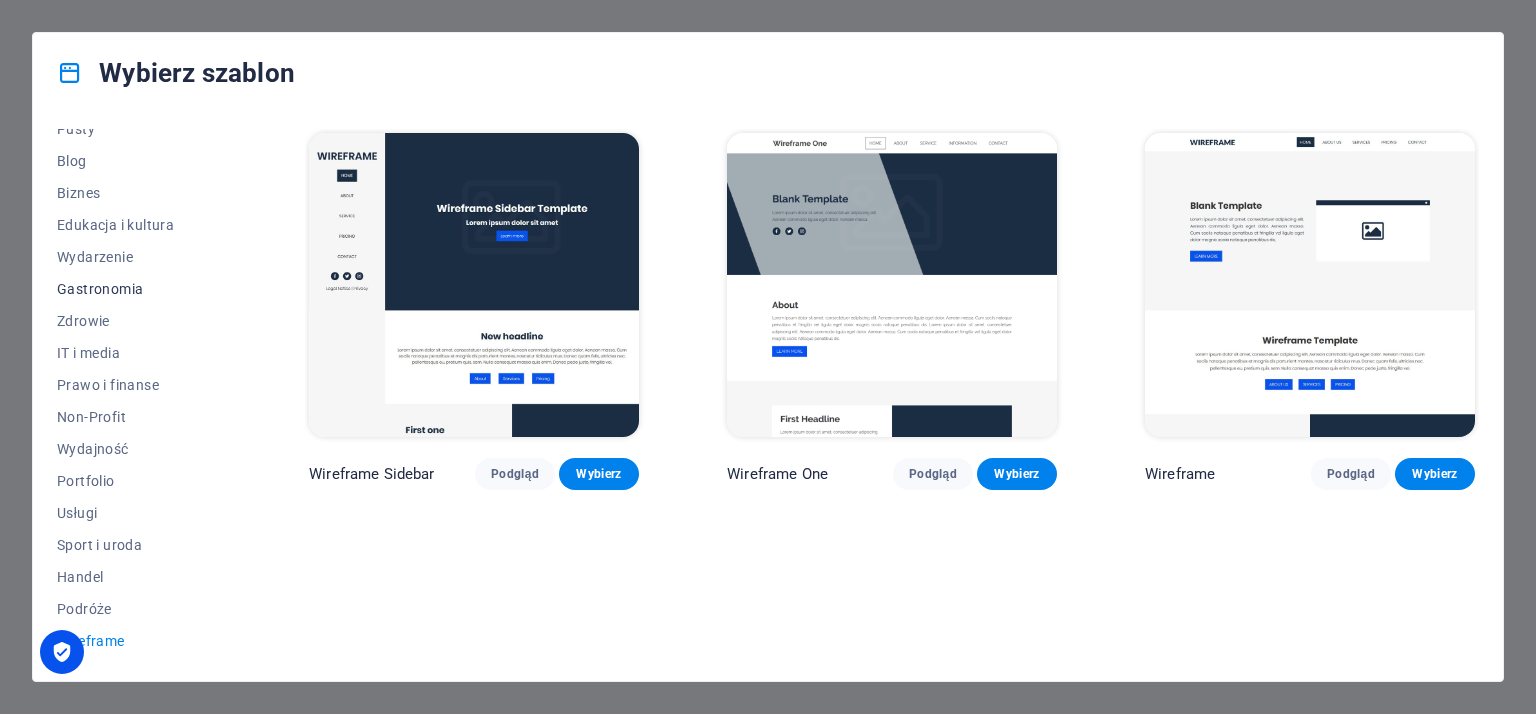 click on "Gastronomia" at bounding box center [139, 289] 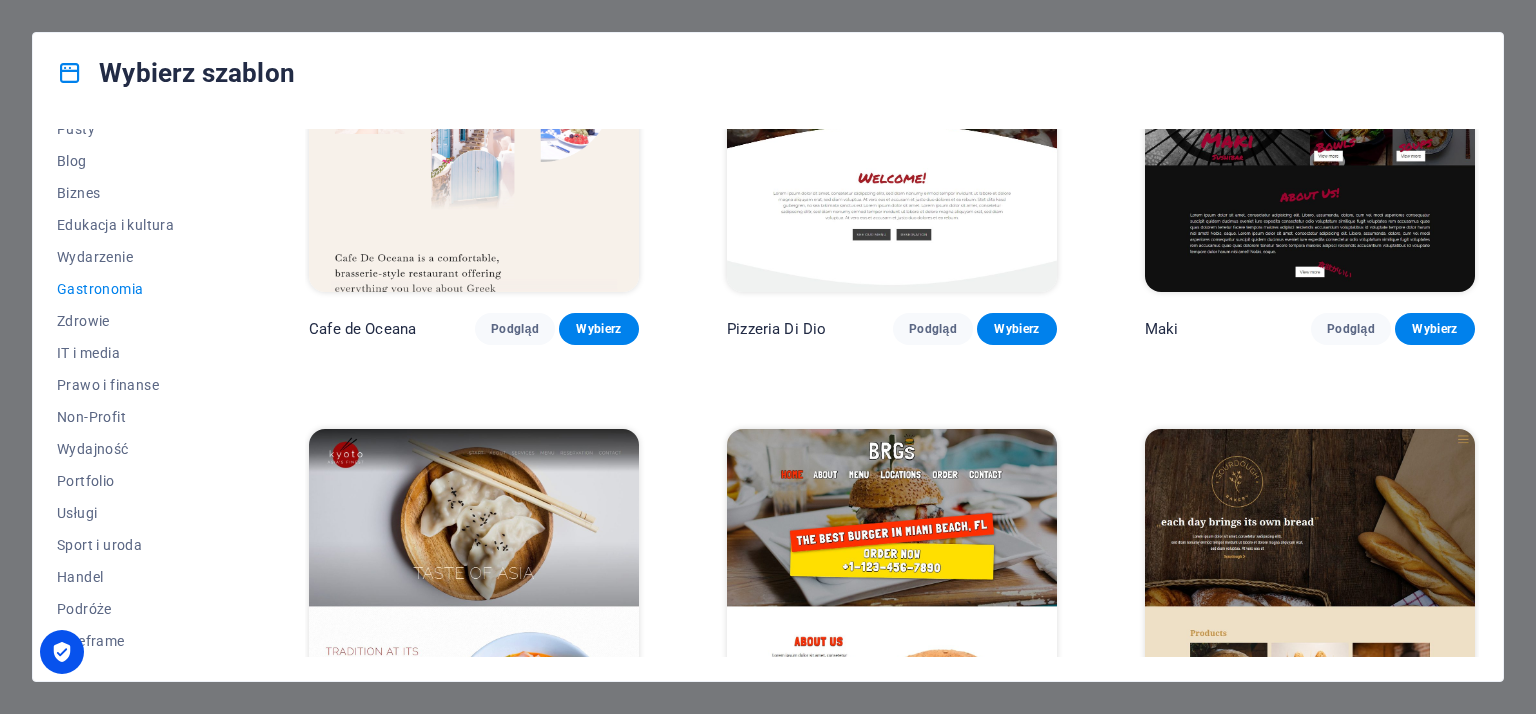 scroll, scrollTop: 500, scrollLeft: 0, axis: vertical 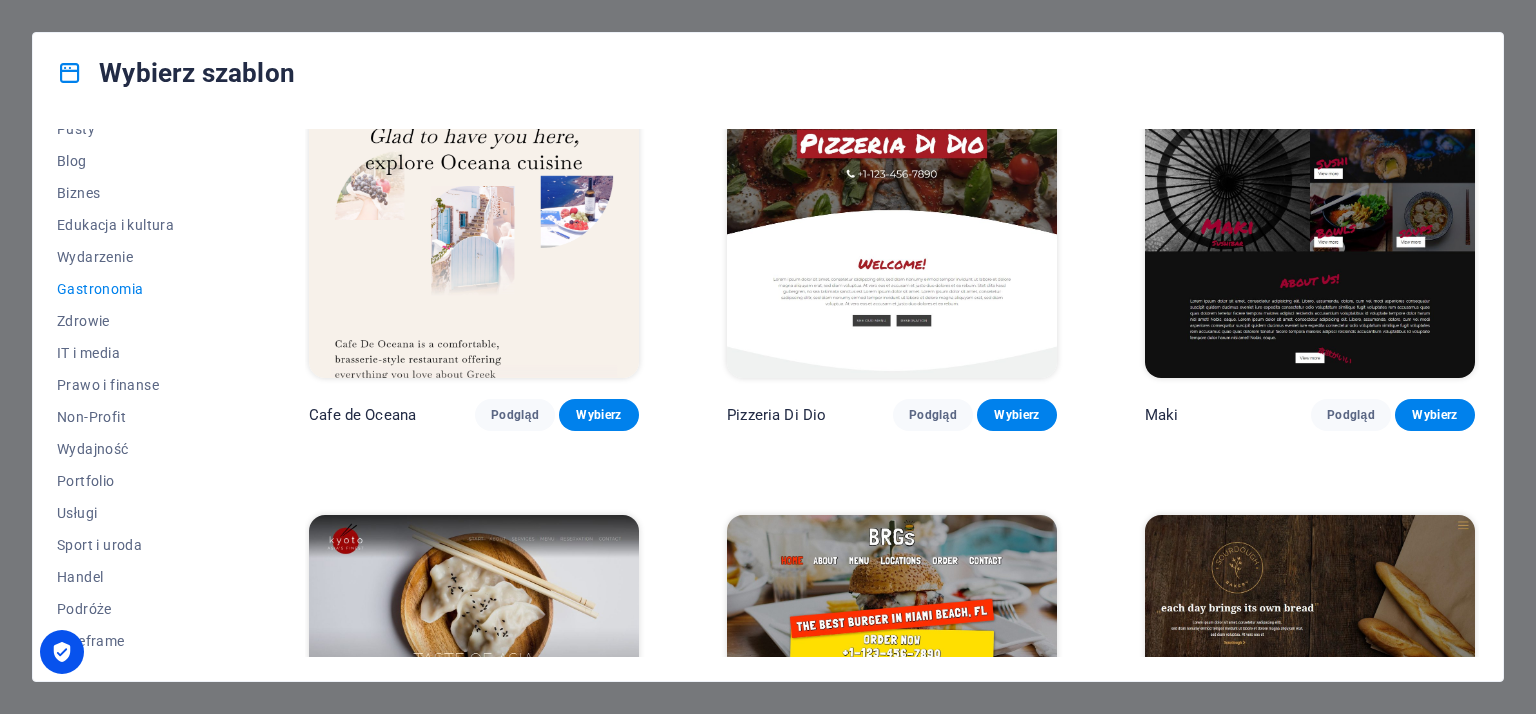 click at bounding box center (892, 226) 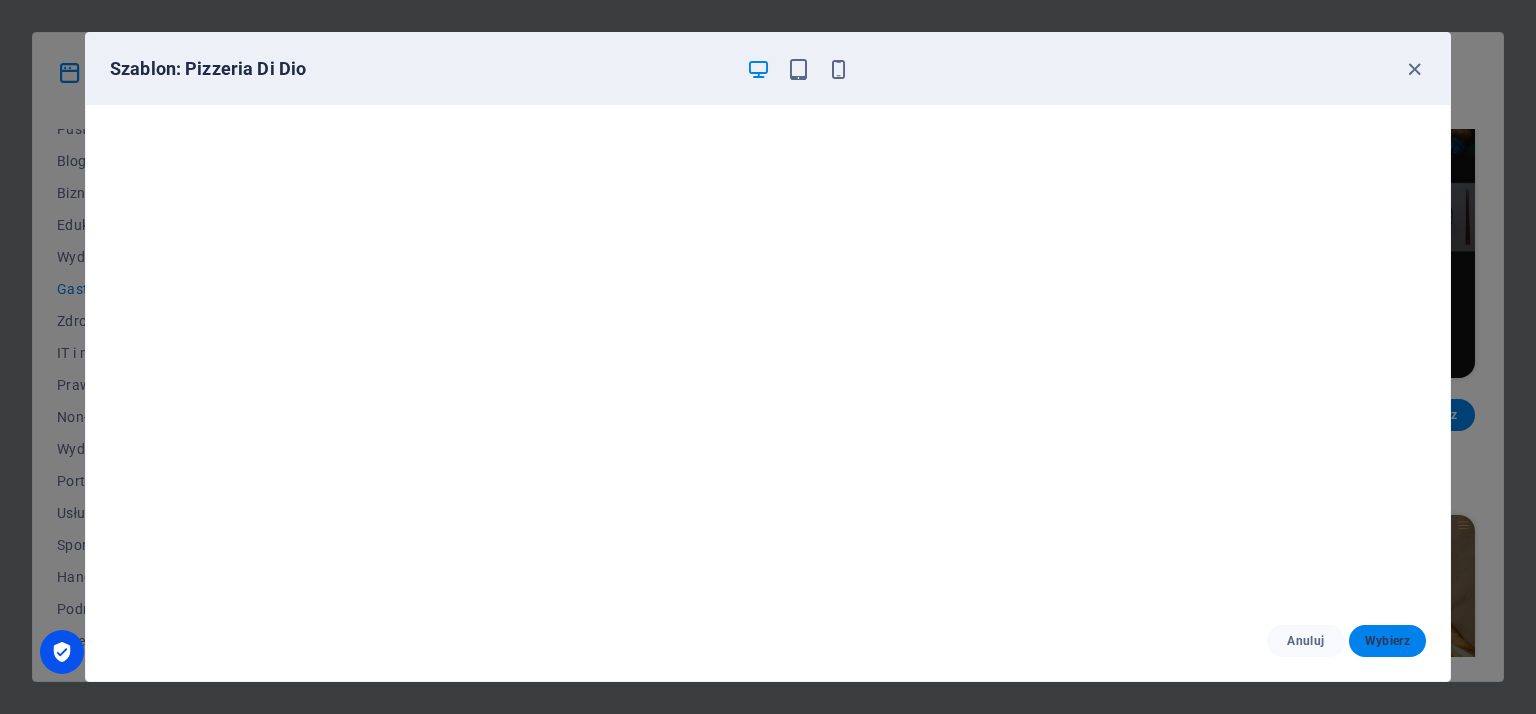 click on "Wybierz" at bounding box center (1387, 641) 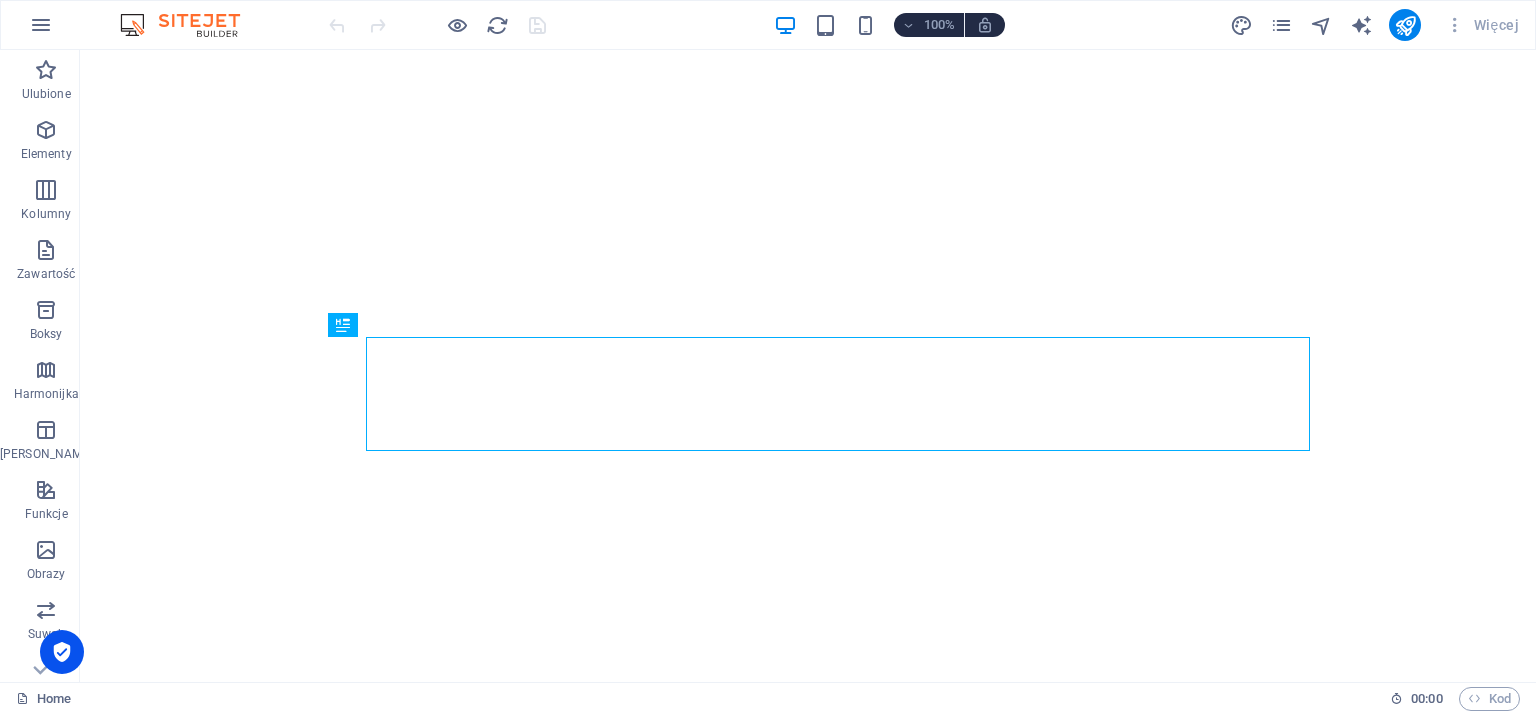scroll, scrollTop: 0, scrollLeft: 0, axis: both 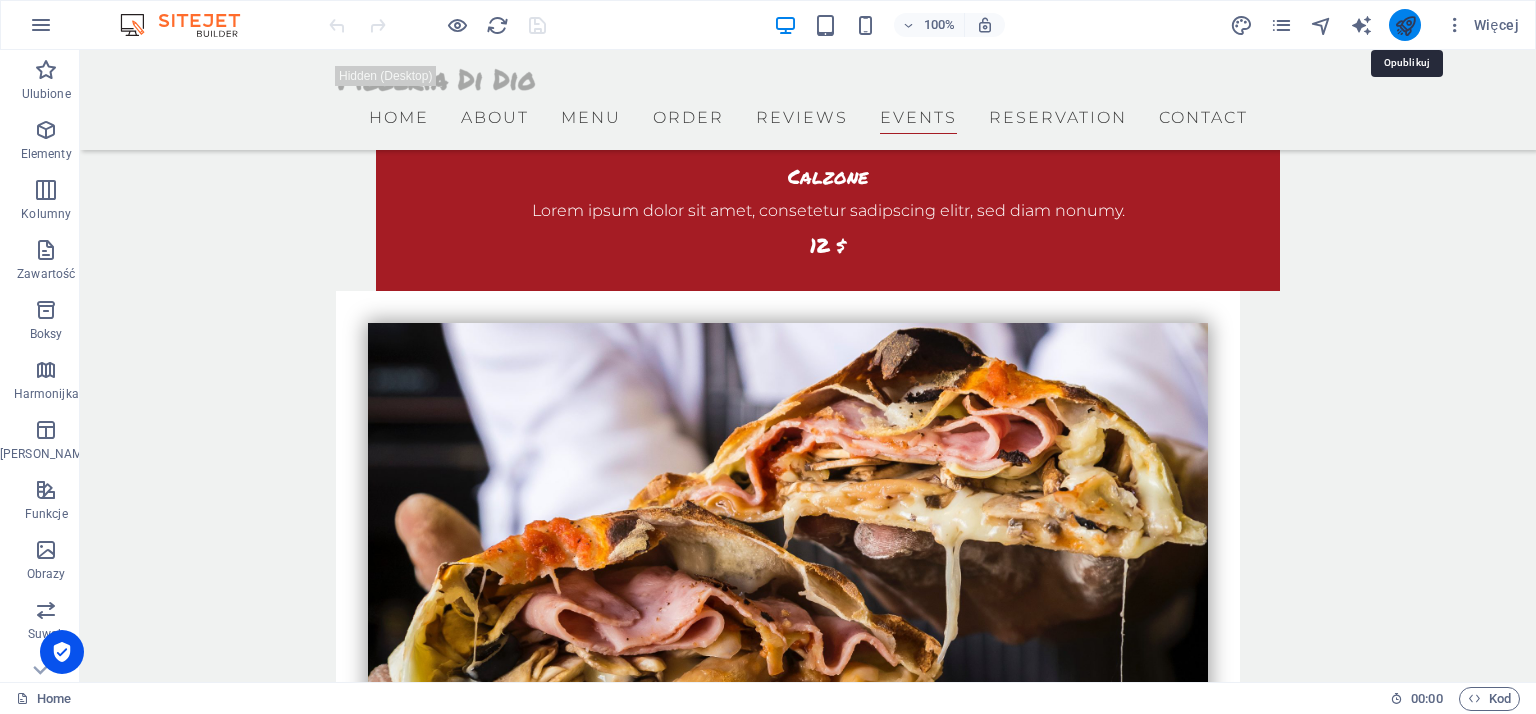 click at bounding box center (1405, 25) 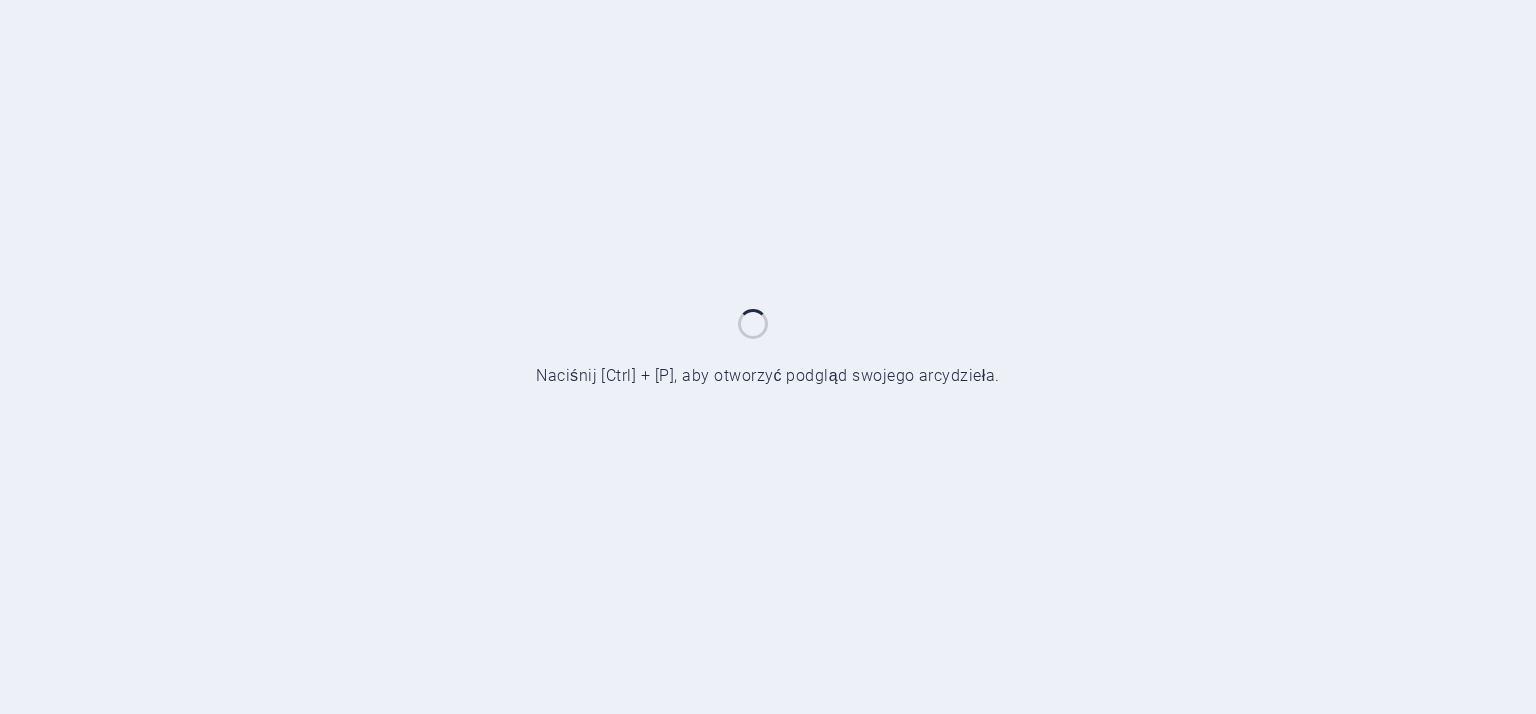 scroll, scrollTop: 0, scrollLeft: 0, axis: both 